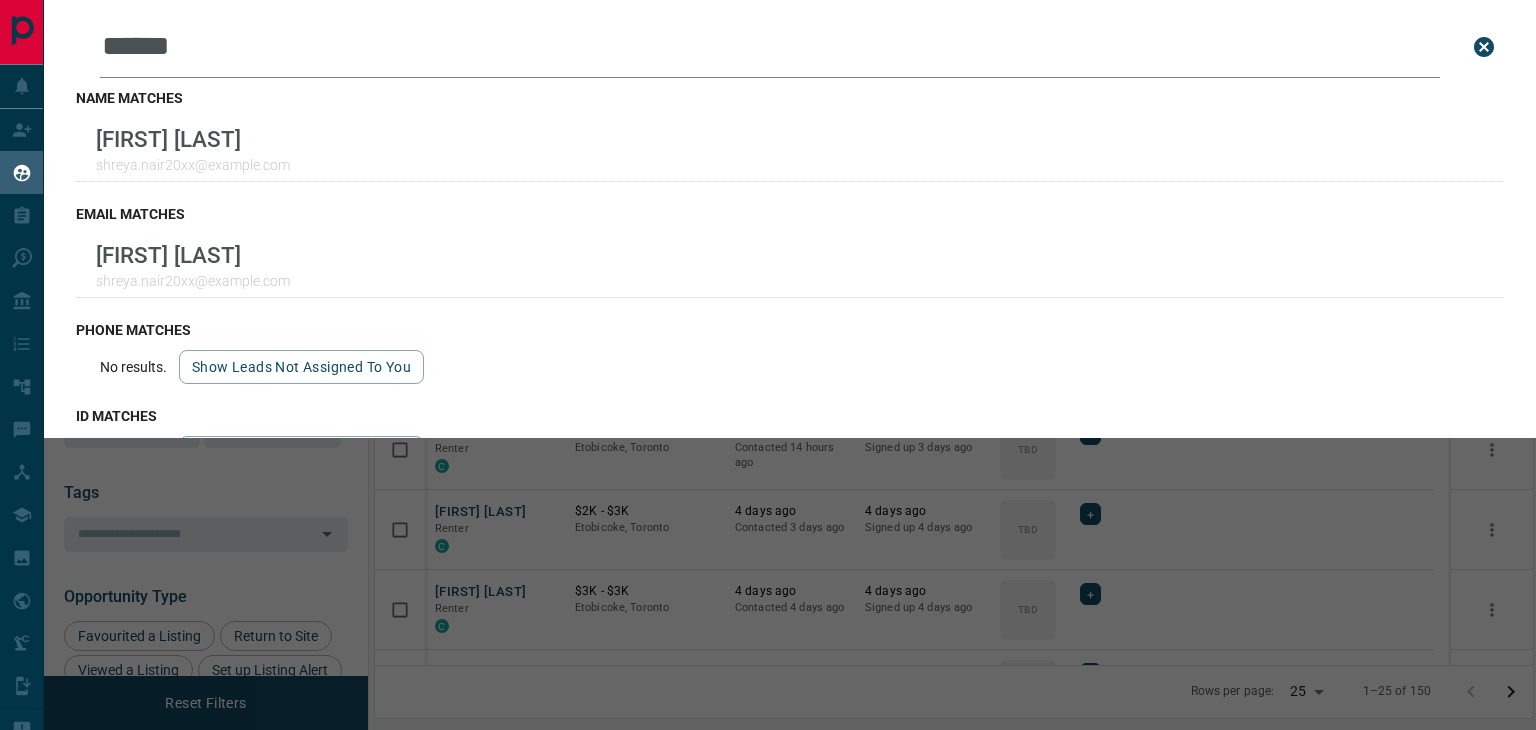 scroll, scrollTop: 0, scrollLeft: 0, axis: both 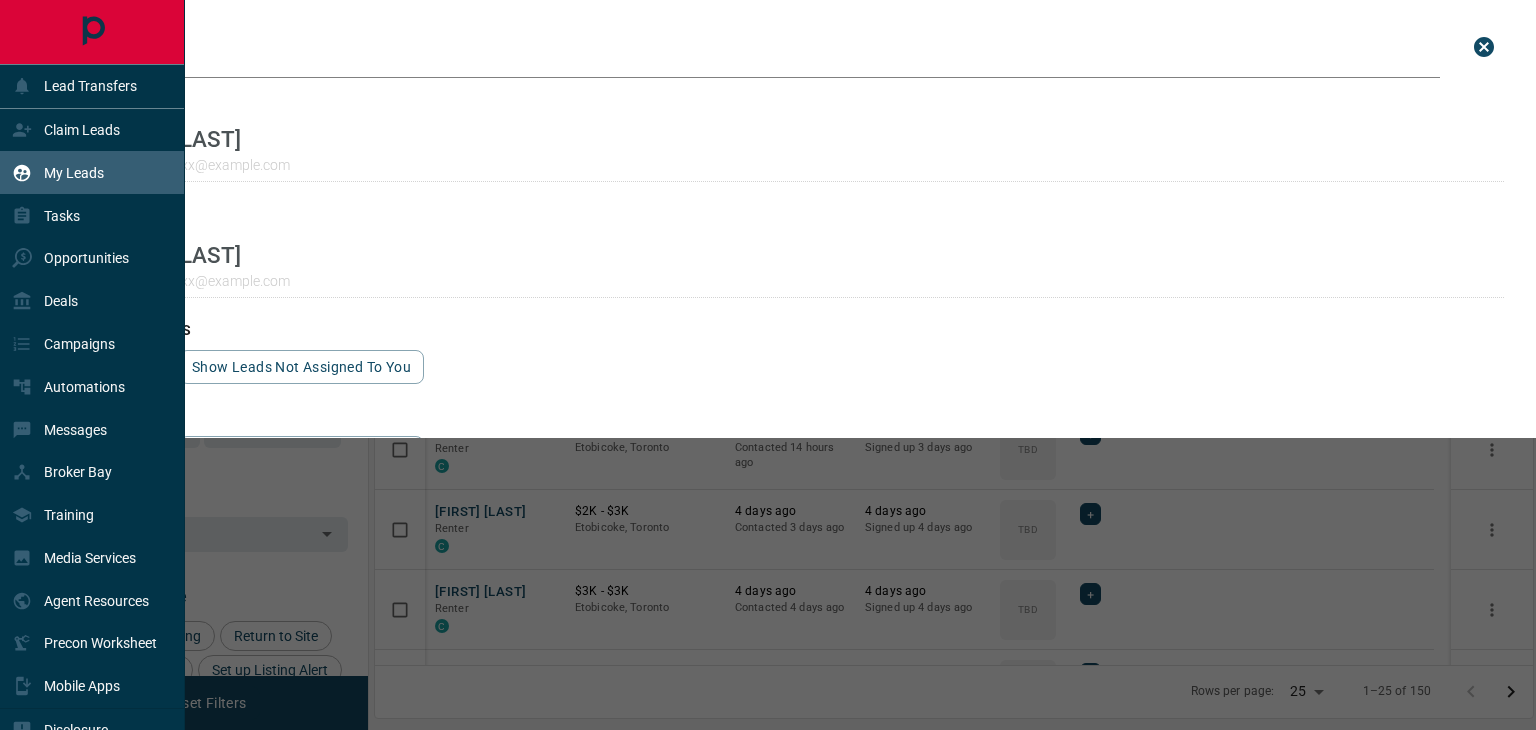 click on "My Leads" at bounding box center [58, 172] 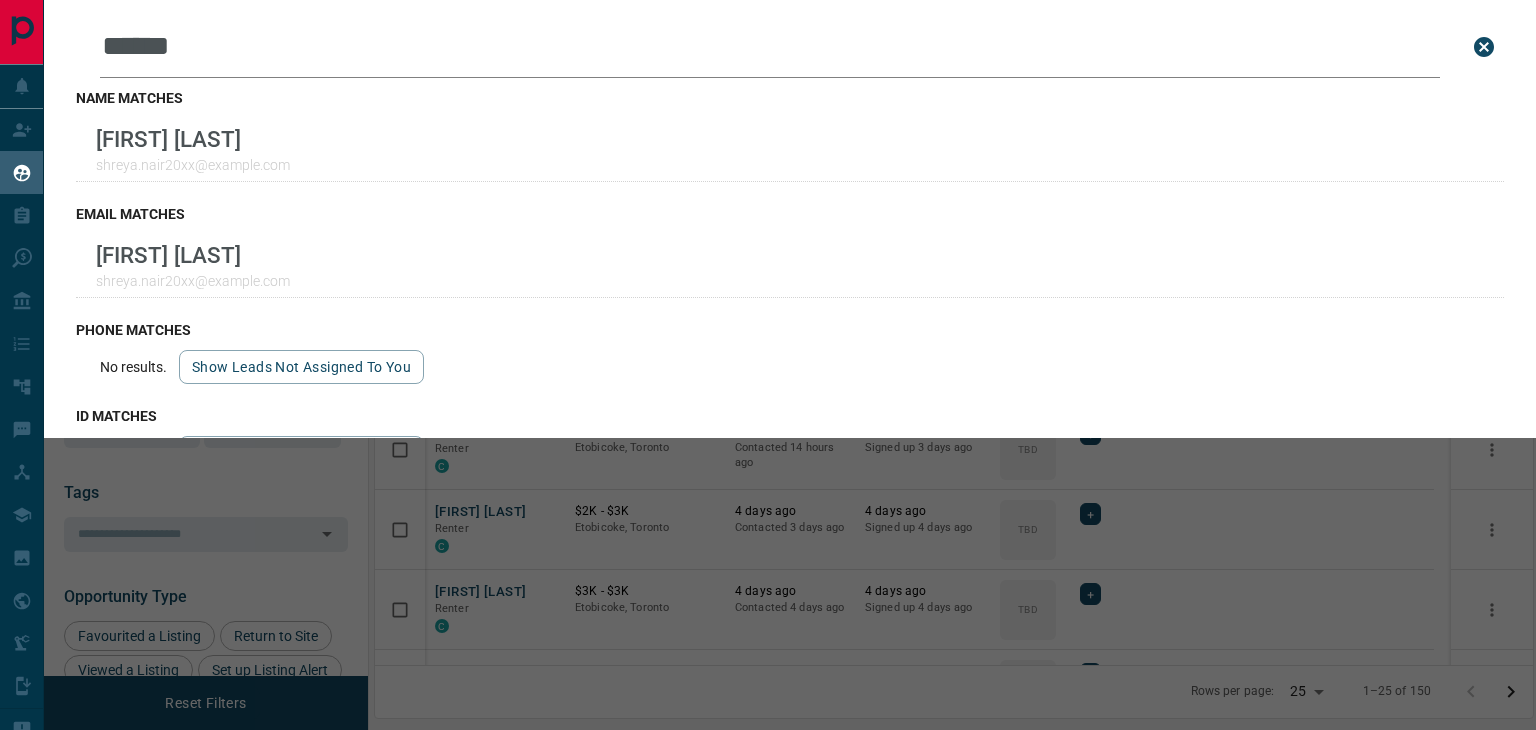 drag, startPoint x: 237, startPoint y: 51, endPoint x: 0, endPoint y: 33, distance: 237.68256 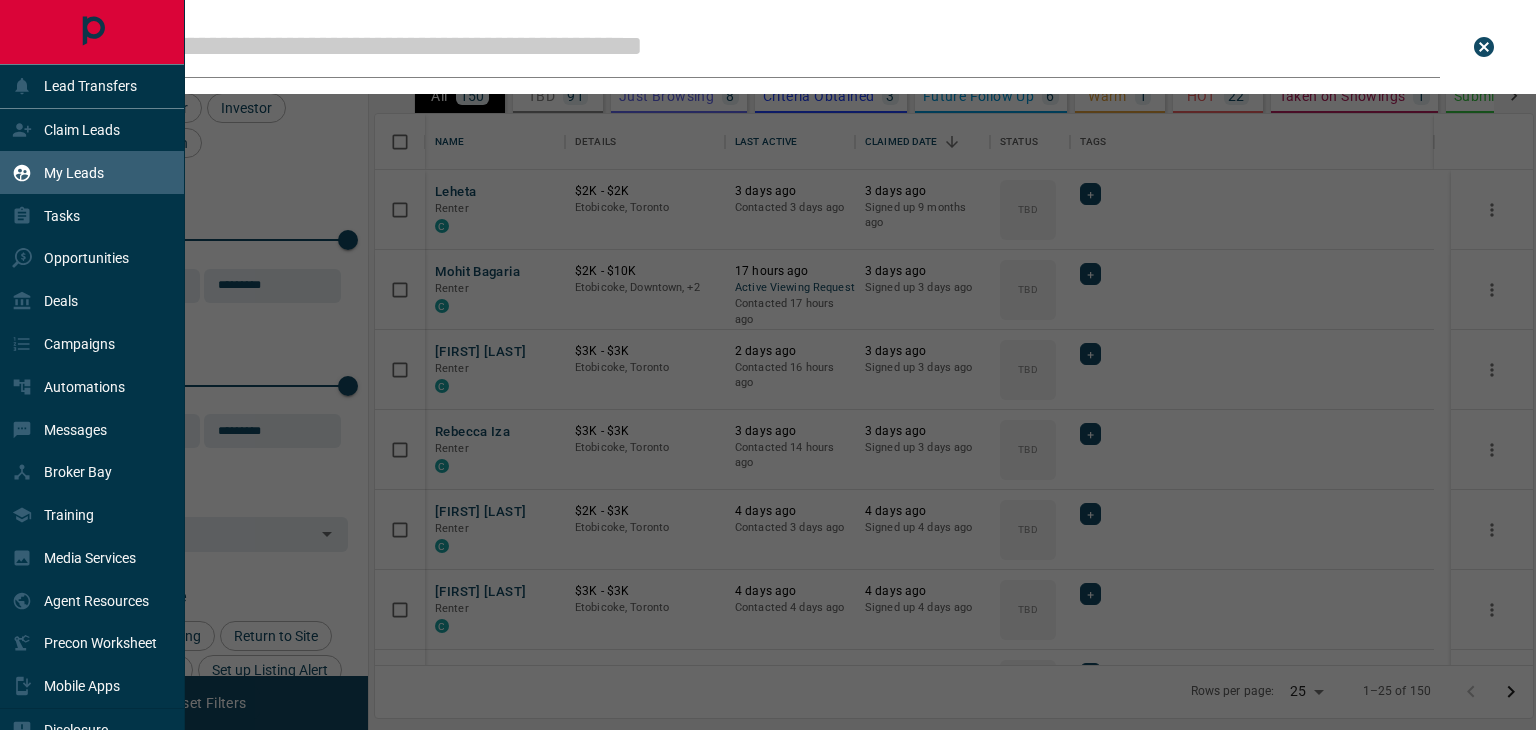 type 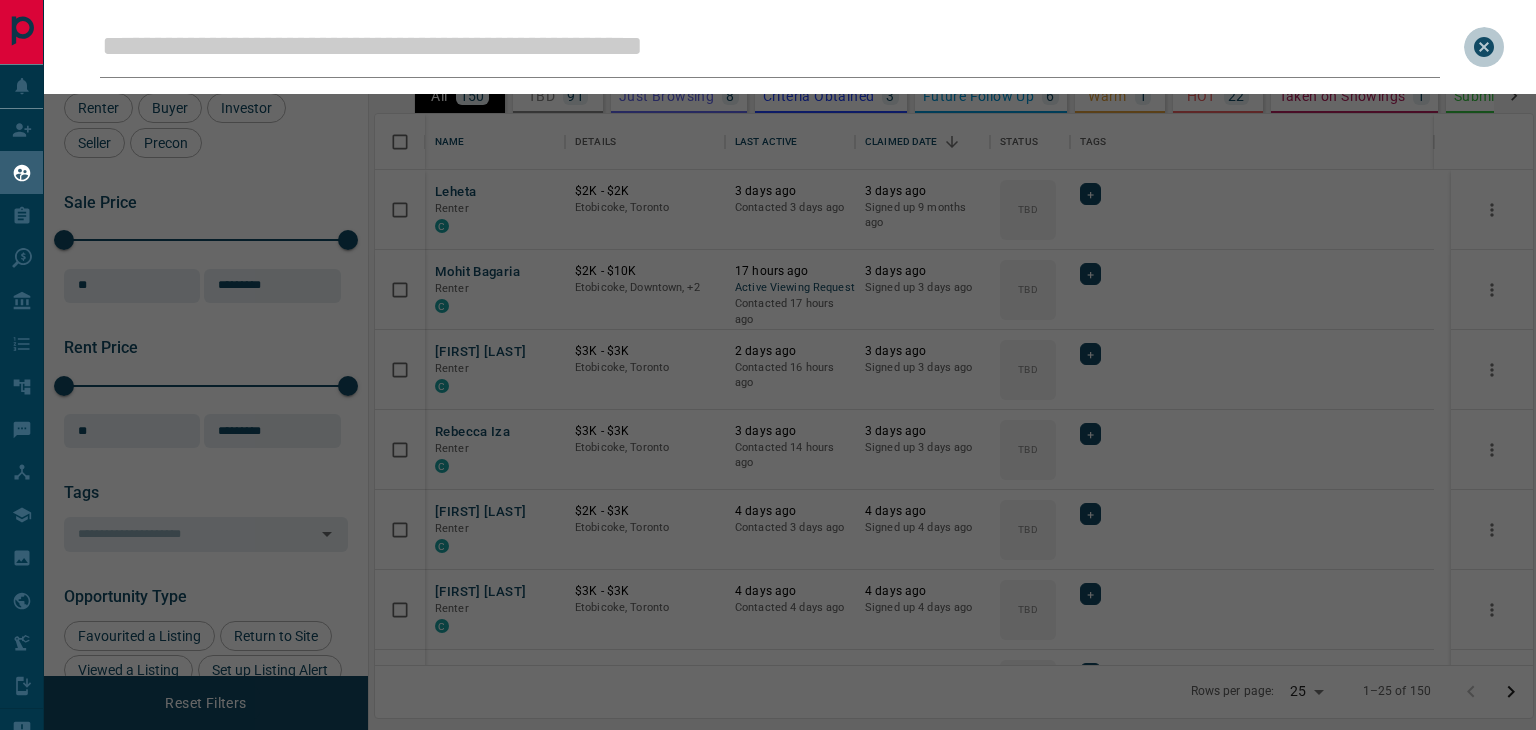 click at bounding box center (1484, 47) 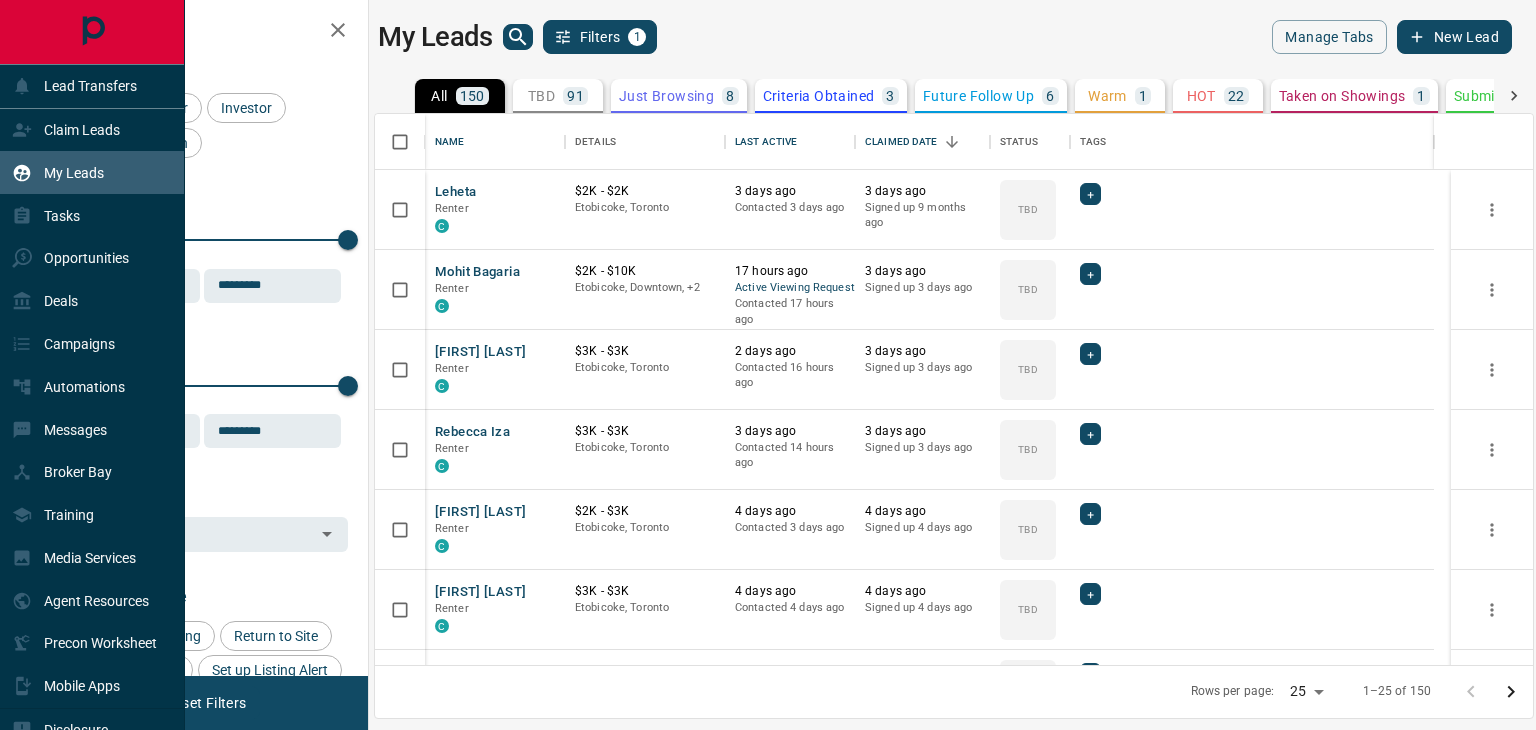 click on "My Leads" at bounding box center [58, 172] 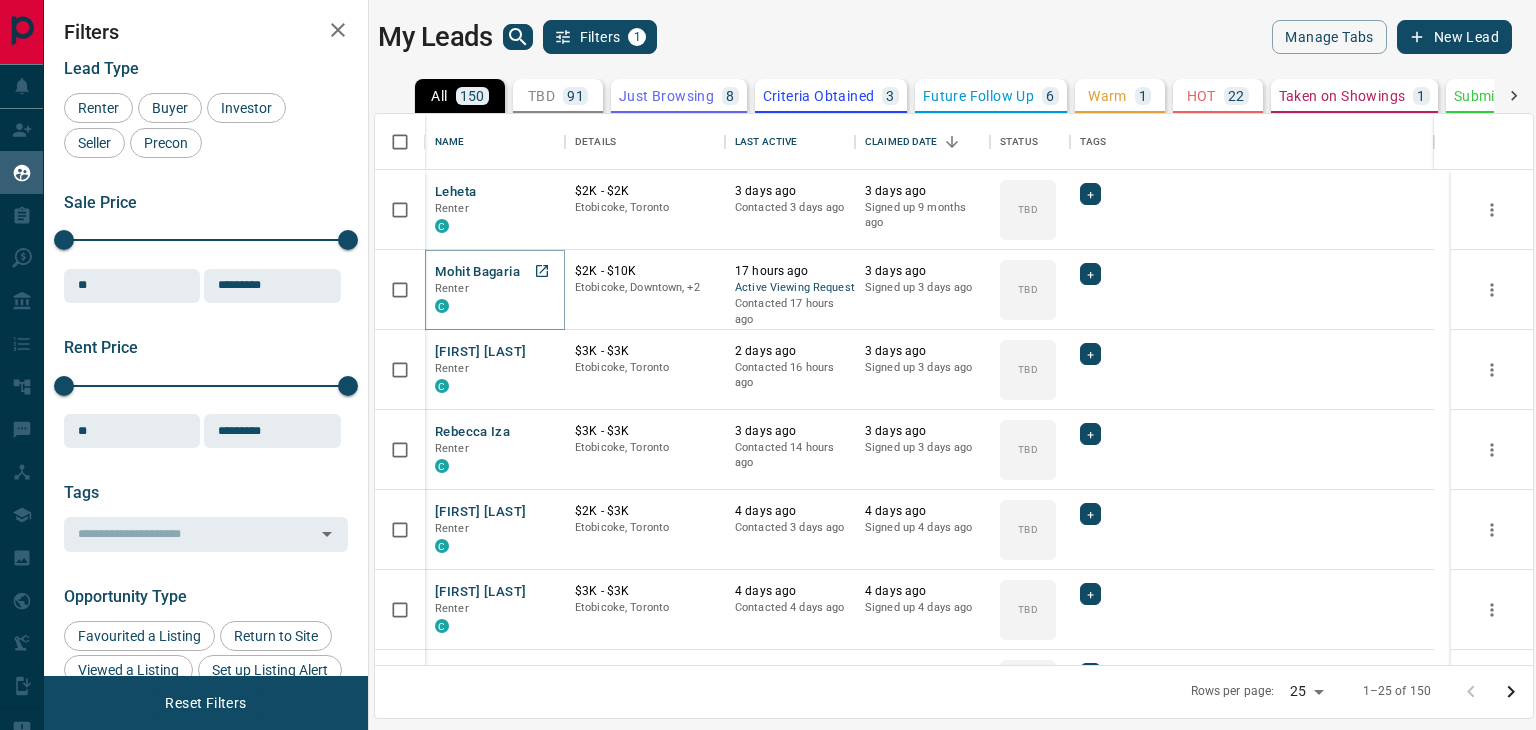 click on "Mohit Bagaria" at bounding box center (477, 272) 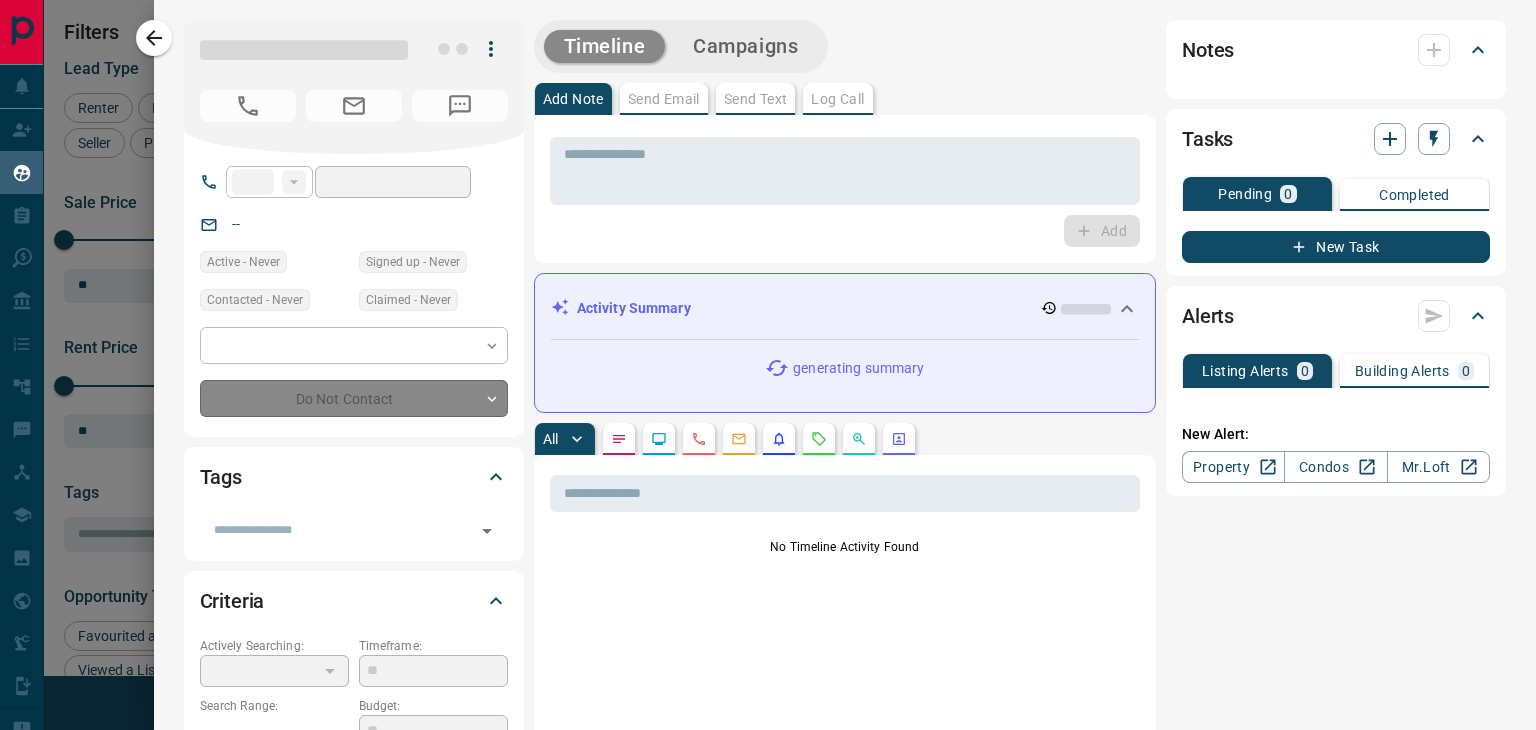 type on "**" 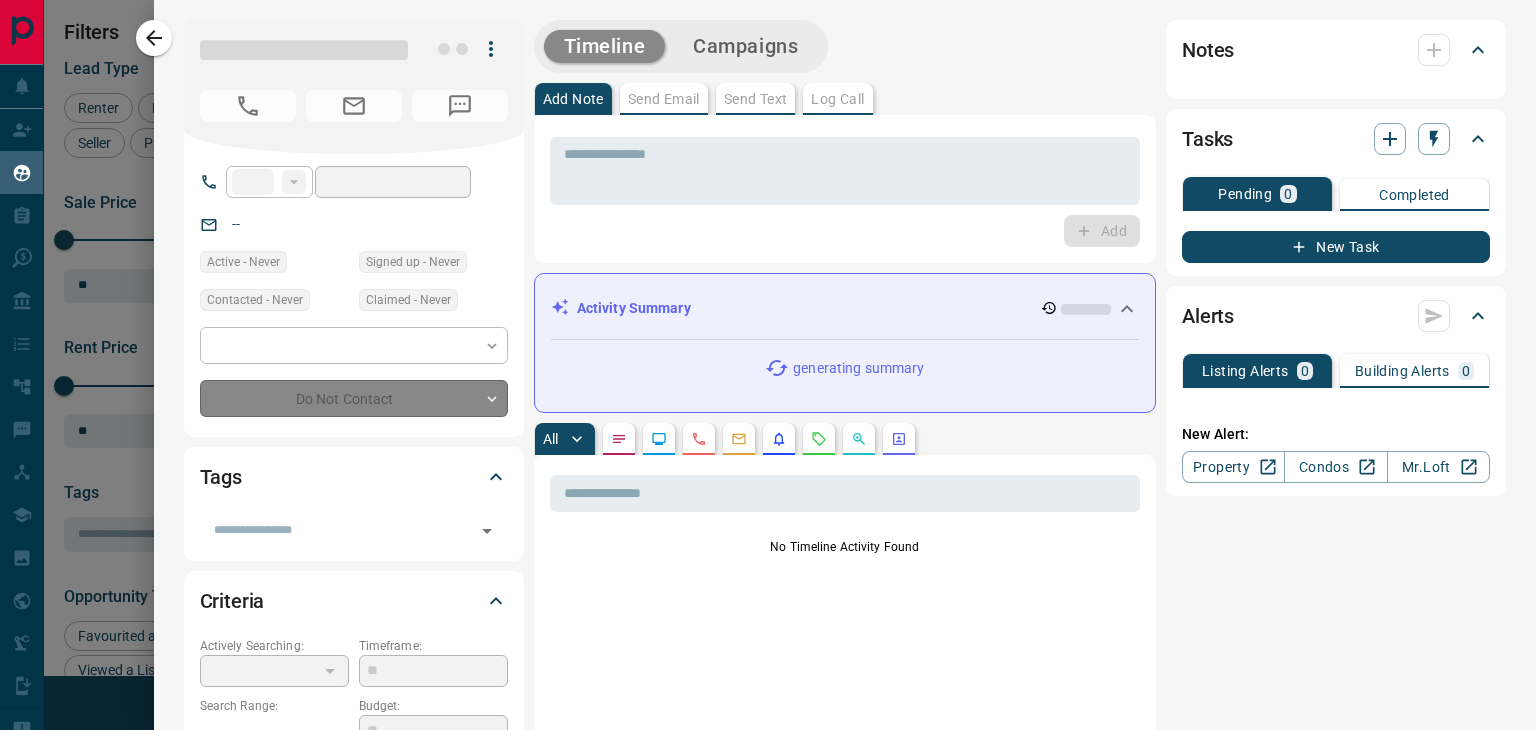 type on "**********" 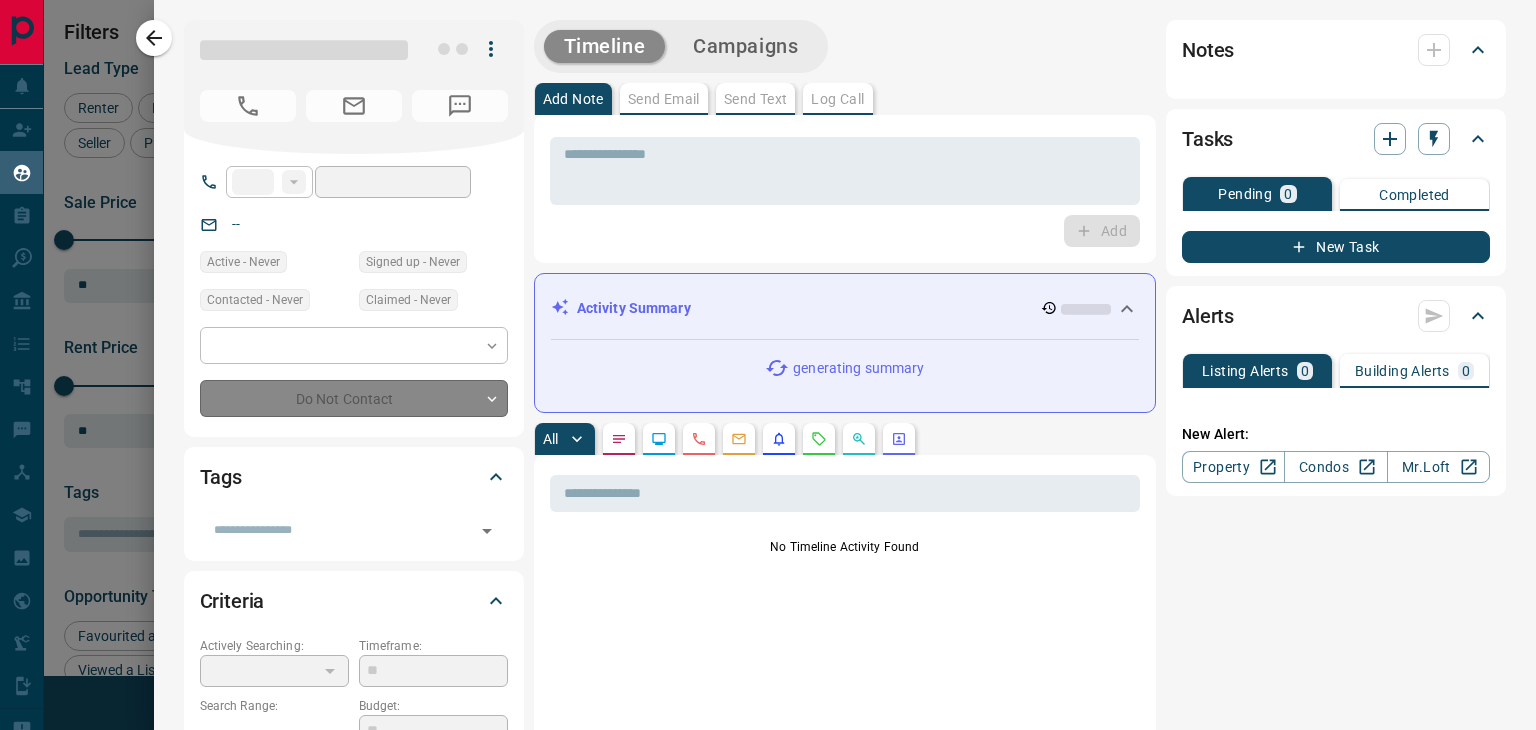 type on "**" 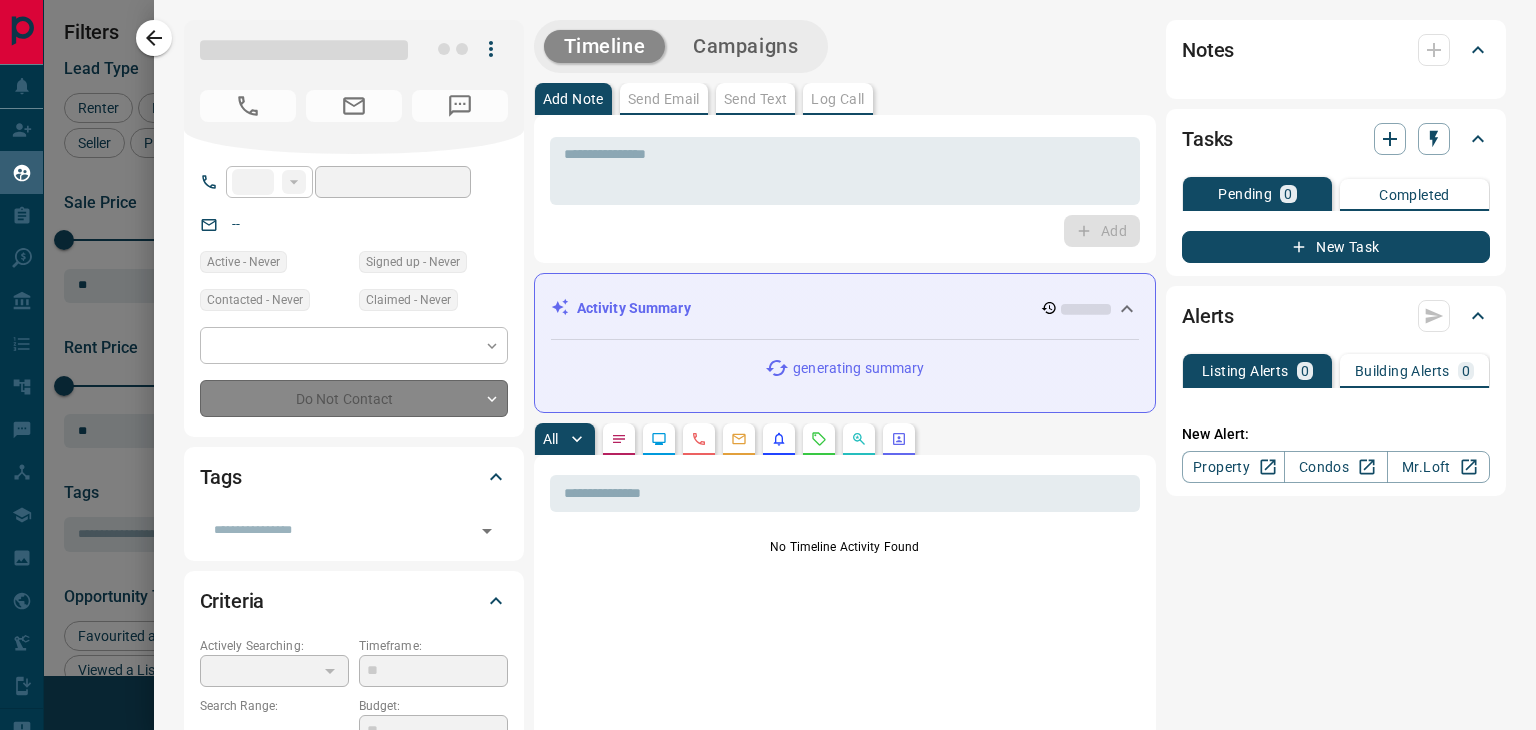 type on "**********" 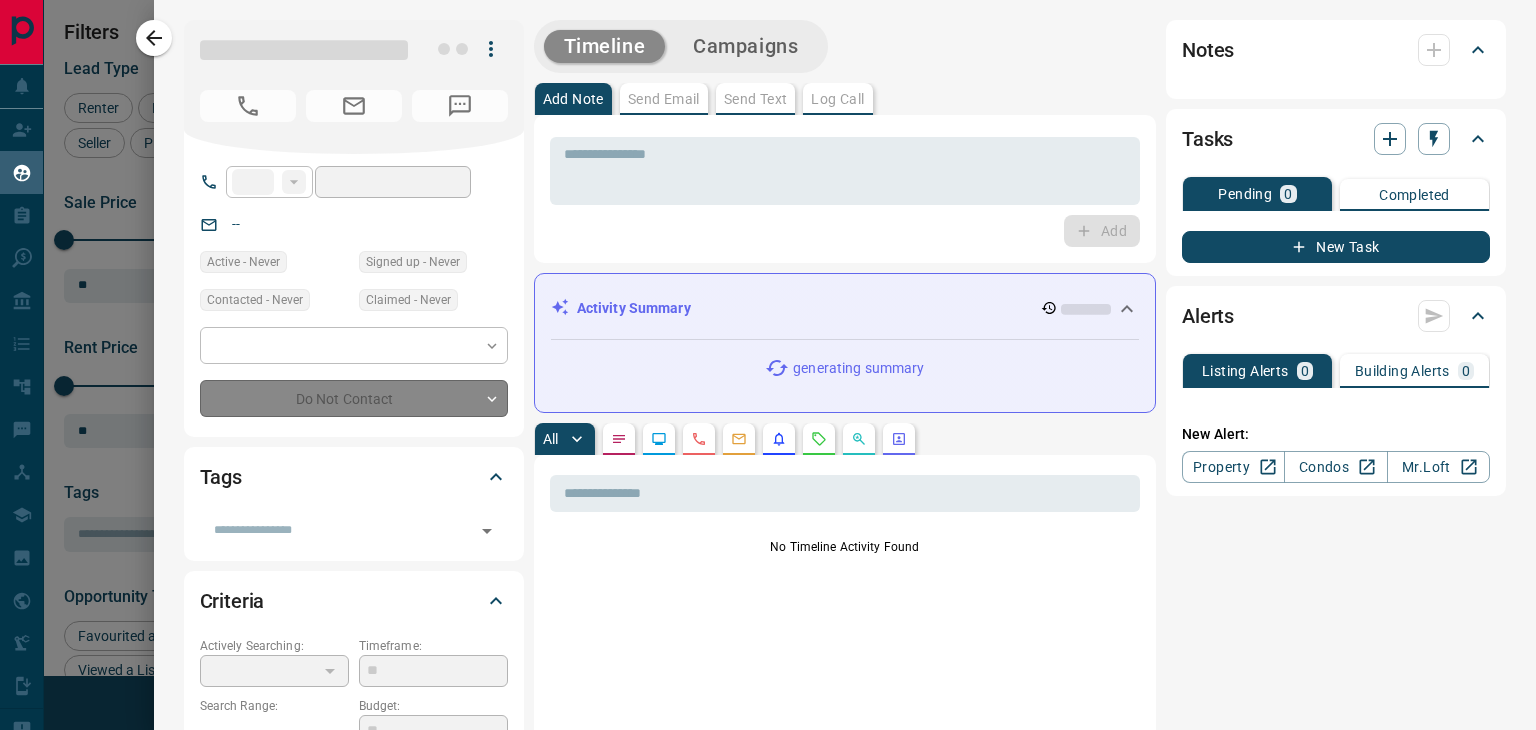 type on "*******" 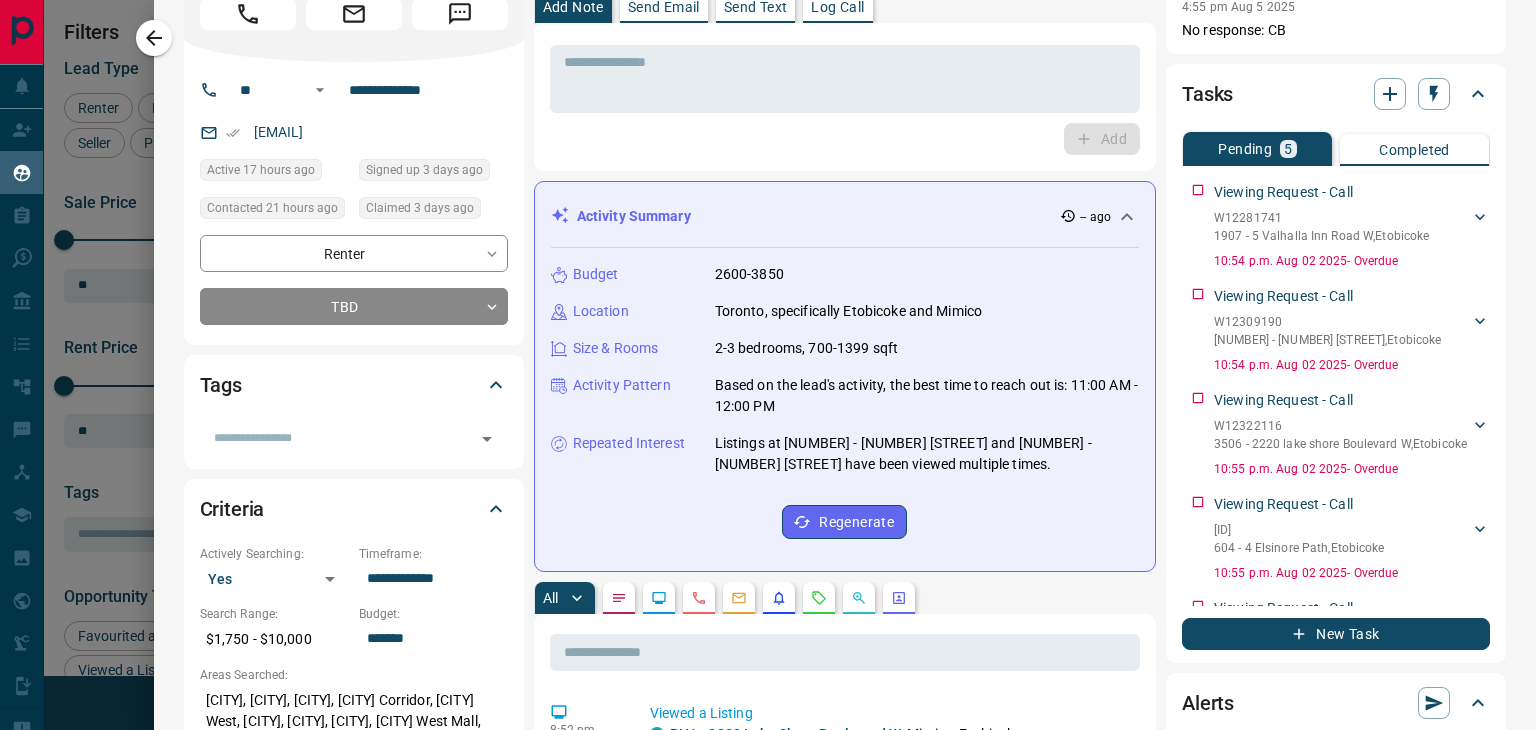 scroll, scrollTop: 100, scrollLeft: 0, axis: vertical 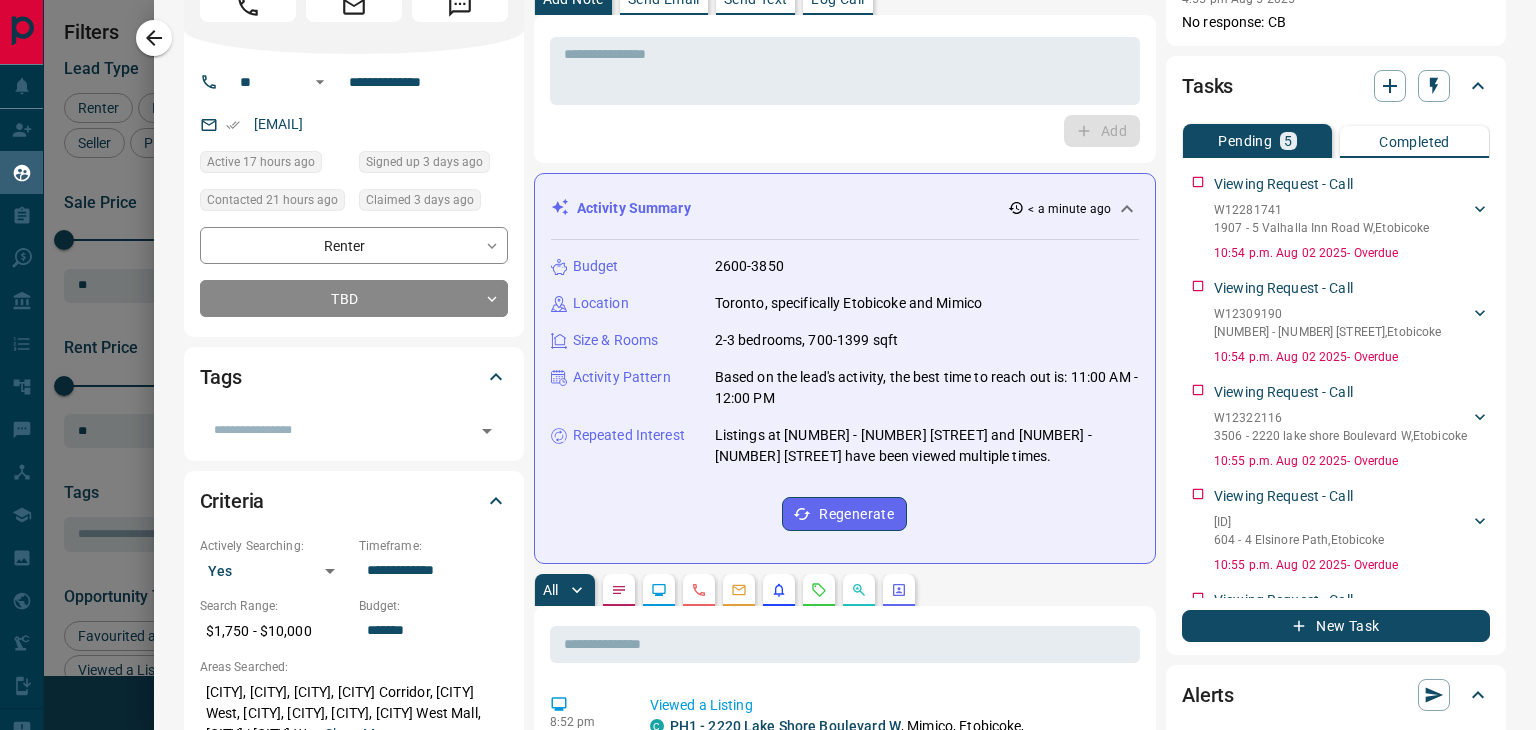 click on "Add" at bounding box center (845, 131) 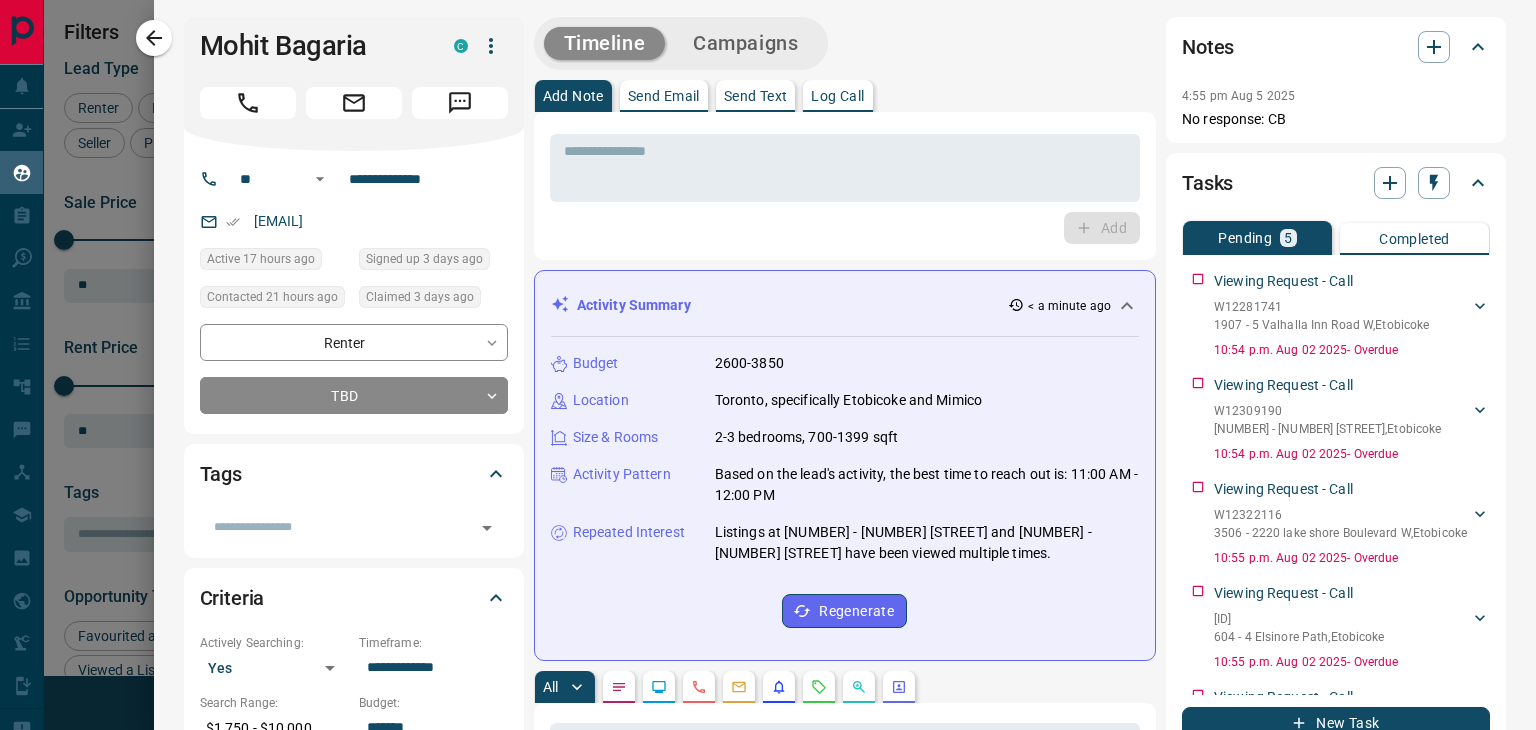 scroll, scrollTop: 0, scrollLeft: 0, axis: both 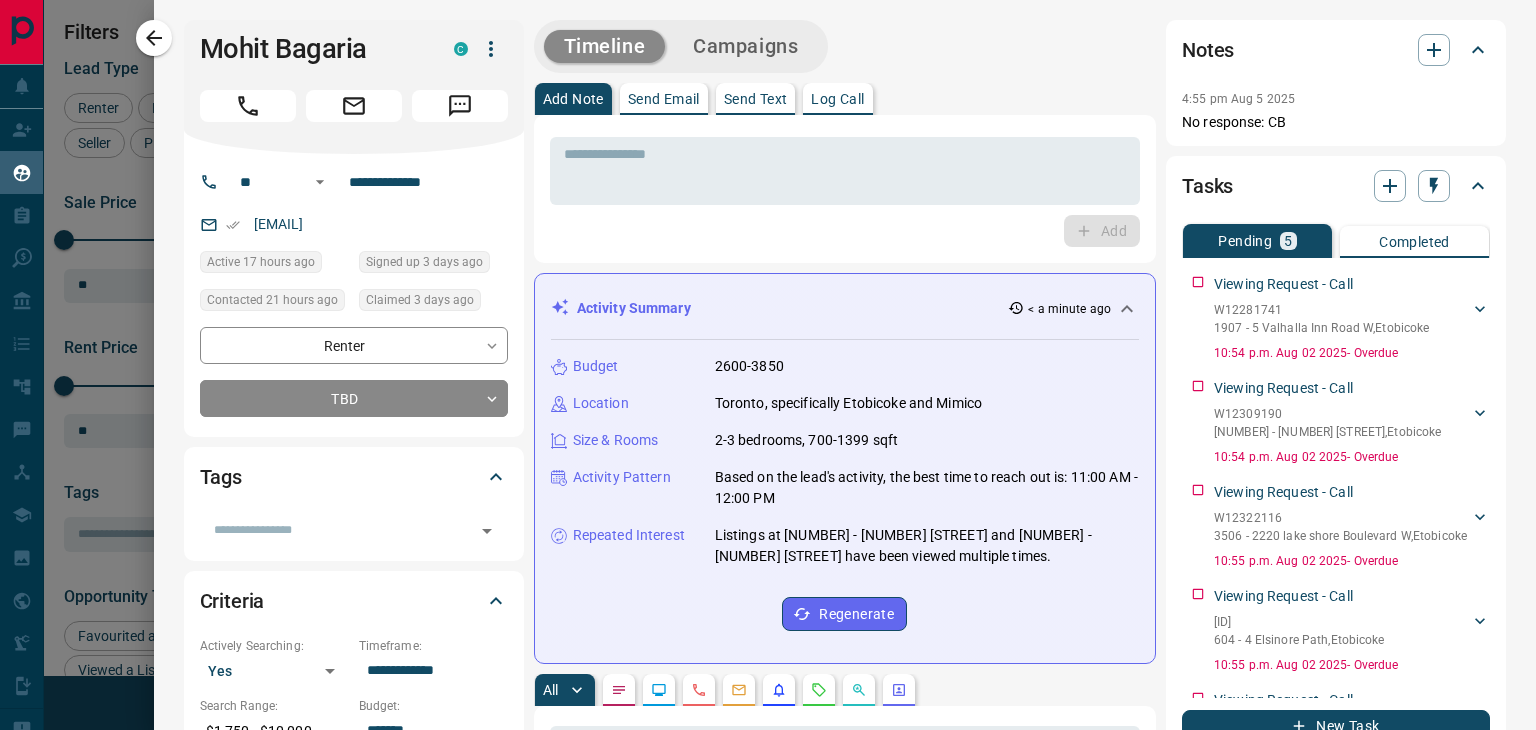 click on "Send Text" at bounding box center (756, 99) 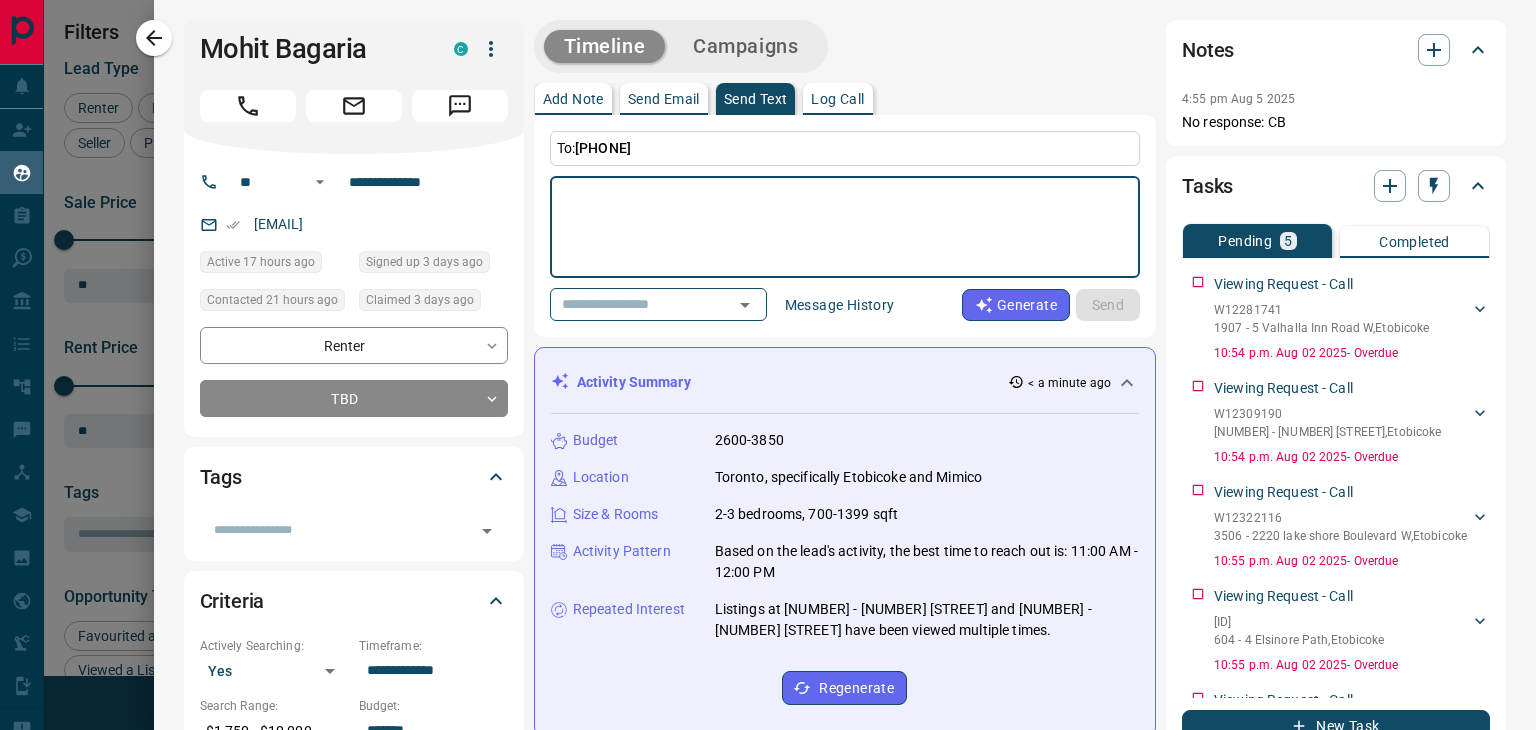 click on "Send Email" at bounding box center [664, 99] 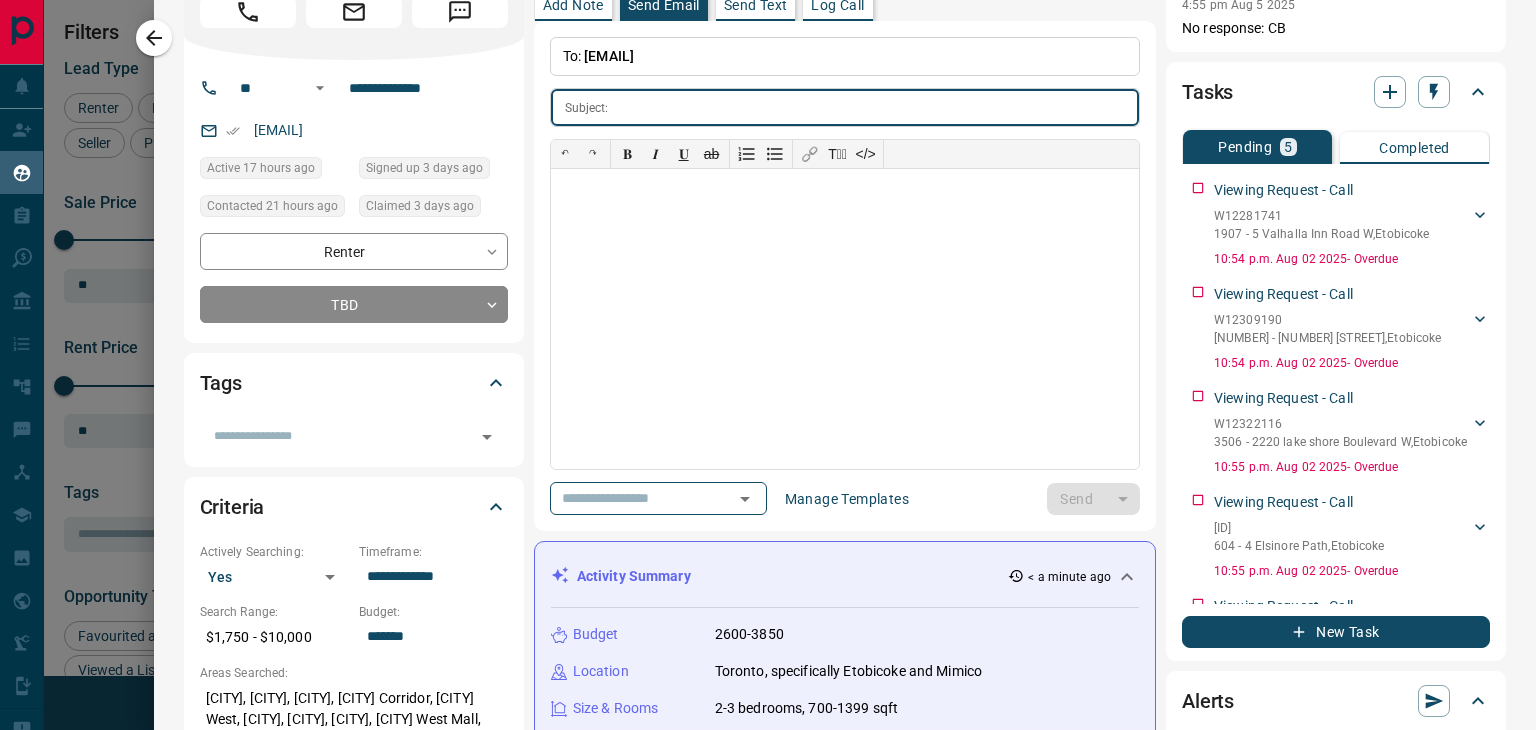 scroll, scrollTop: 0, scrollLeft: 0, axis: both 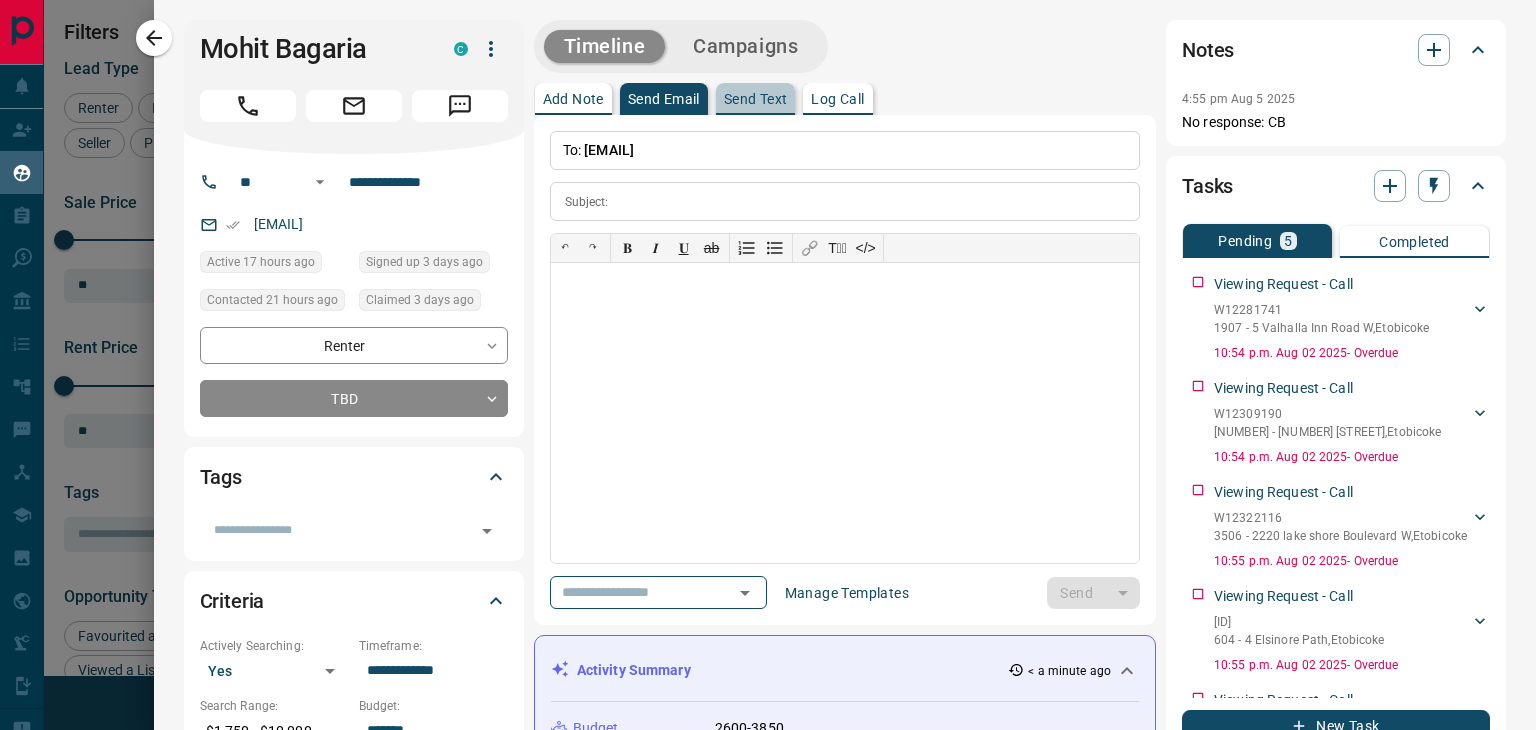 click on "Send Text" at bounding box center (756, 99) 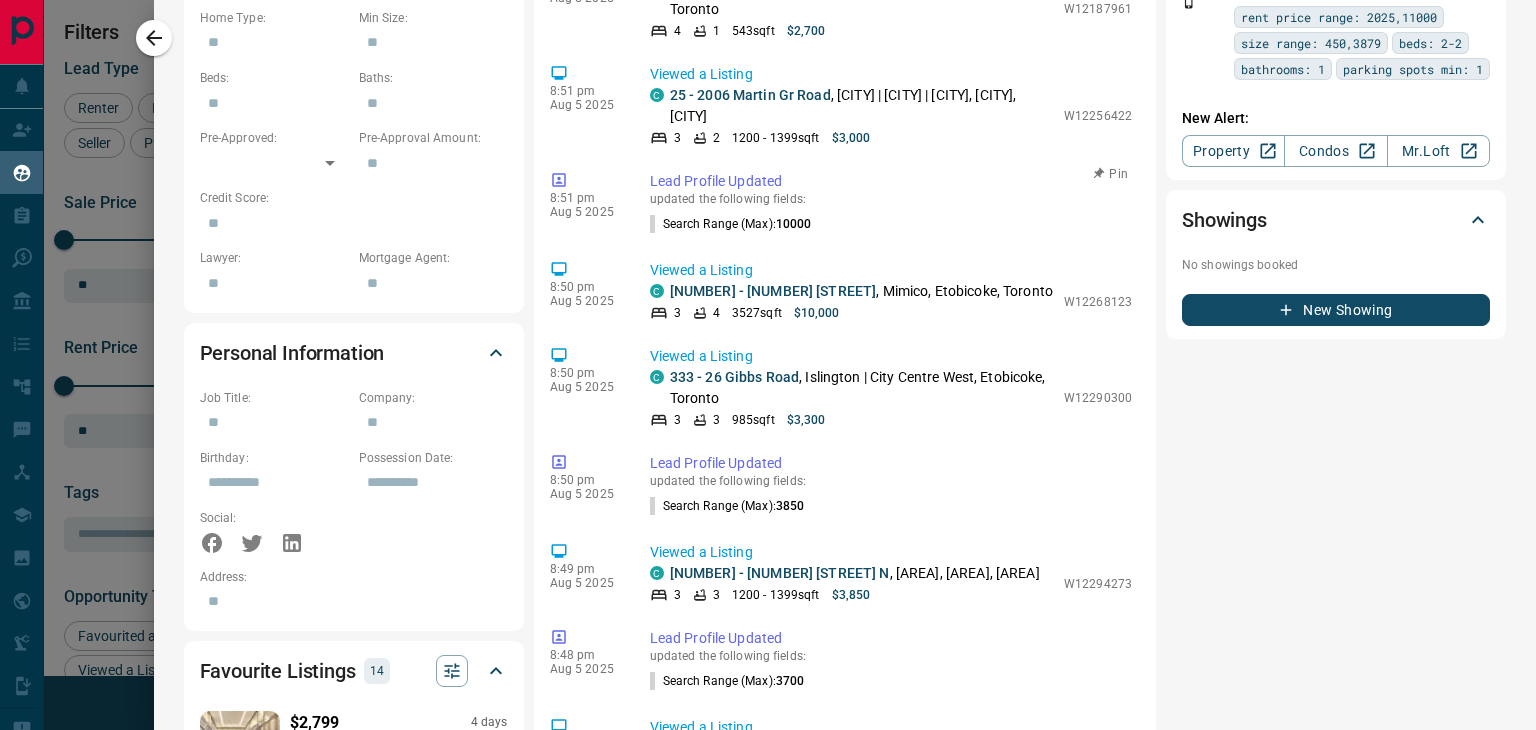 scroll, scrollTop: 1600, scrollLeft: 0, axis: vertical 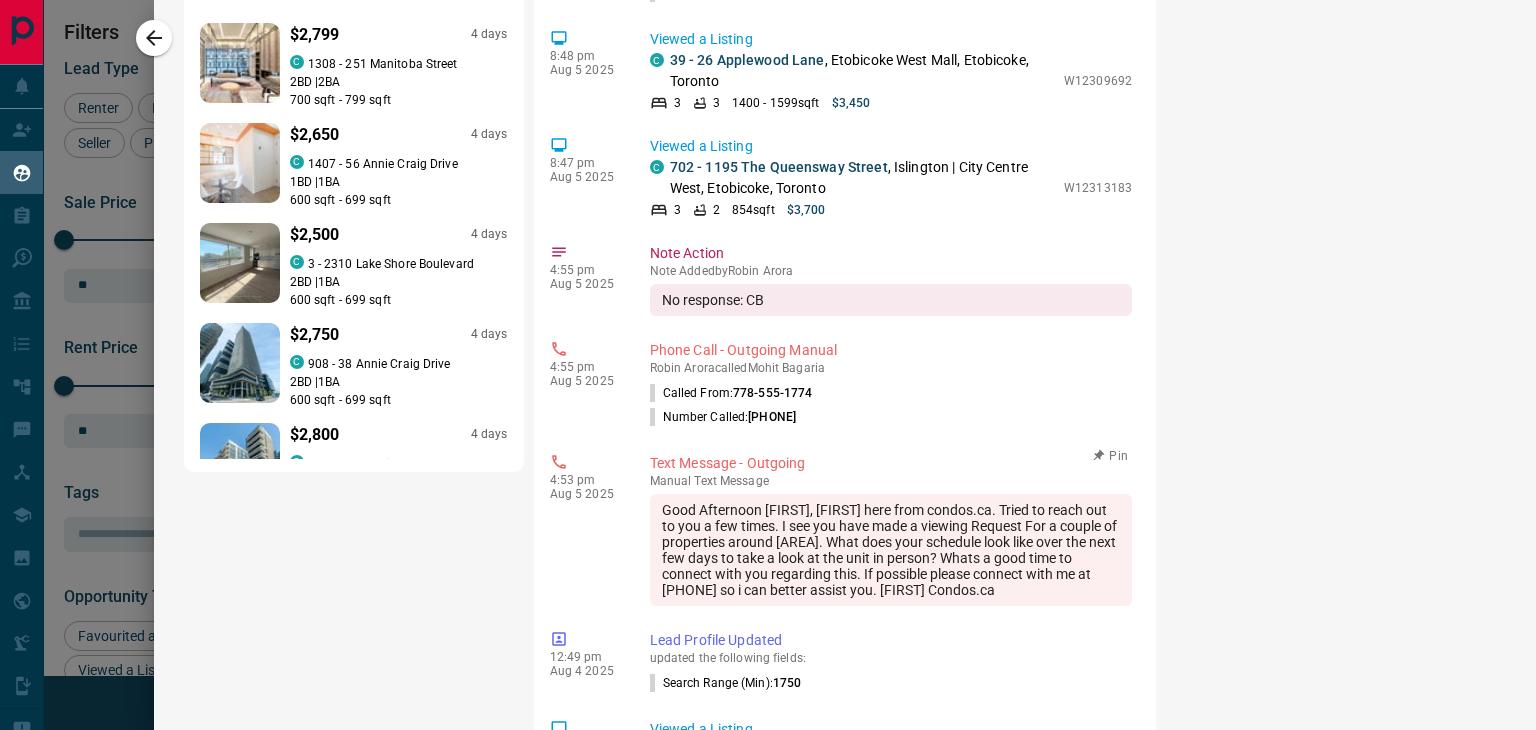 drag, startPoint x: 776, startPoint y: 653, endPoint x: 648, endPoint y: 536, distance: 173.41568 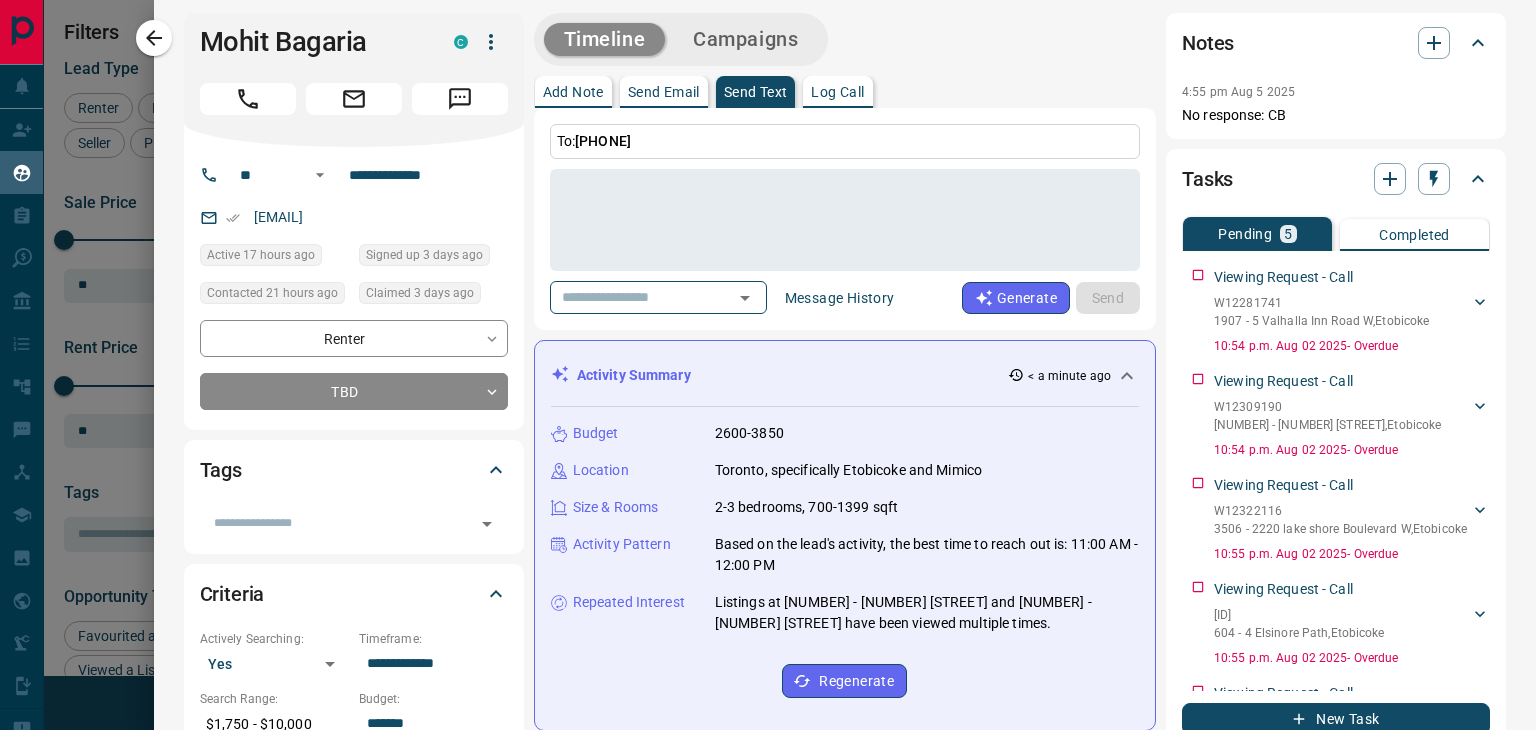 scroll, scrollTop: 0, scrollLeft: 0, axis: both 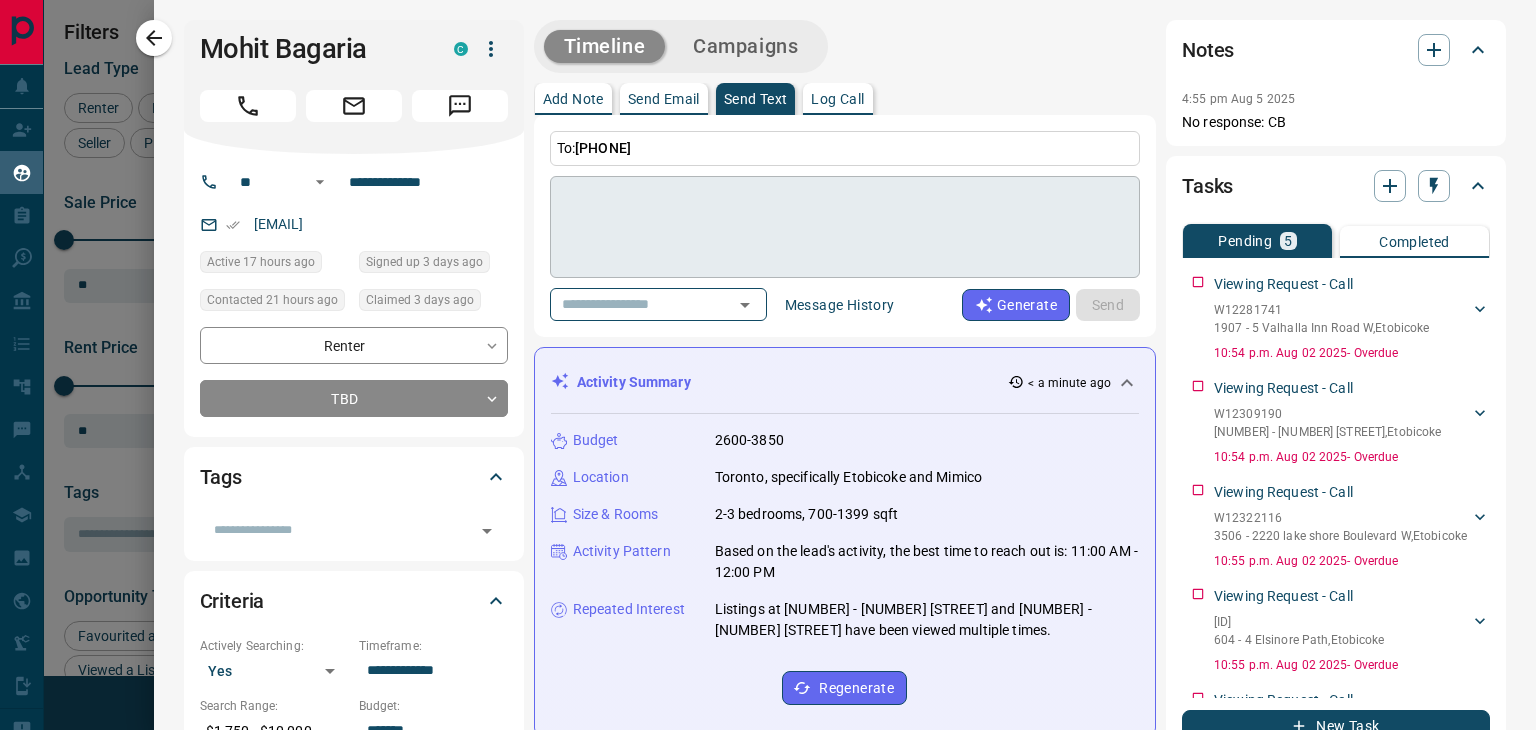click at bounding box center (845, 227) 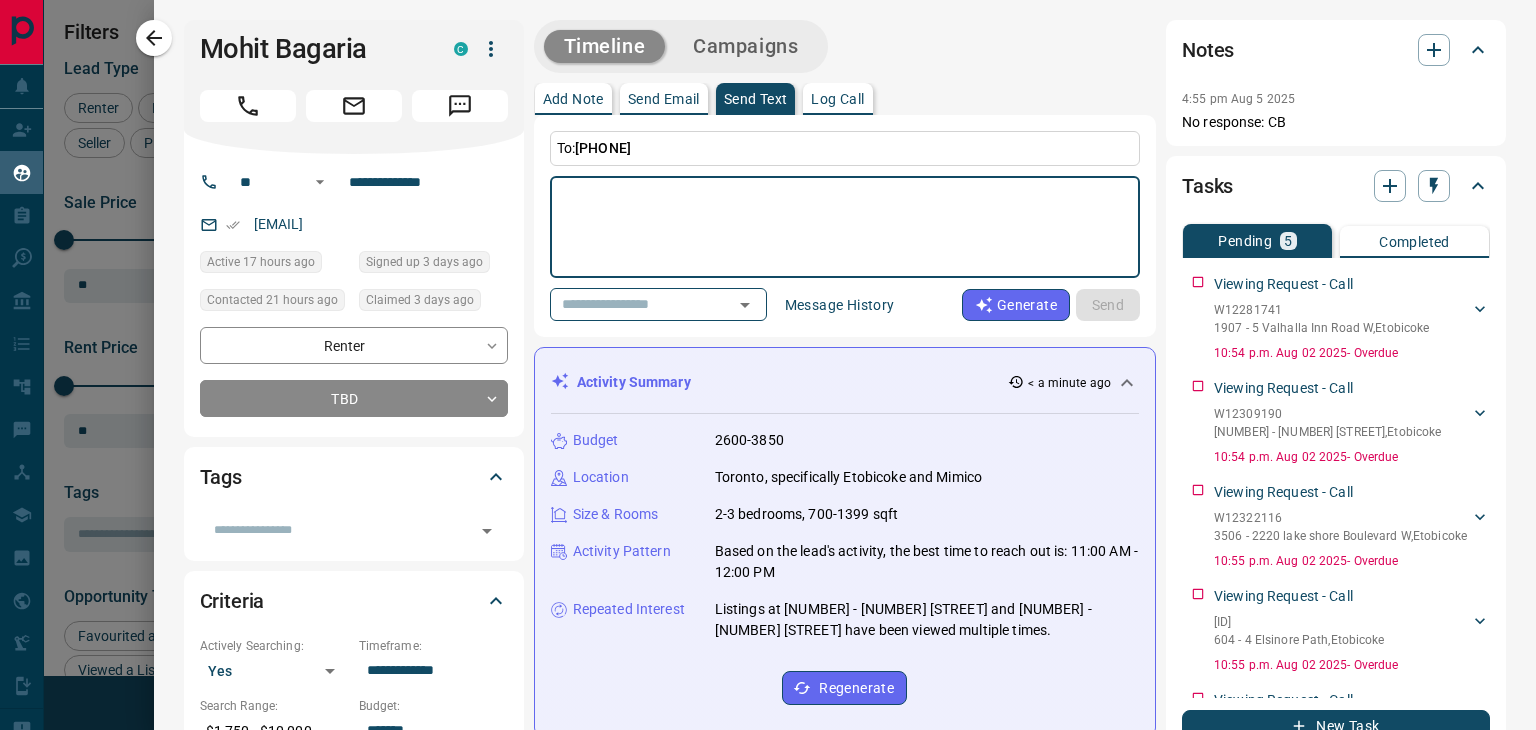 paste on "**********" 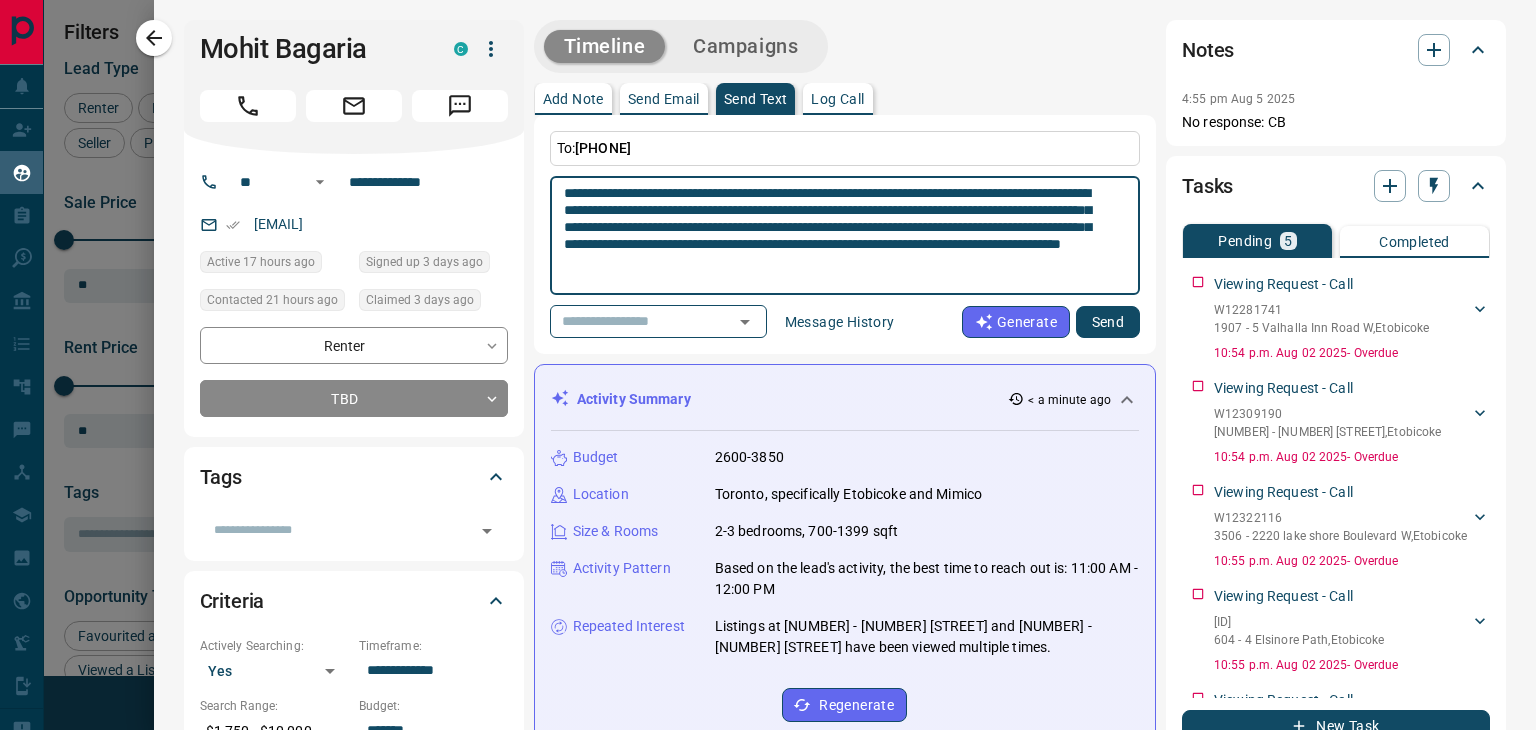 click on "**********" at bounding box center [837, 236] 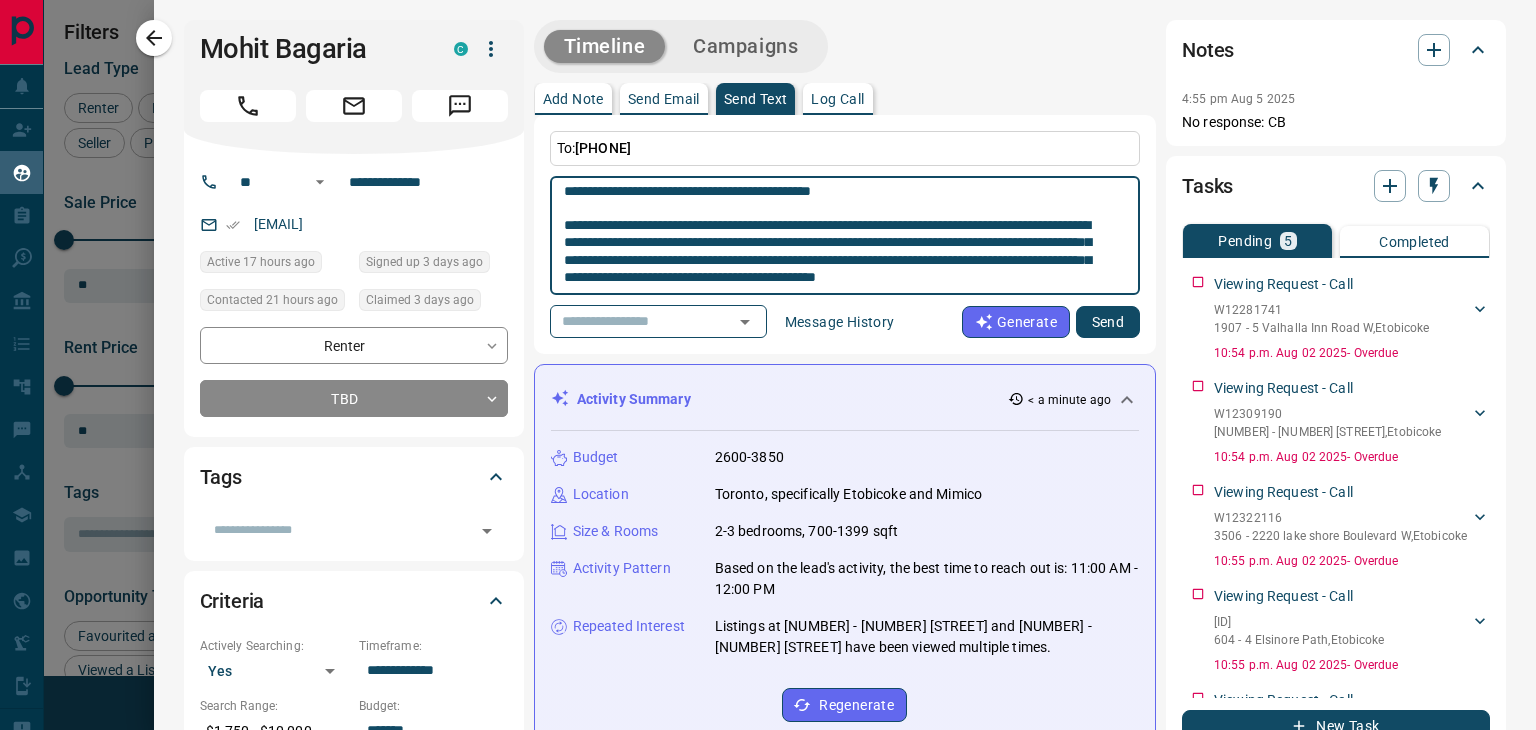 scroll, scrollTop: 18, scrollLeft: 0, axis: vertical 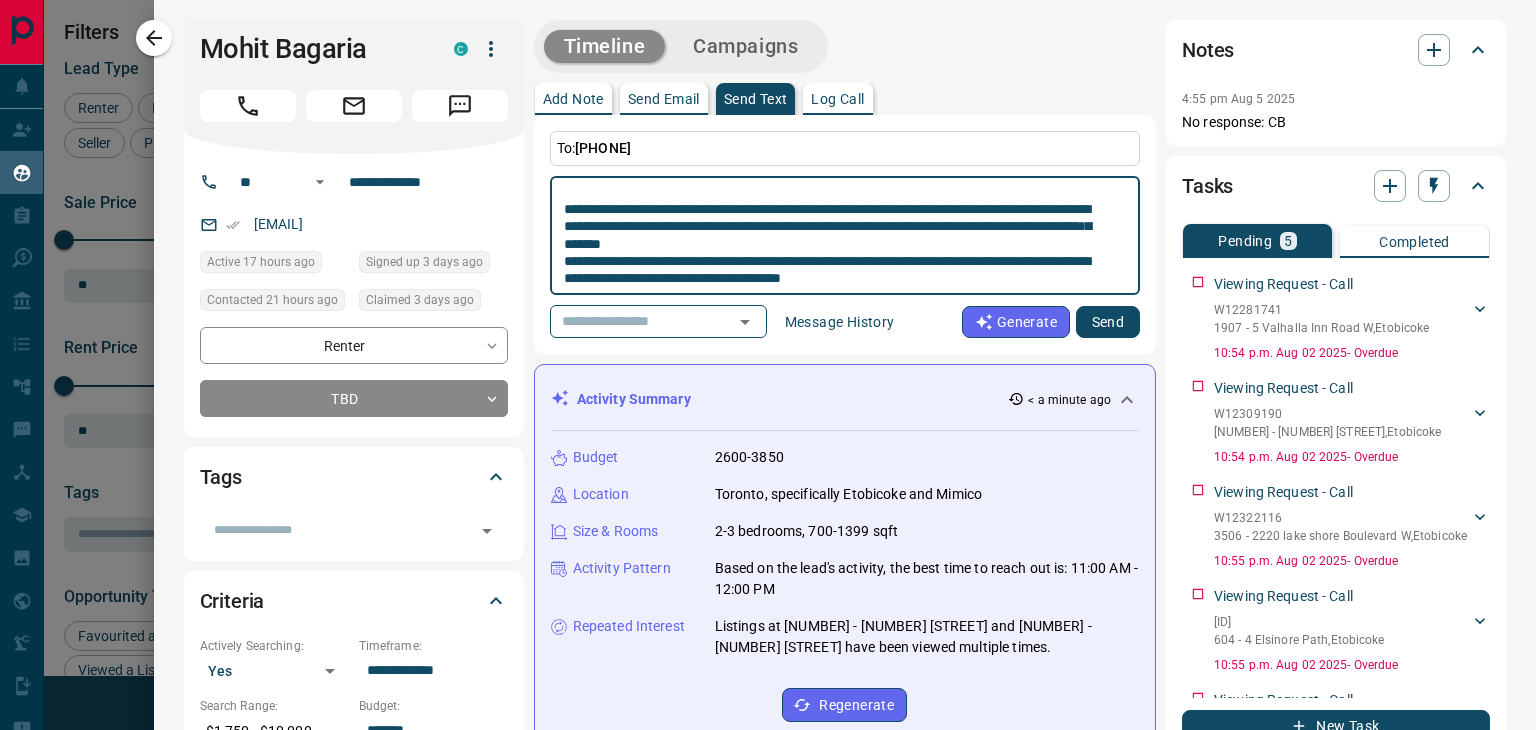 type on "**********" 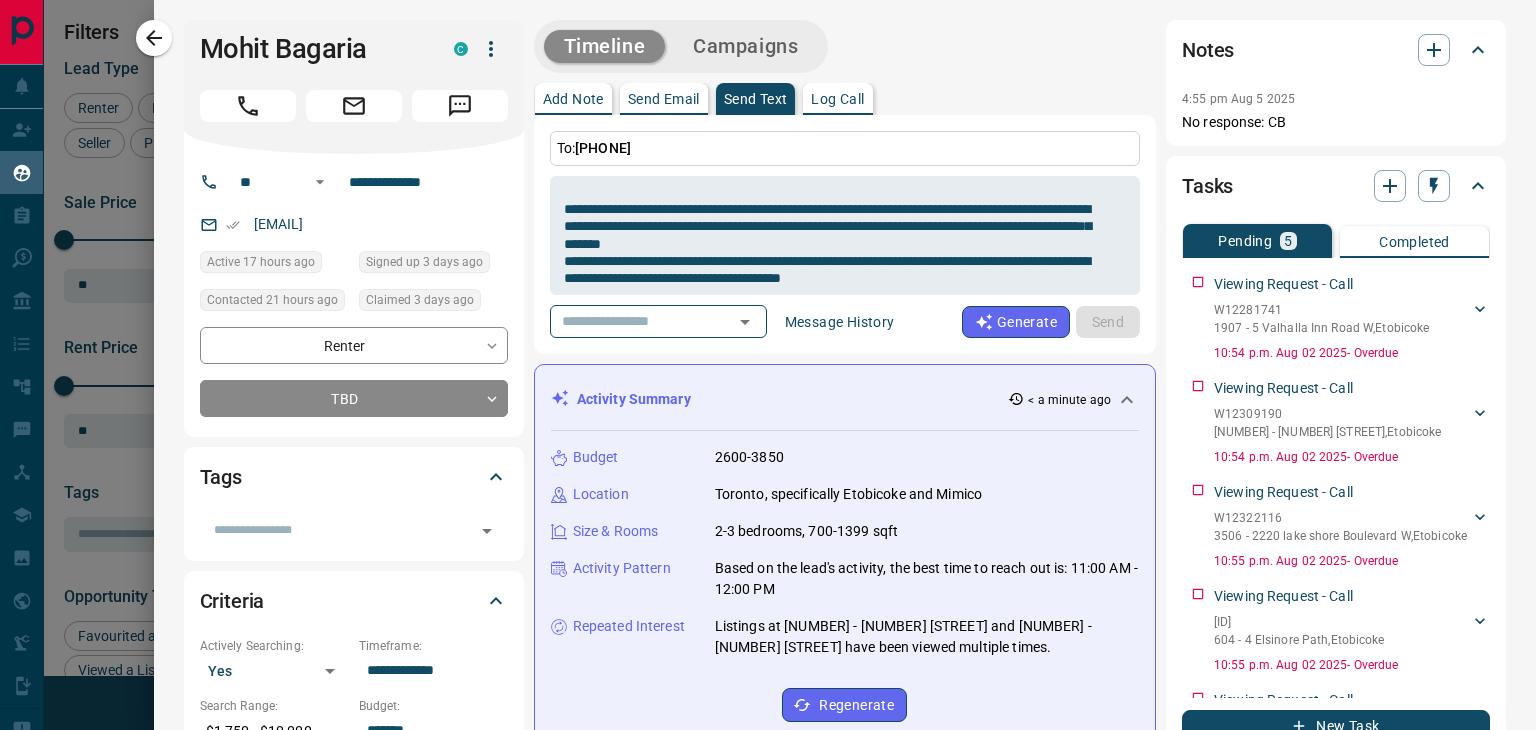 type 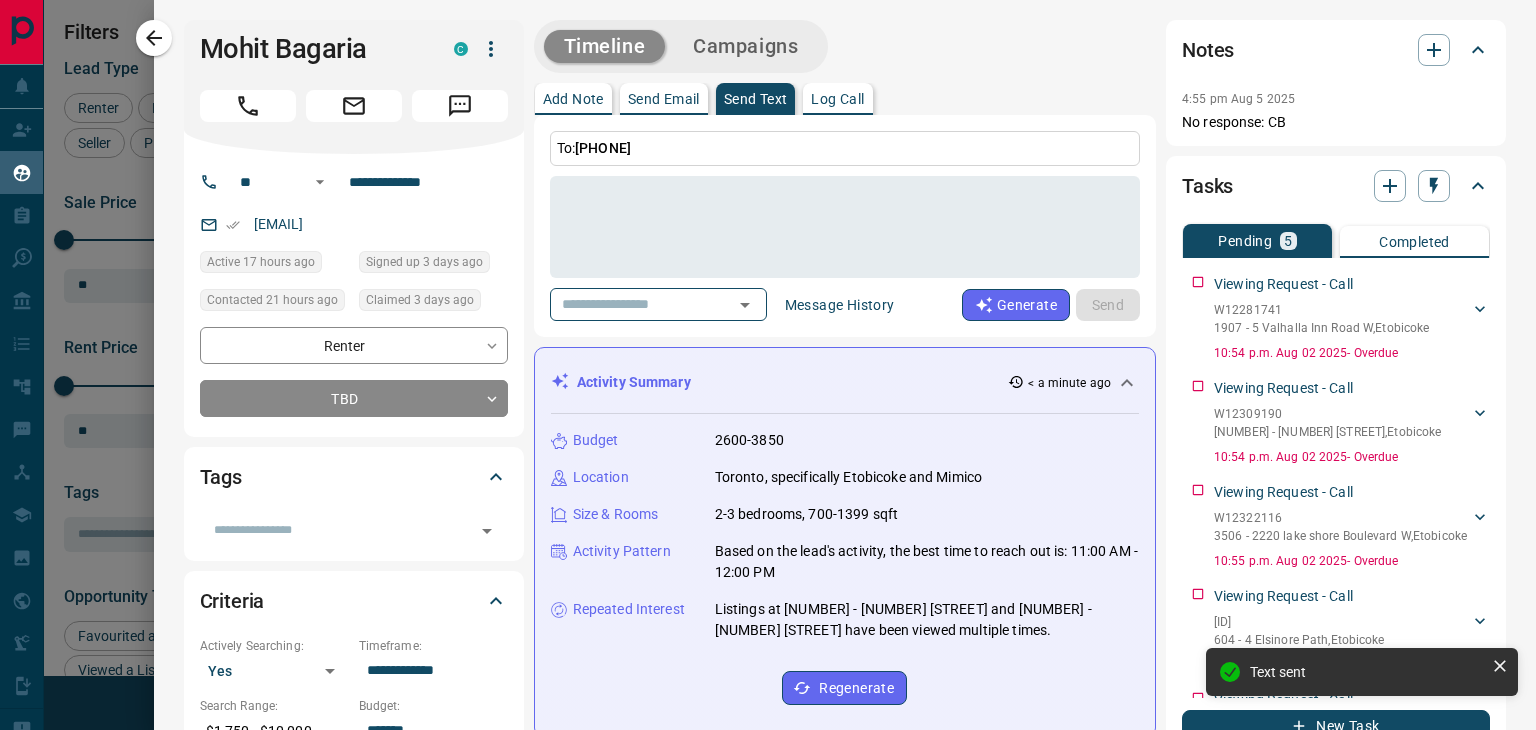 scroll, scrollTop: 0, scrollLeft: 0, axis: both 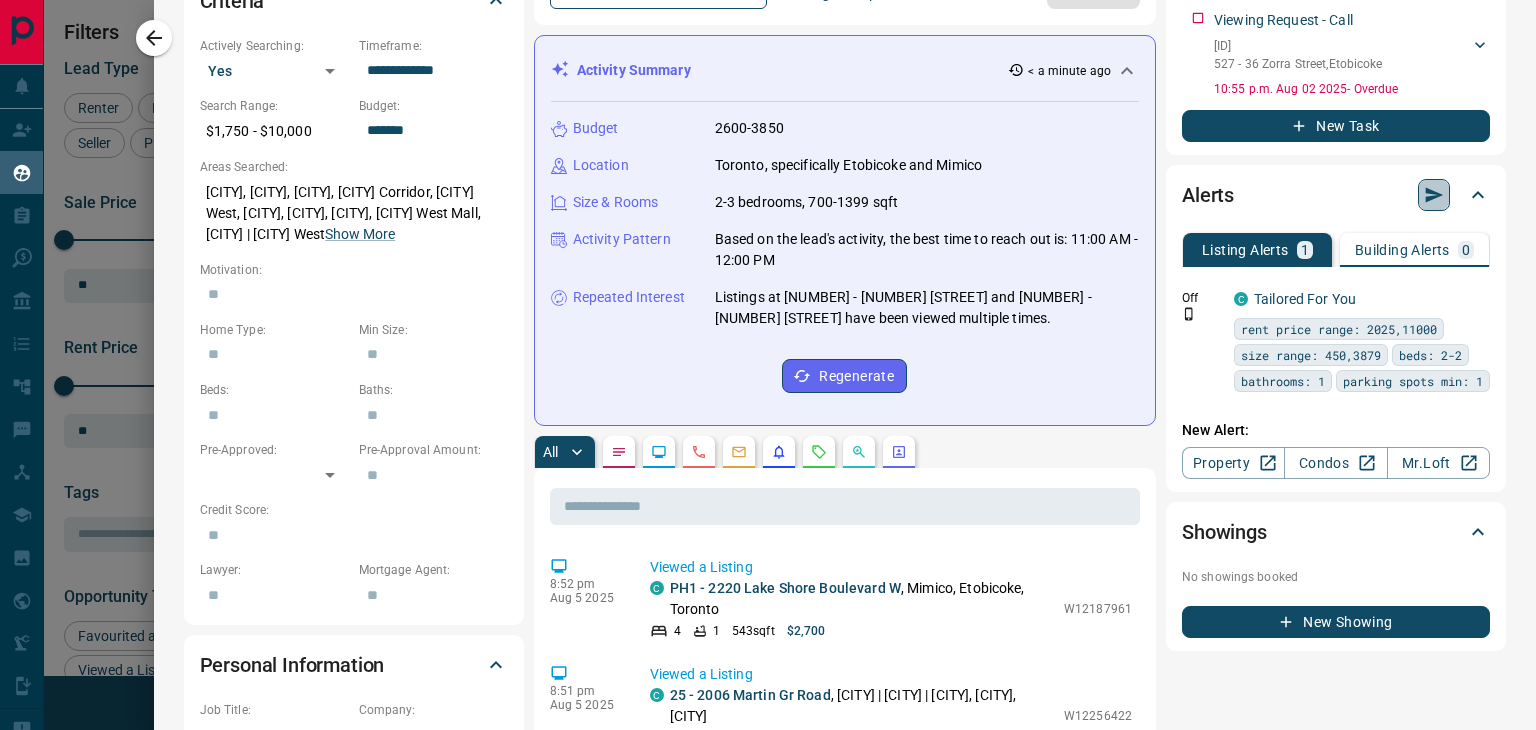 click 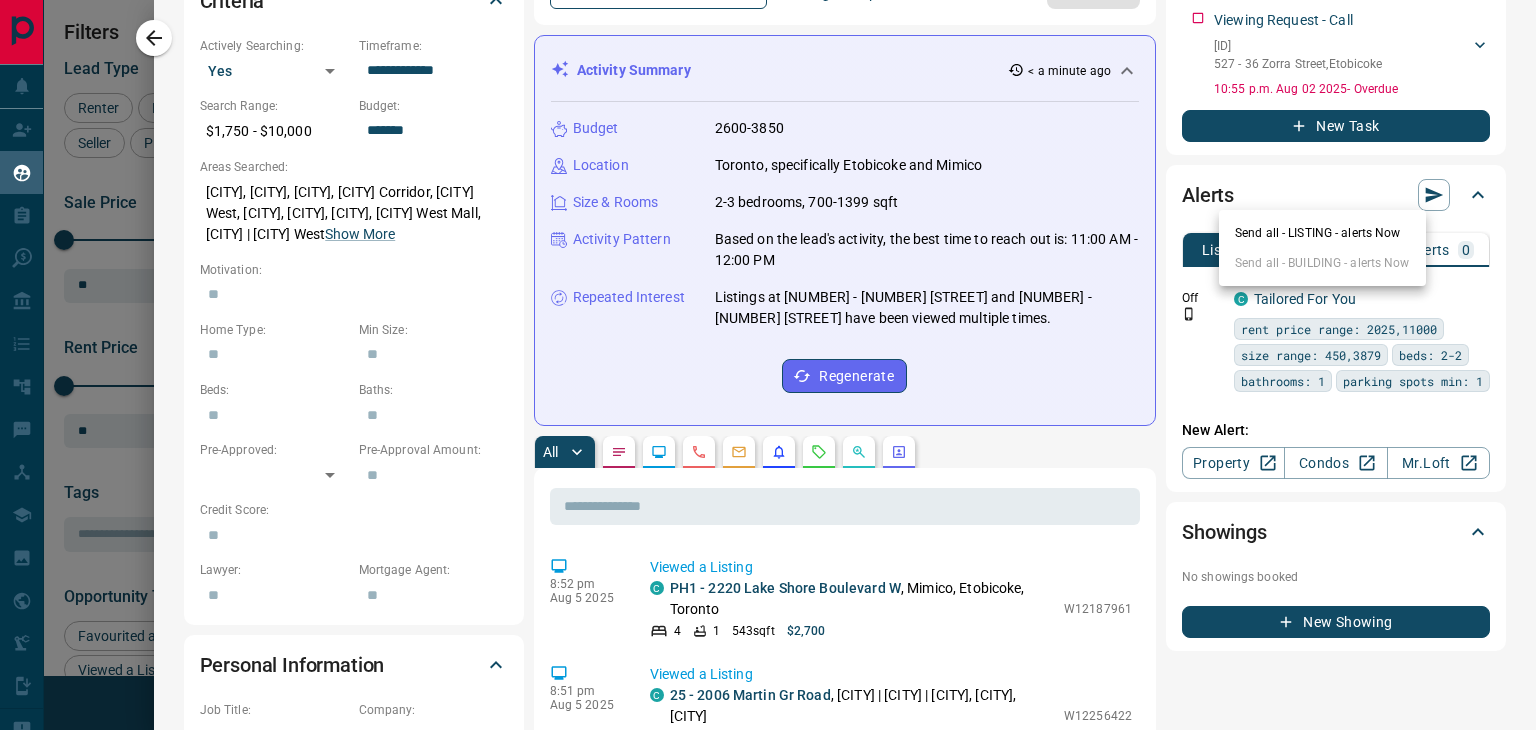 click on "Send all - LISTING - alerts Now" at bounding box center [1322, 233] 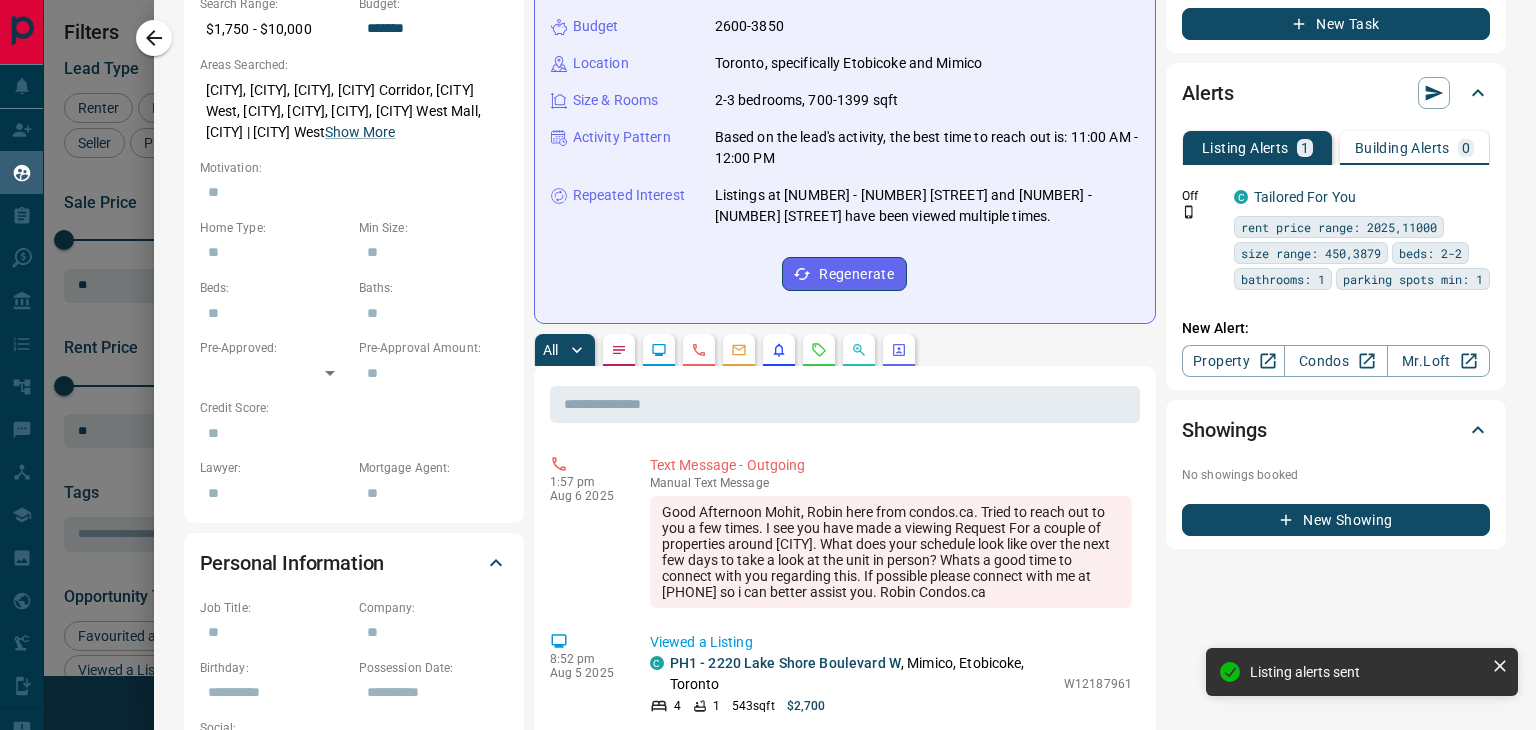 scroll, scrollTop: 1100, scrollLeft: 0, axis: vertical 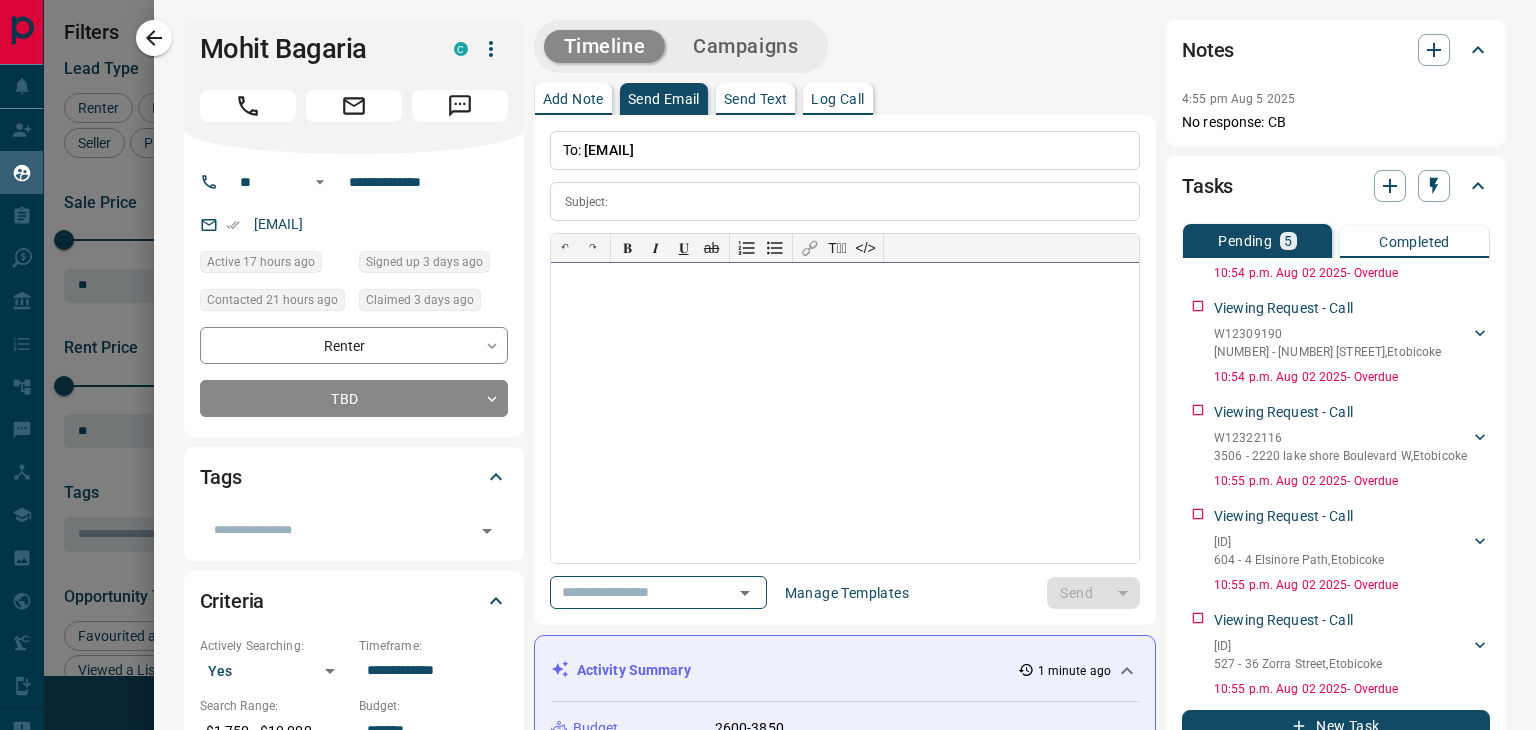 click at bounding box center [845, 413] 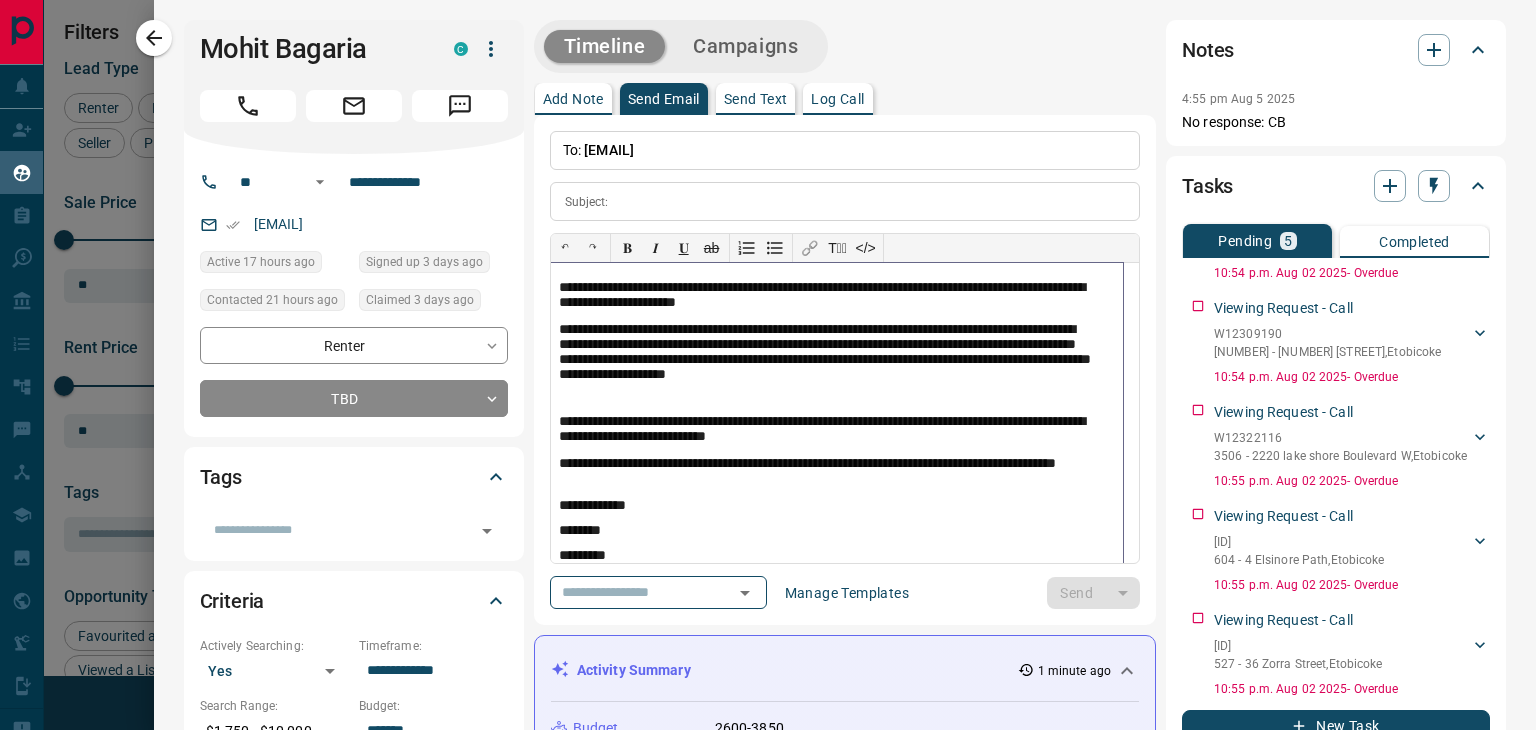 scroll, scrollTop: 52, scrollLeft: 0, axis: vertical 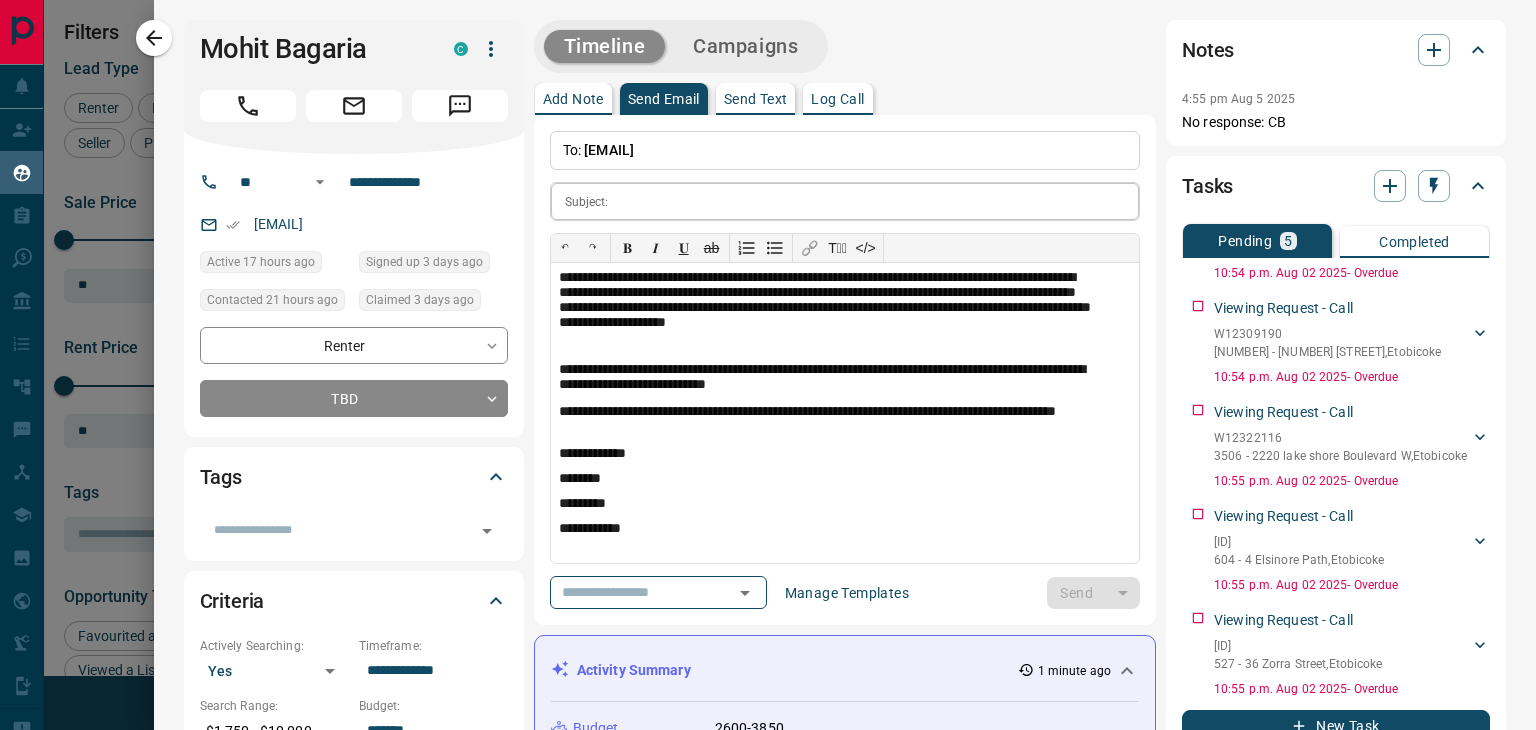 click on "Subject:" at bounding box center [587, 202] 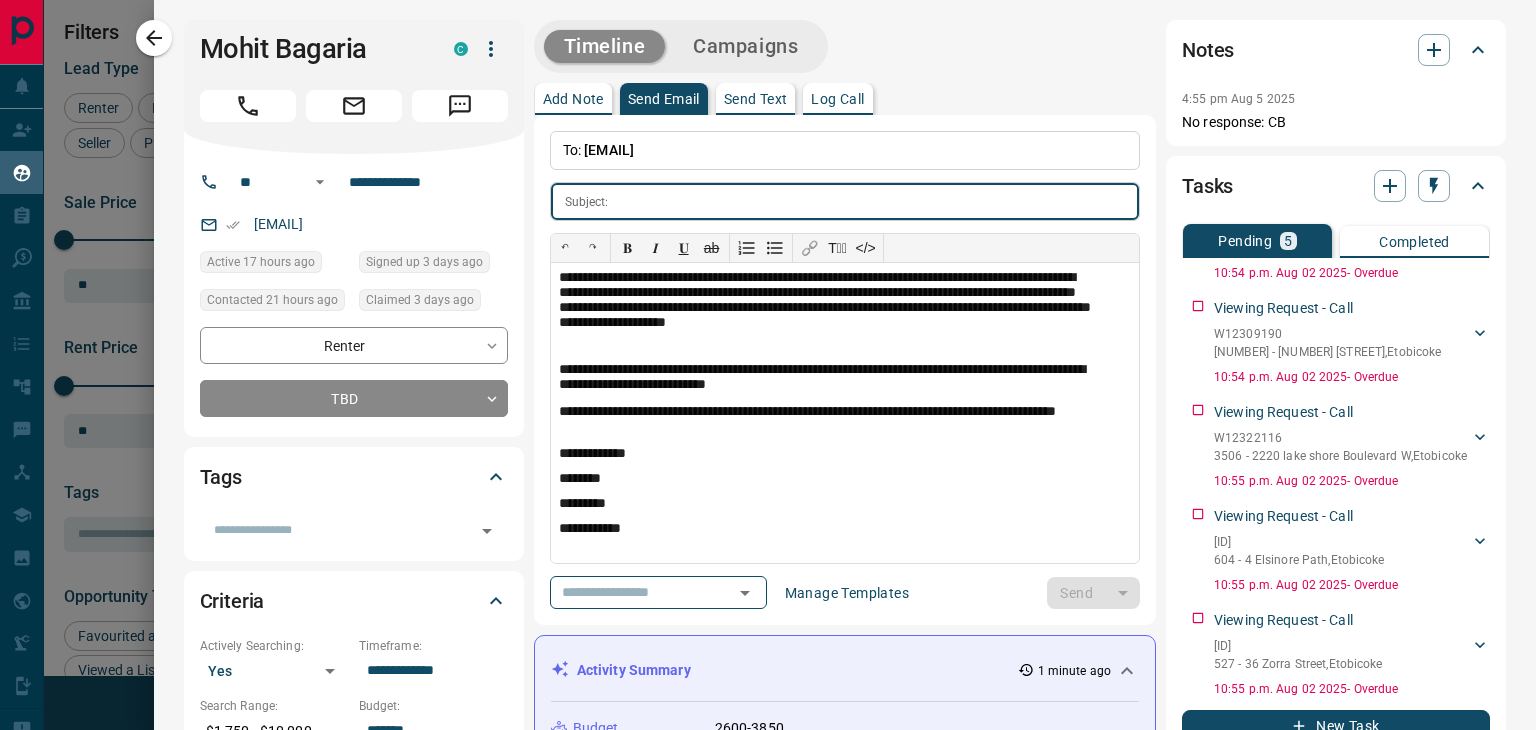 paste on "**********" 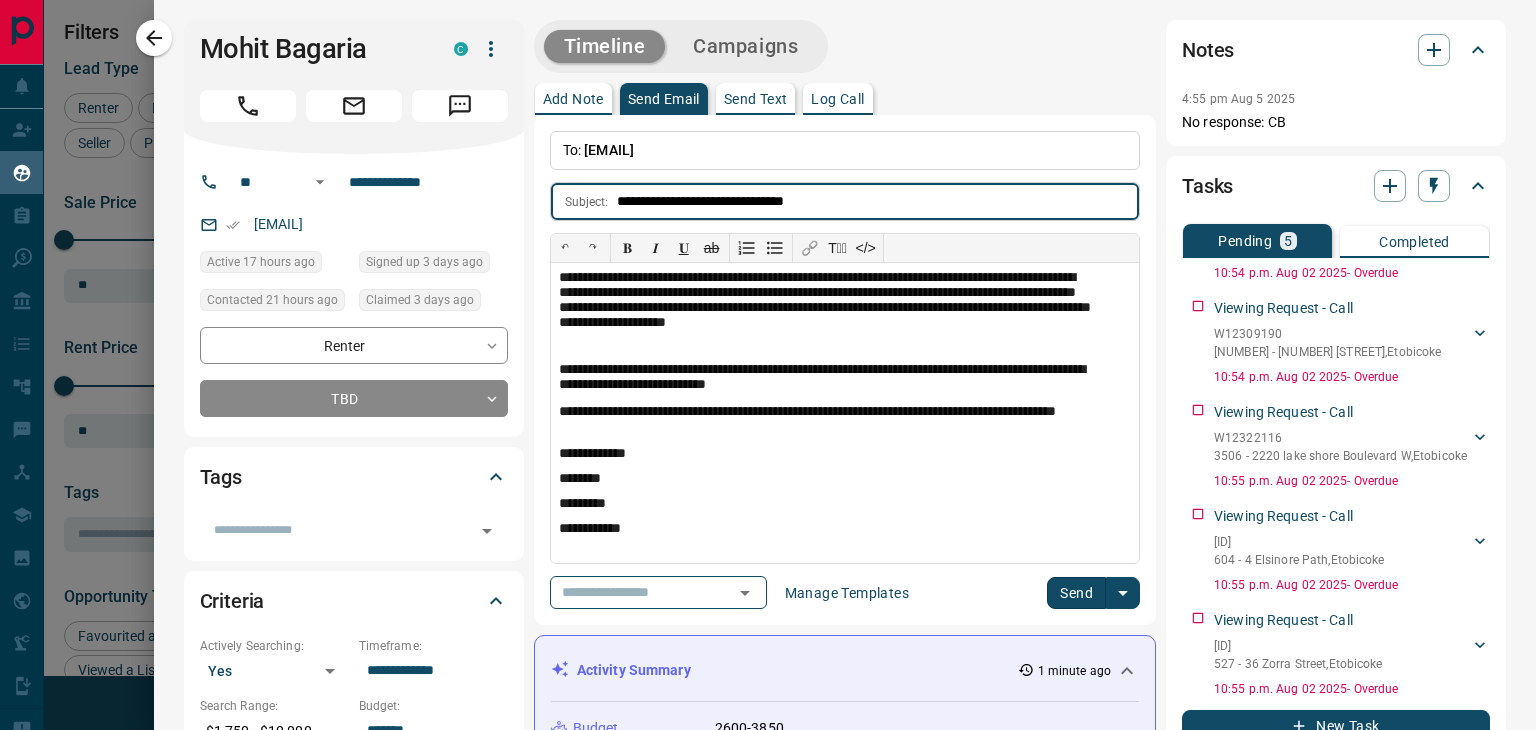 type on "**********" 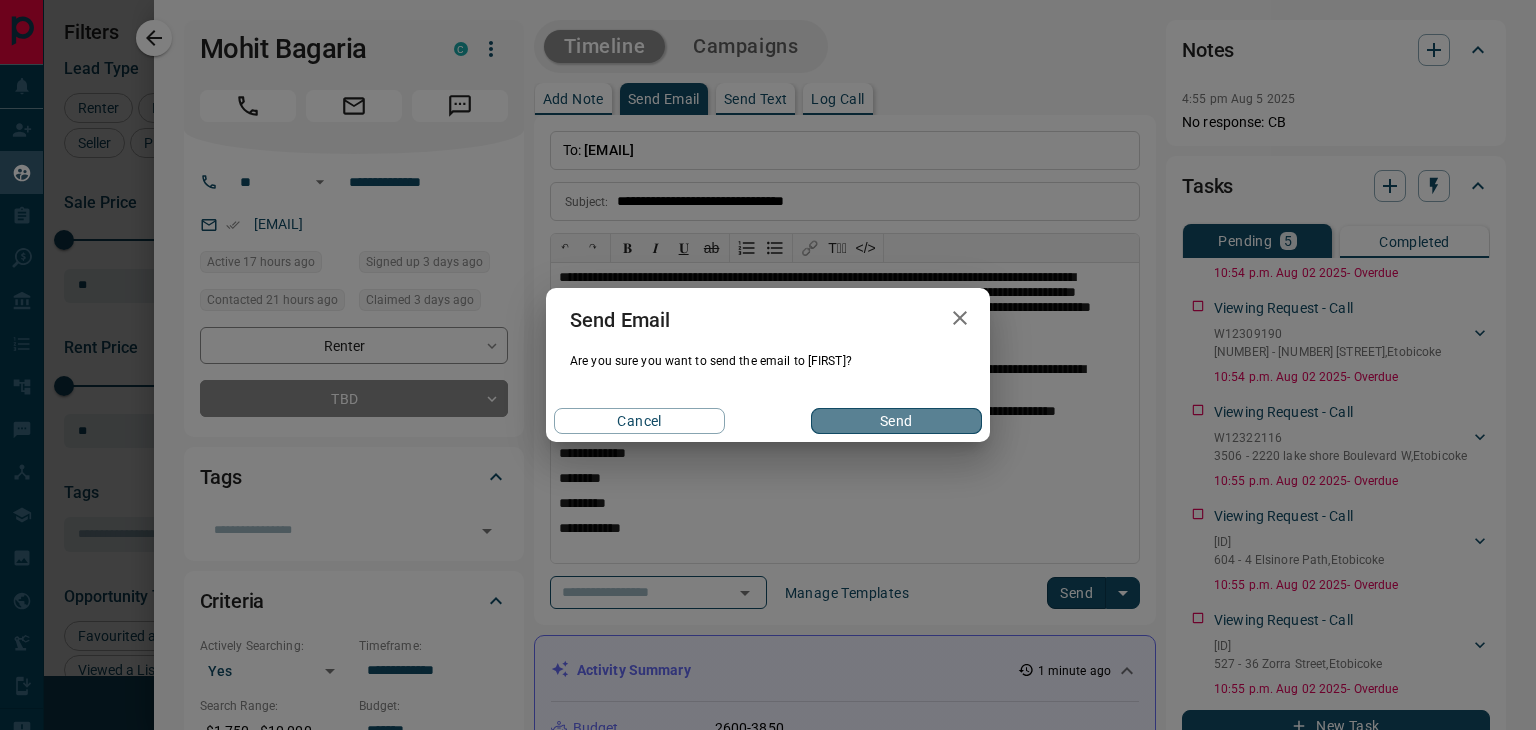 click on "Send" at bounding box center (896, 421) 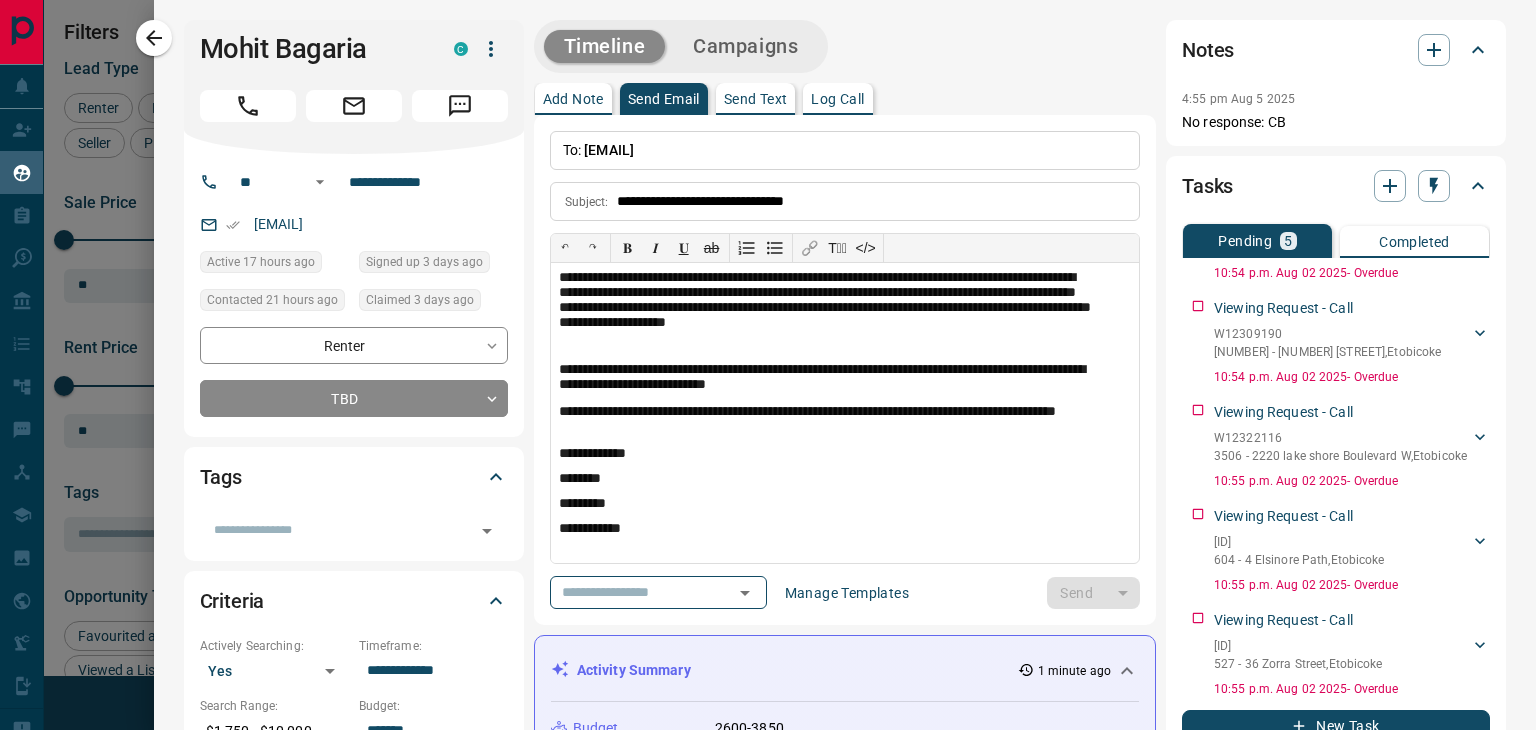 type 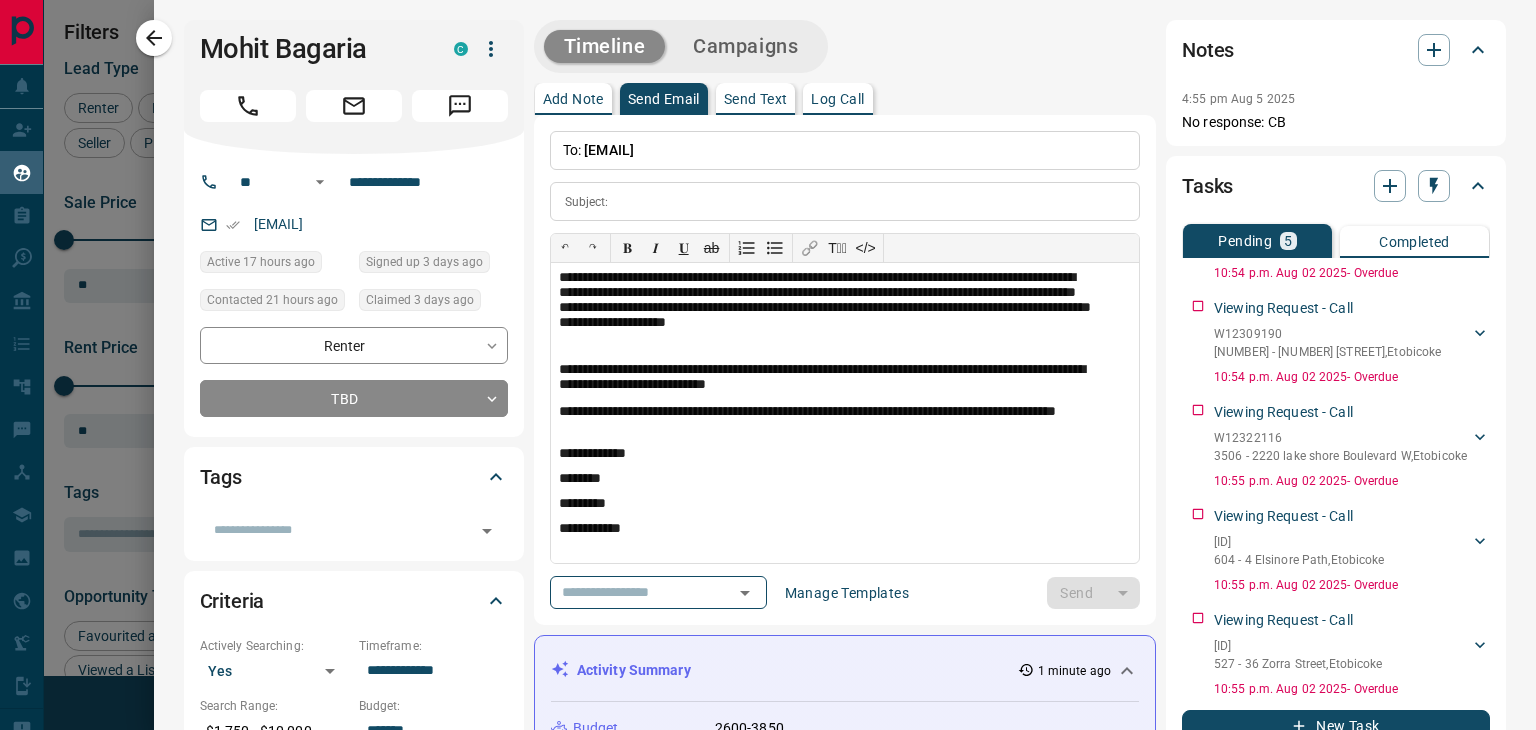 scroll, scrollTop: 0, scrollLeft: 0, axis: both 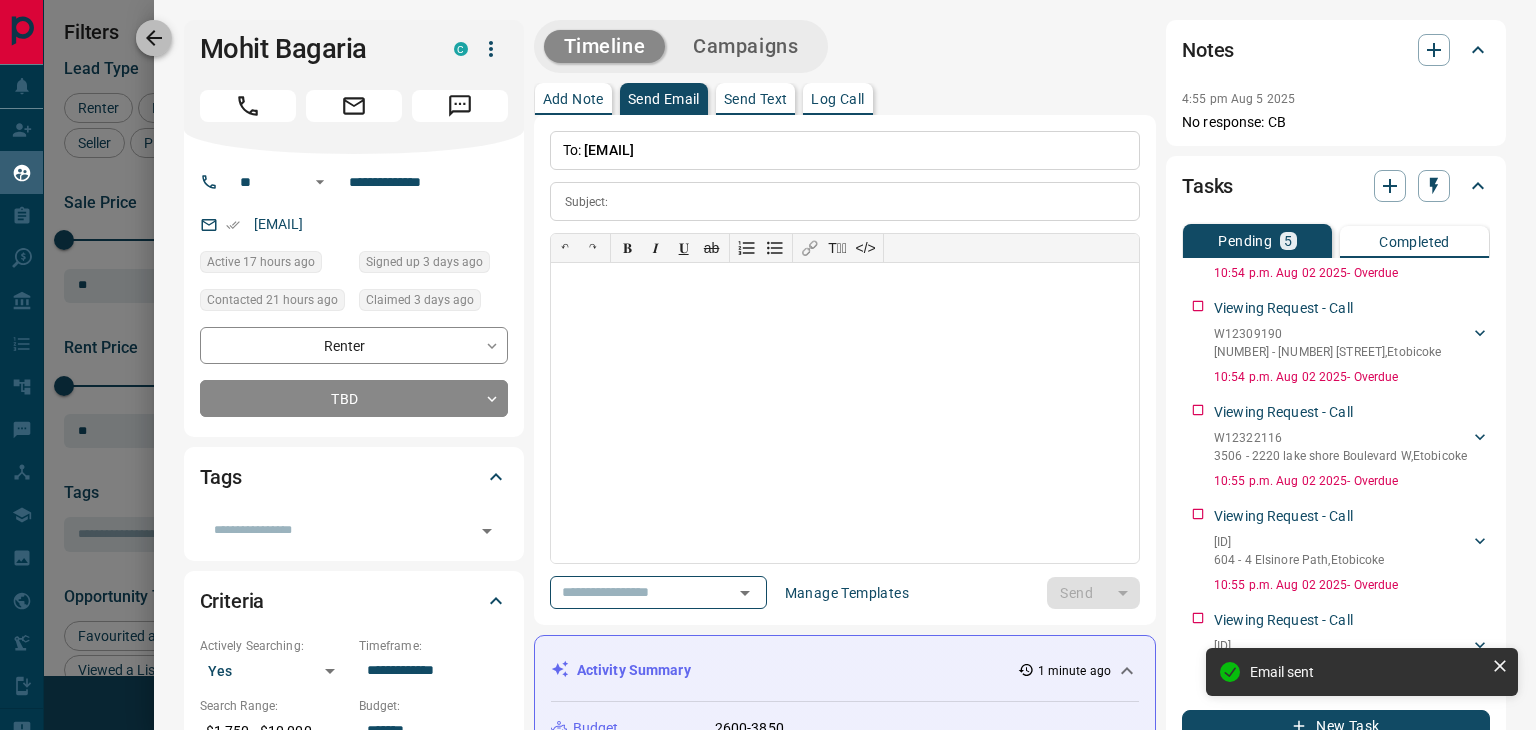 click 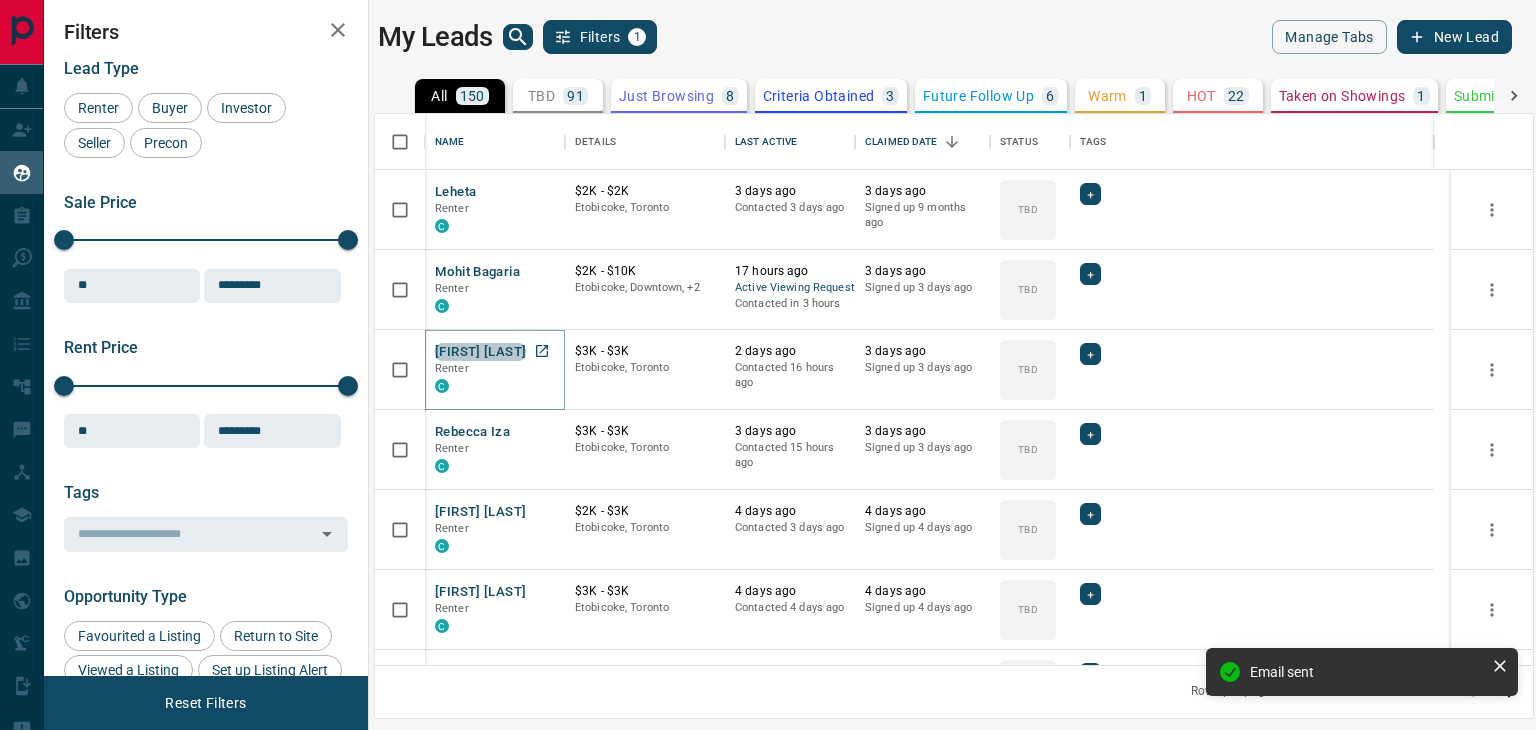 click on "[FIRST] [LAST]" at bounding box center [480, 352] 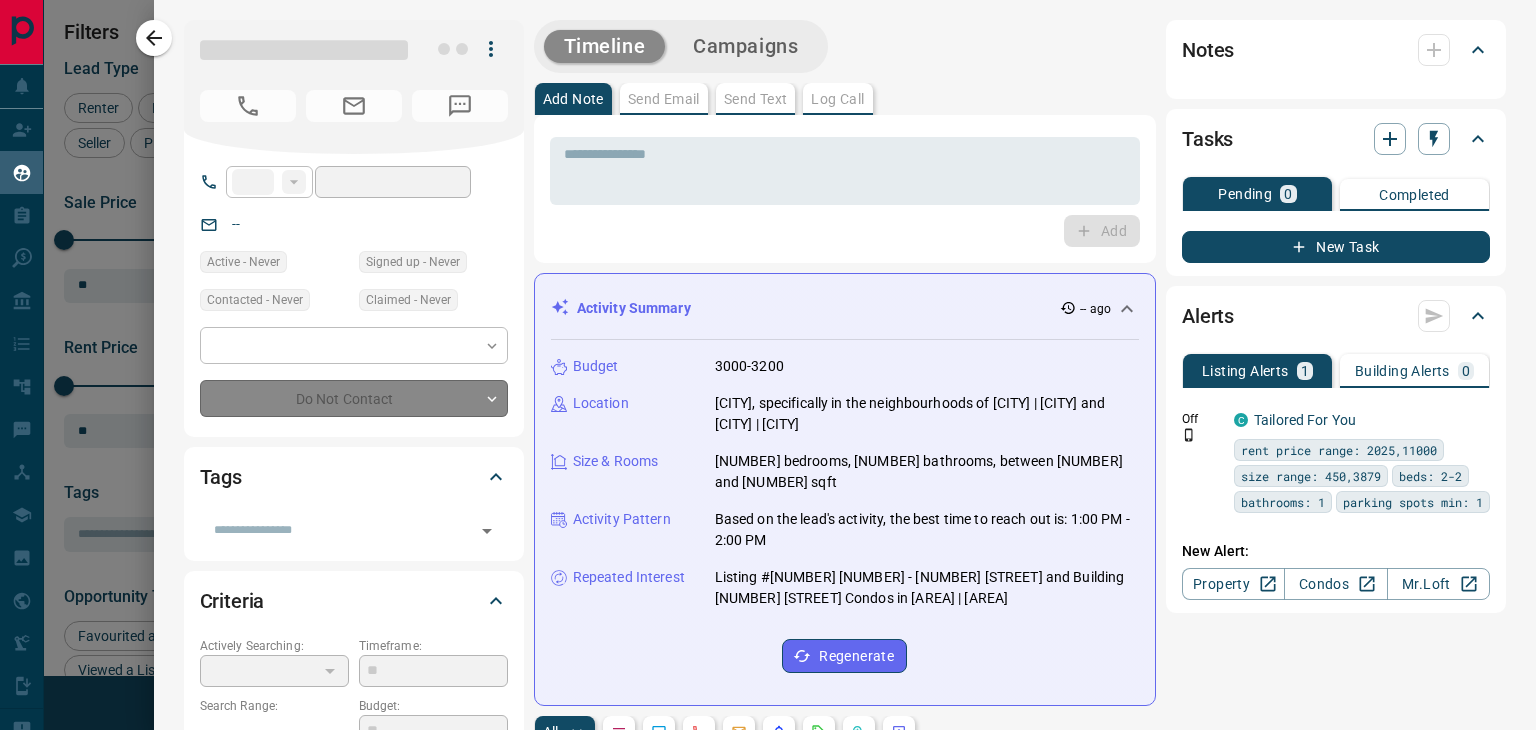 type on "**" 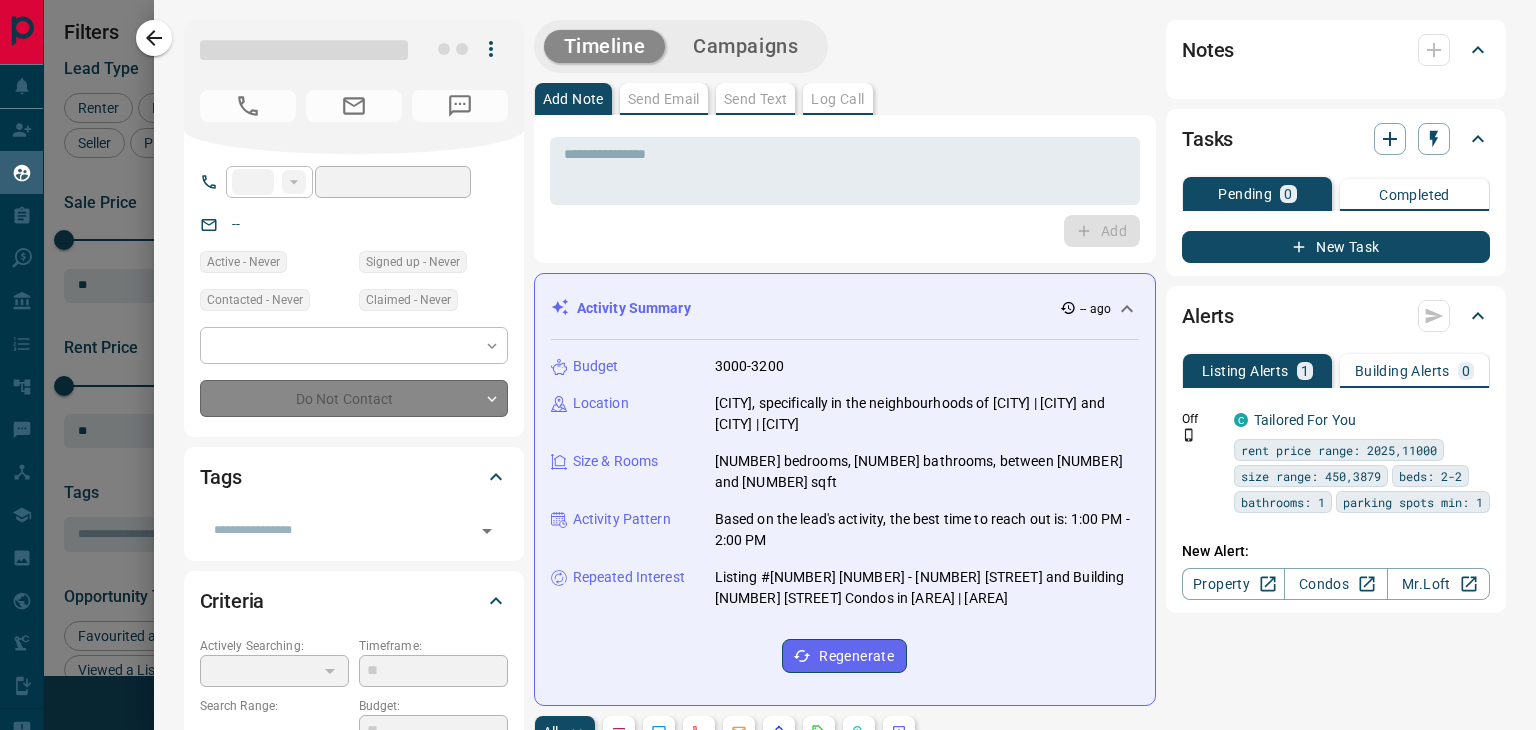 type on "**********" 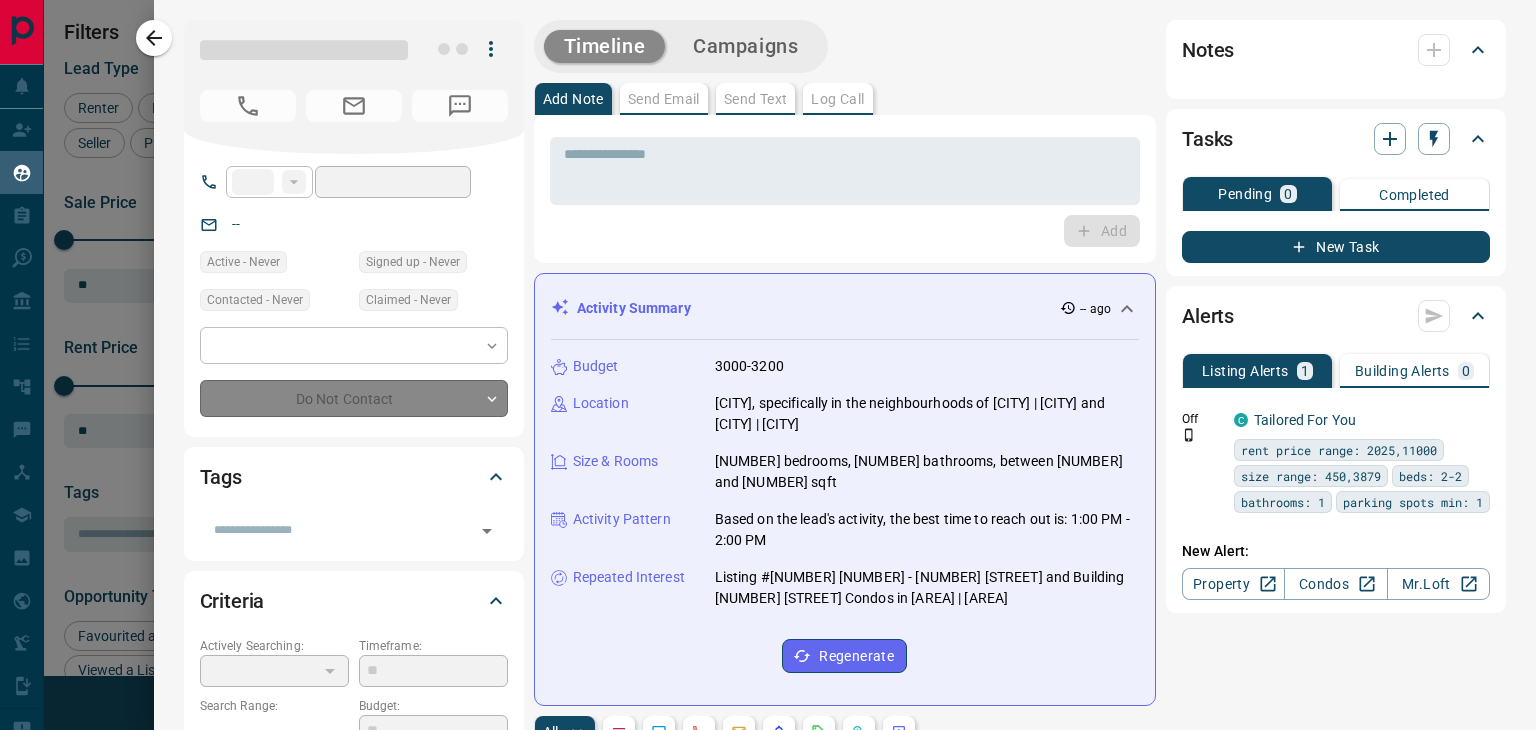 type on "**********" 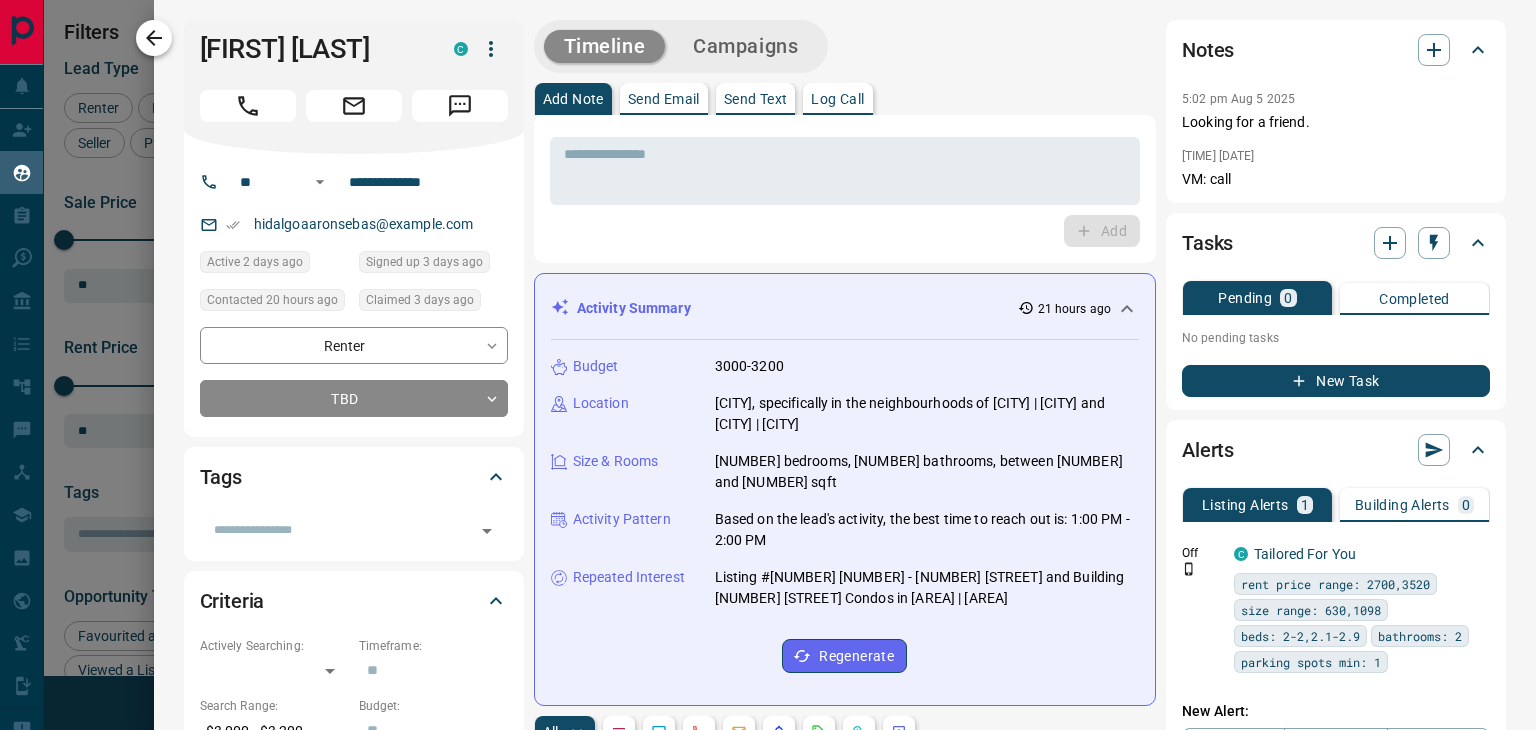 click 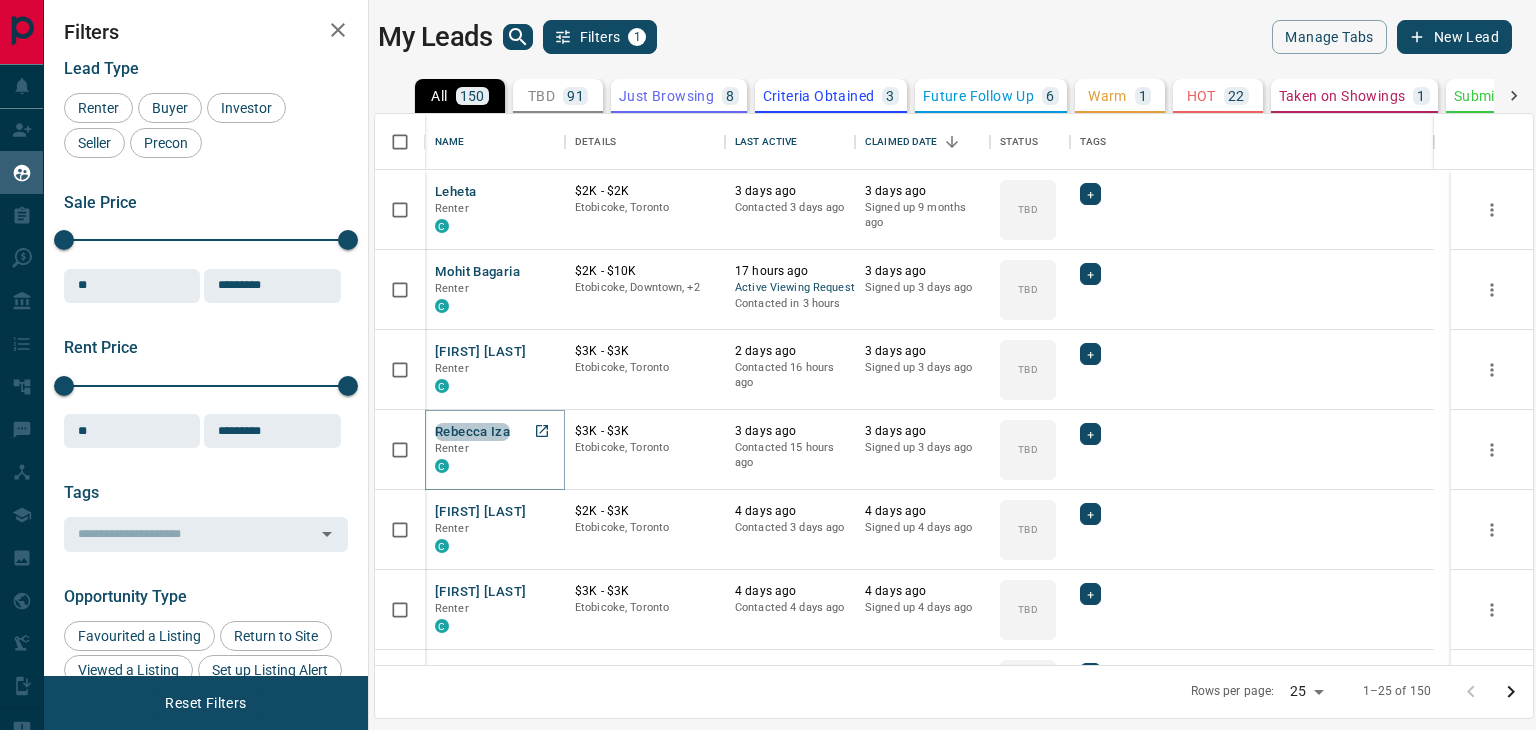 click on "Rebecca Iza" at bounding box center [472, 432] 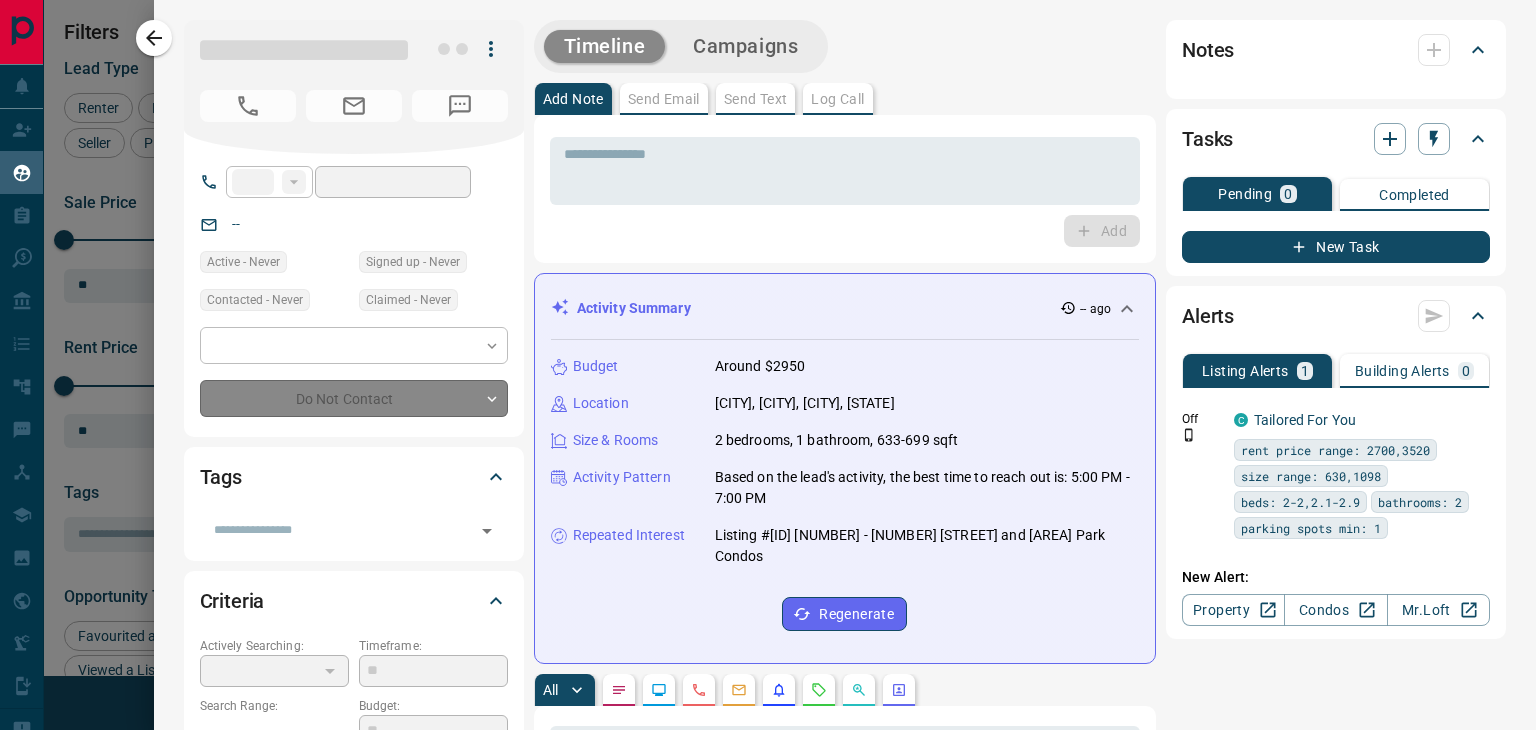 type on "**" 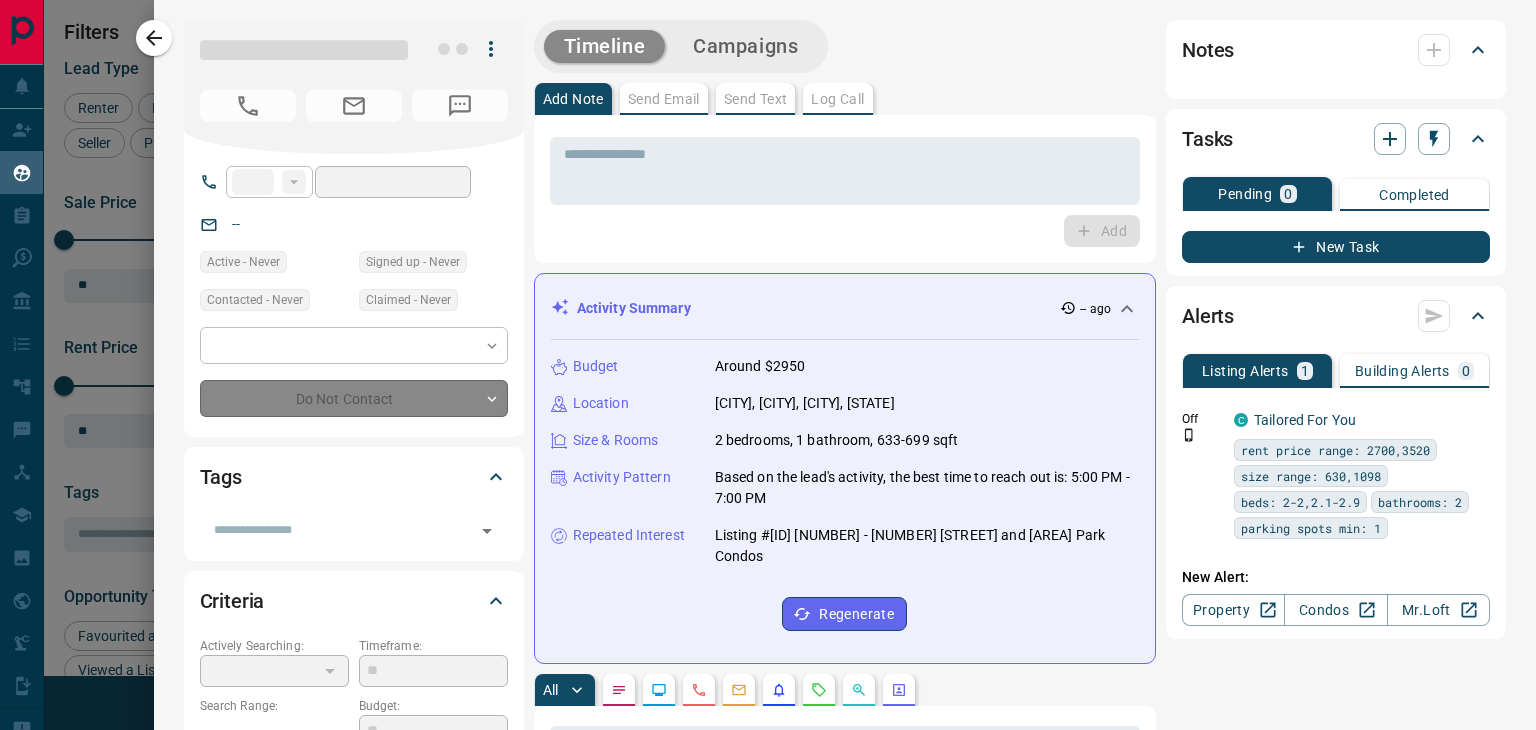 type on "**********" 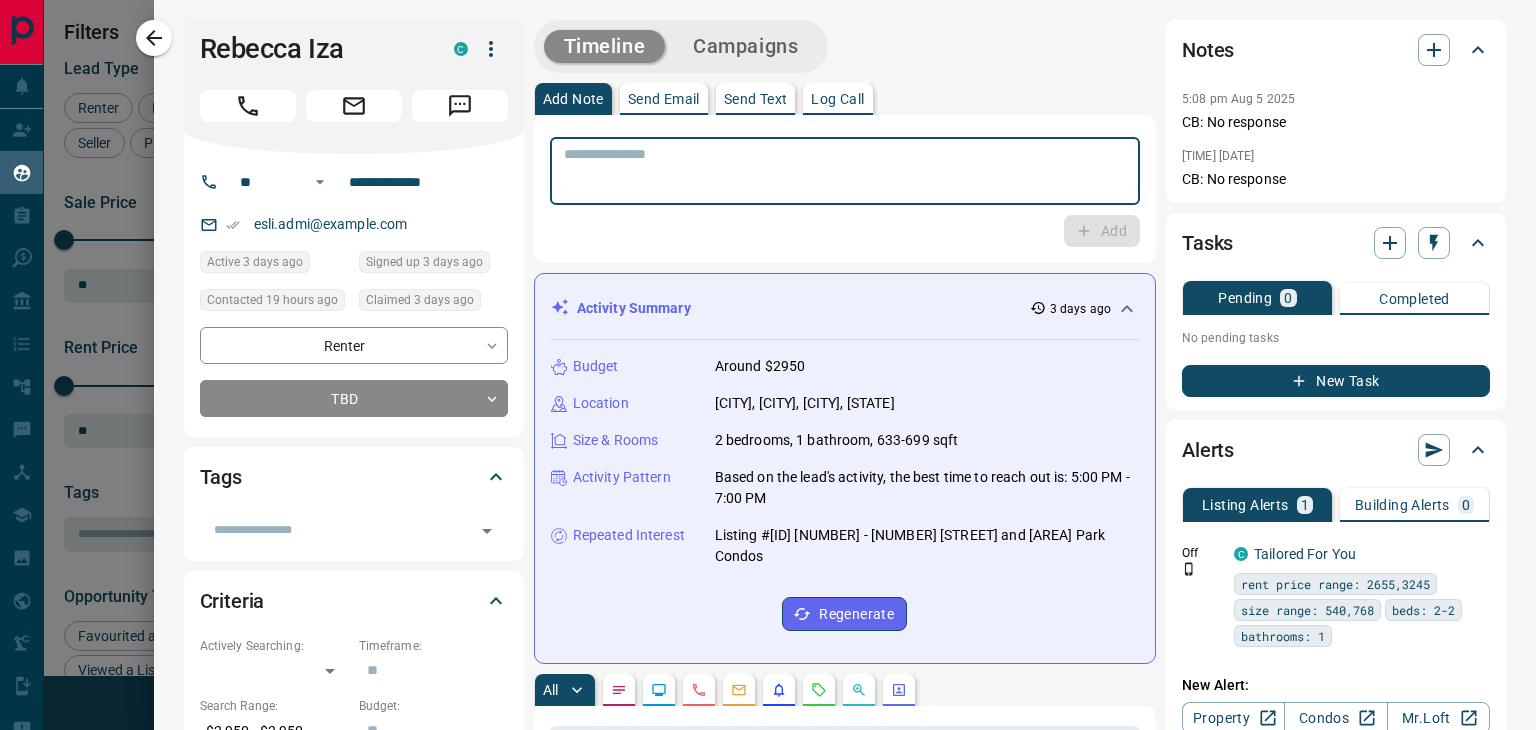 click at bounding box center [845, 171] 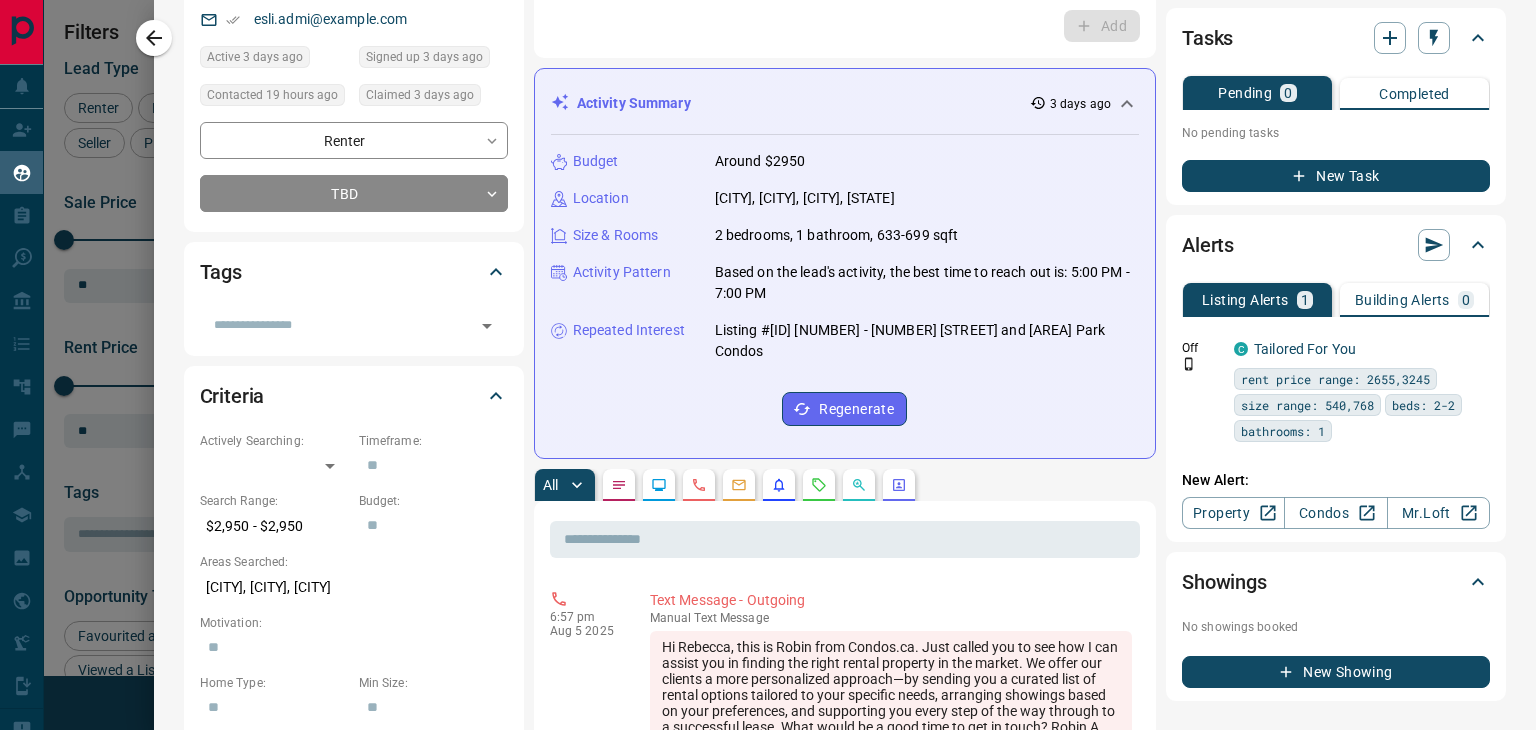 scroll, scrollTop: 800, scrollLeft: 0, axis: vertical 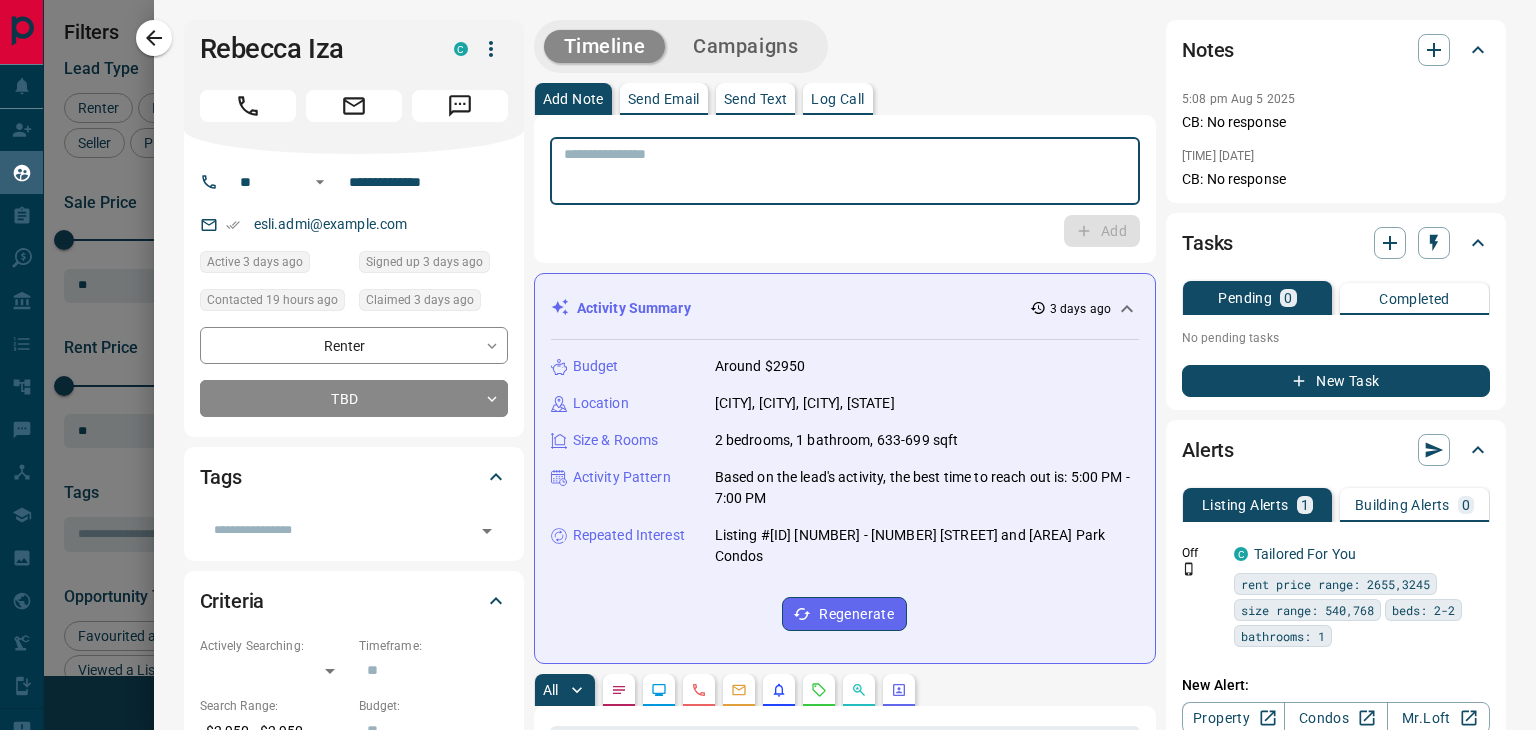 click on "Timeline Campaigns Add Note Send Email Send Text Log Call * ​ Add Activity Summary 3 days ago Budget Around $2950 Location [AREA], [AREA], [AREA], [PROVINCE] Size & Rooms 2 bedrooms, 1 bathroom, 633-699 sqft Activity Pattern Based on the lead's activity, the best time to reach out is:  5:00 PM - 7:00 PM Repeated Interest Listing #[ID] [NUMBER] - [NUMBER] [STREET] and [AREA] Park Condos Regenerate All ​ [TIME] [DATE] Text Message - Outgoing manual   Text Message   Hi [FIRST], this is [FIRST] from Condos.ca.
Just called you to see how I can assist you in finding the right rental property in the market. We offer our clients a more personalized approach—by sending you a curated list of rental options tailored to your specific needs, arranging showings based on your preferences, and supporting you every step of the way through to a successful lease.
What would be a good time to get in touch?
[FIRST] A.
Condos.ca
[PHONE] [TIME] HTML Email - Sent View Email 5:08 pm  by" at bounding box center [845, 1214] 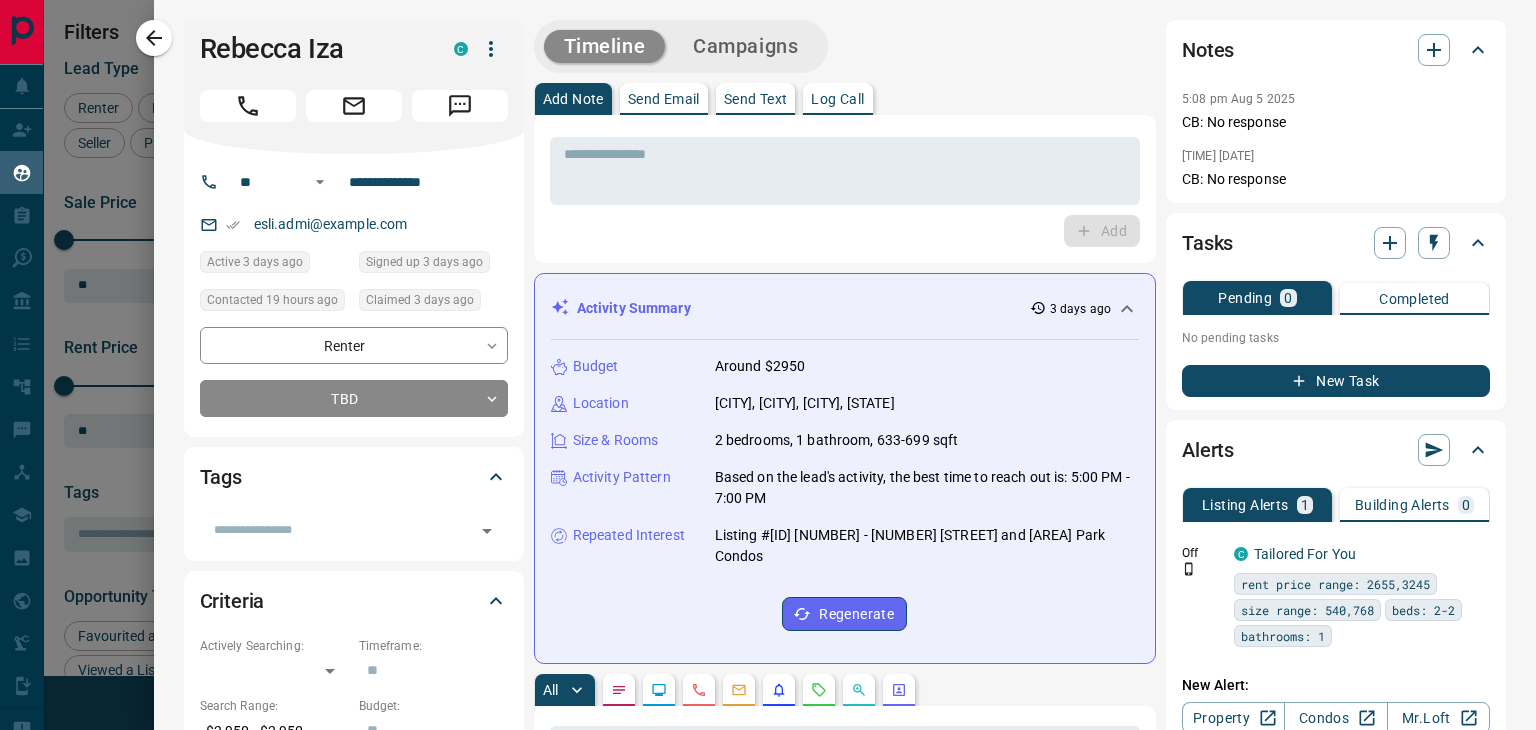 click on "Send Email" at bounding box center (664, 99) 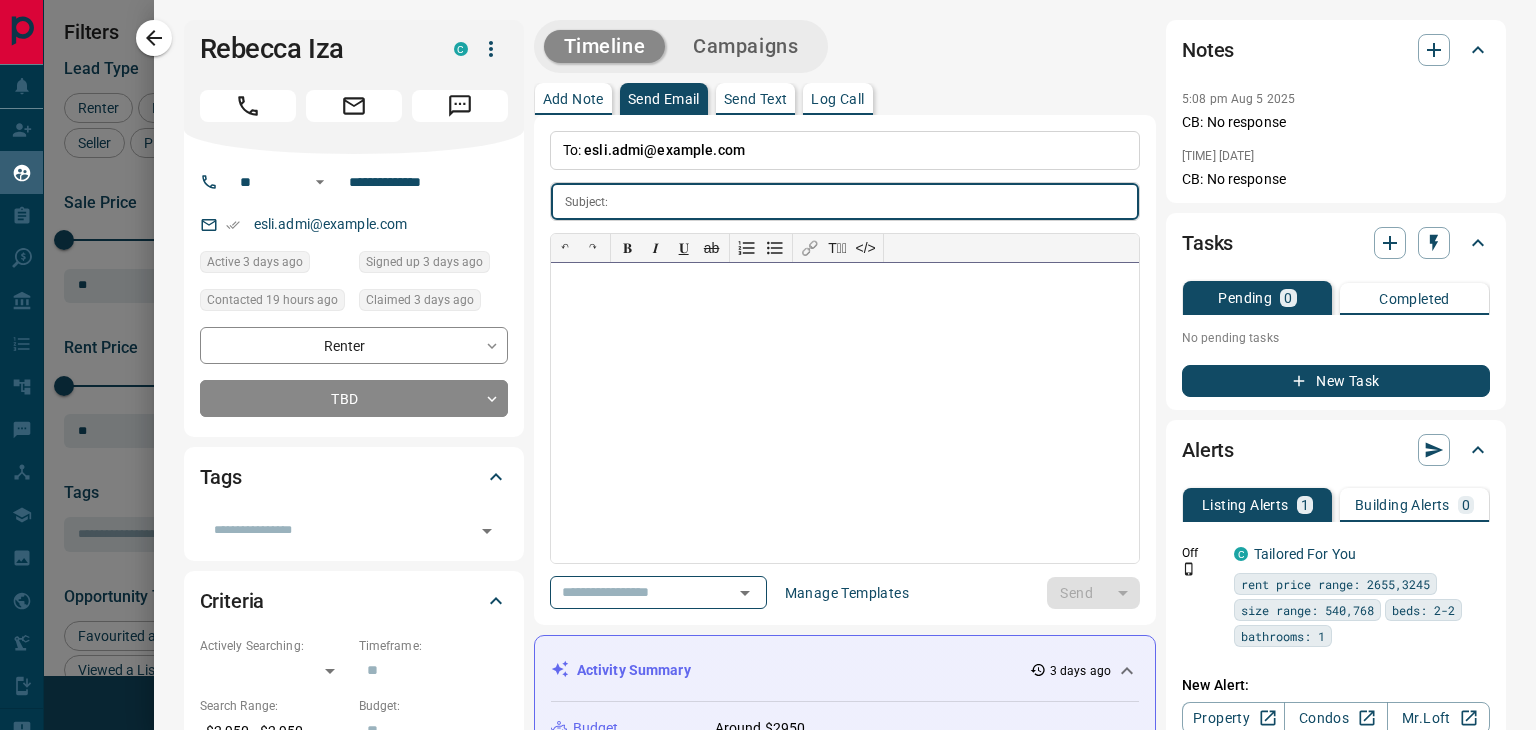click at bounding box center (845, 413) 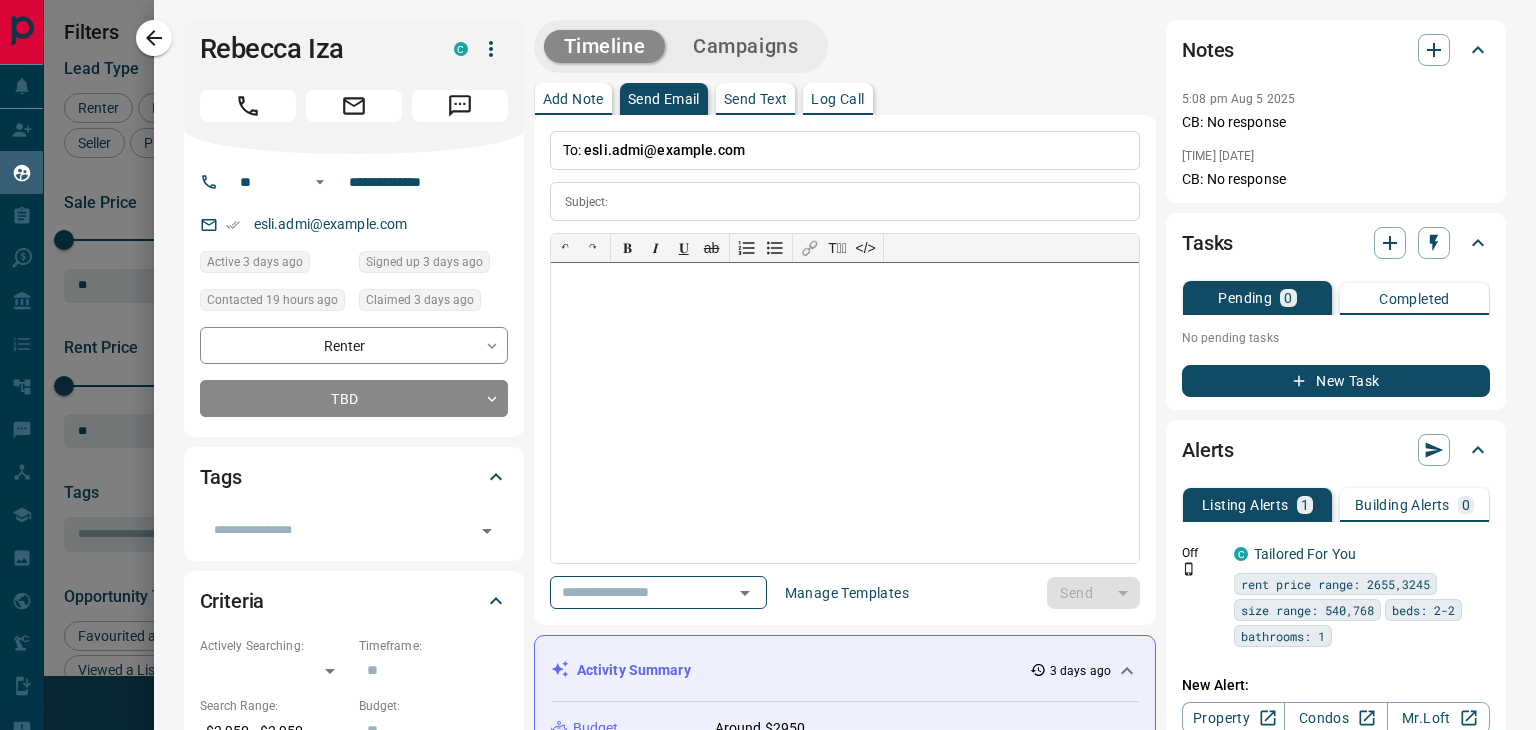 paste 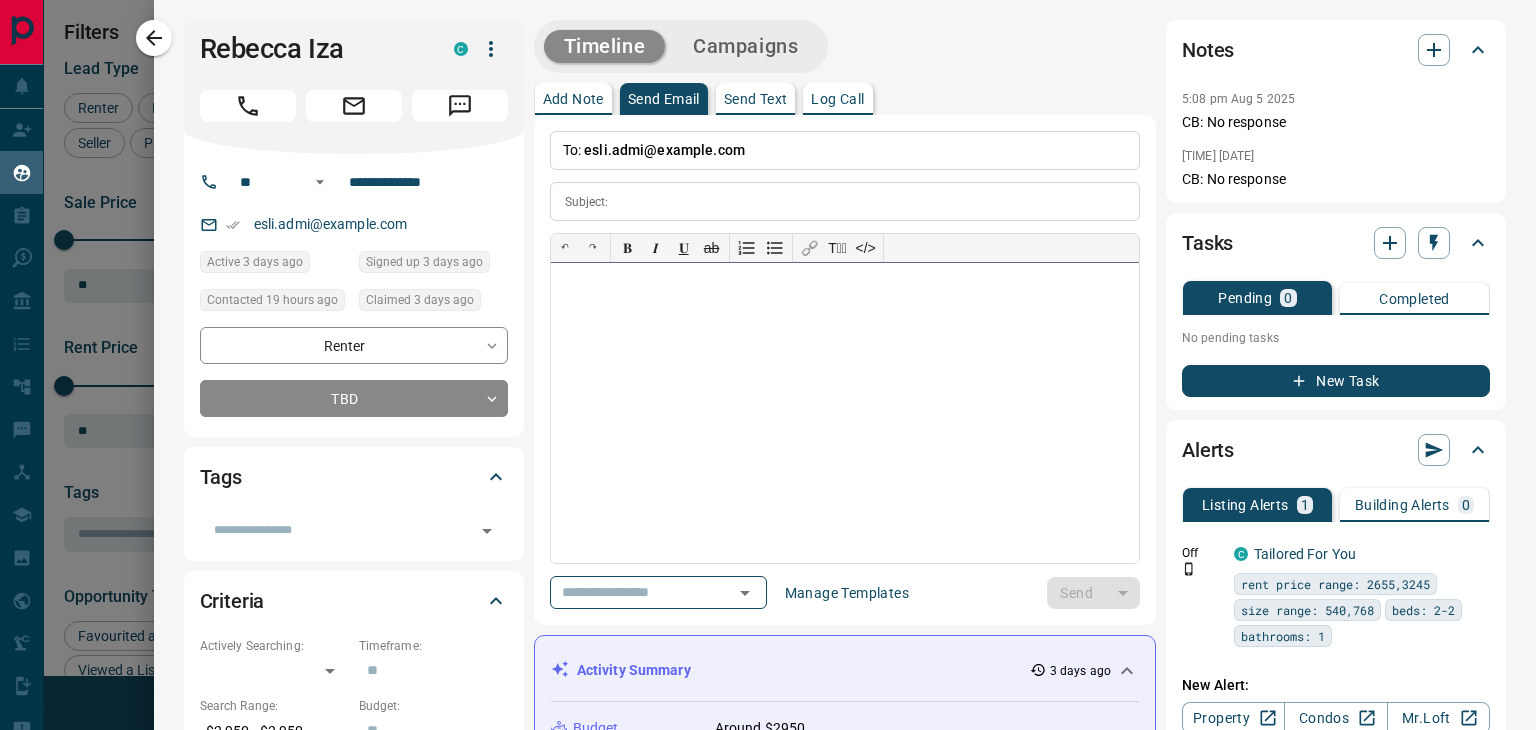 type 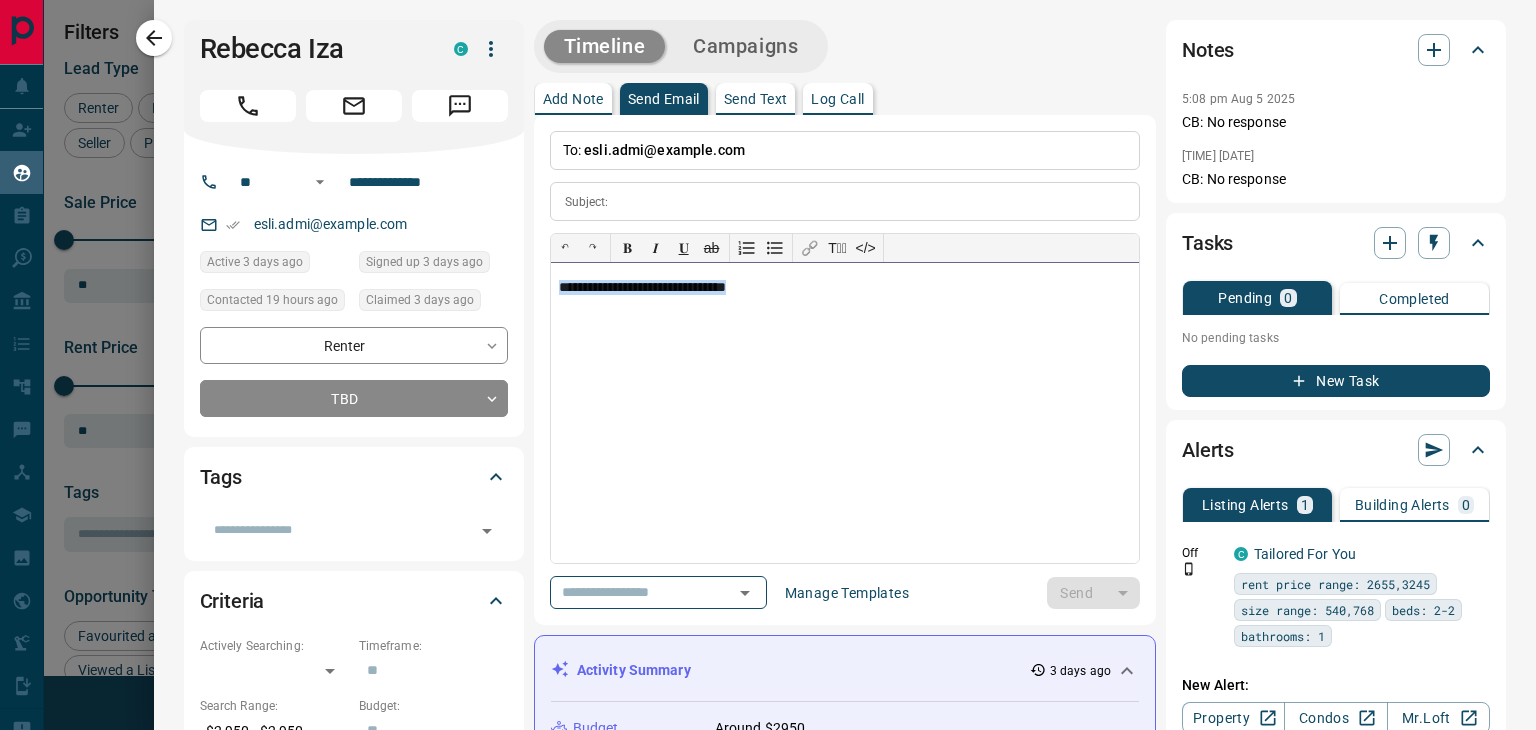 drag, startPoint x: 801, startPoint y: 289, endPoint x: 549, endPoint y: 268, distance: 252.87349 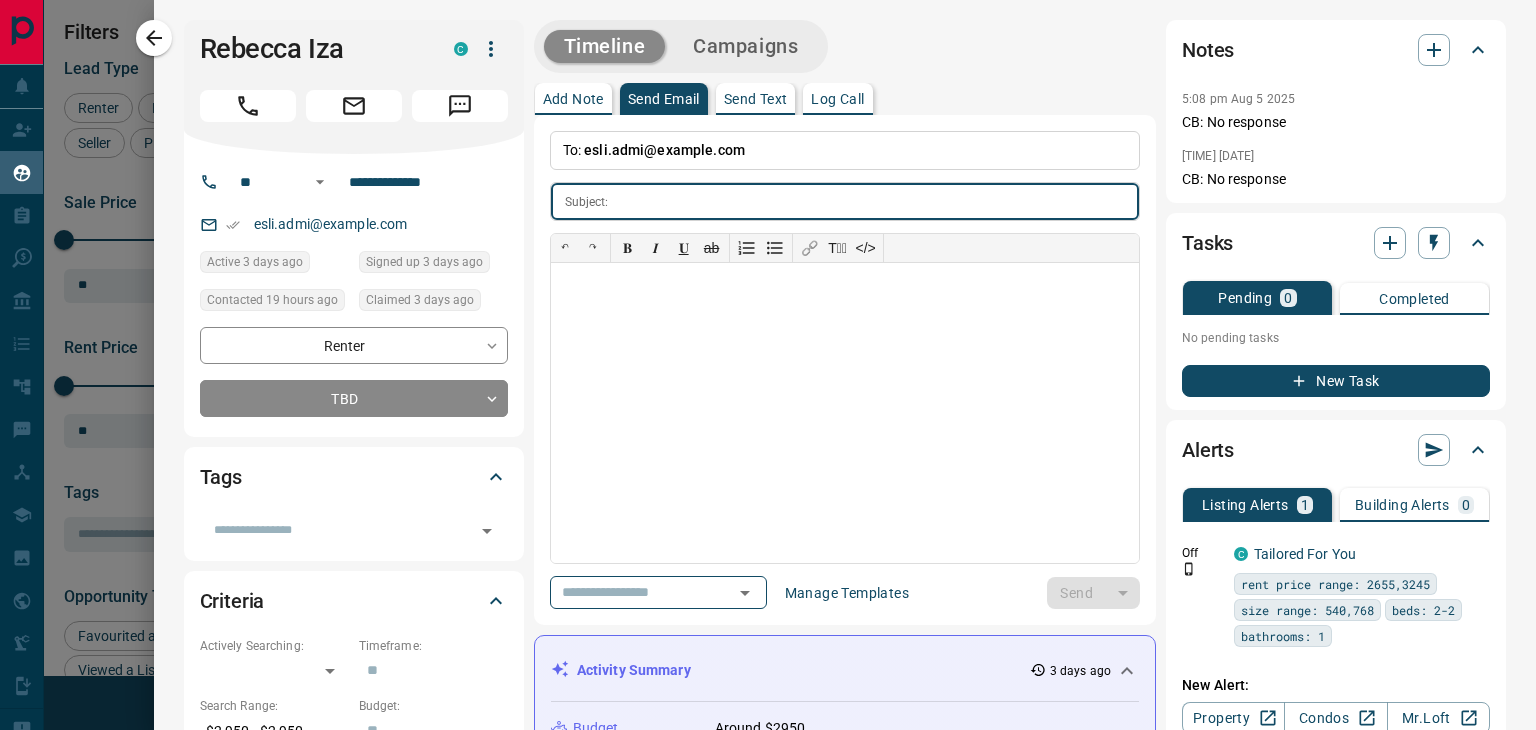 click at bounding box center (878, 201) 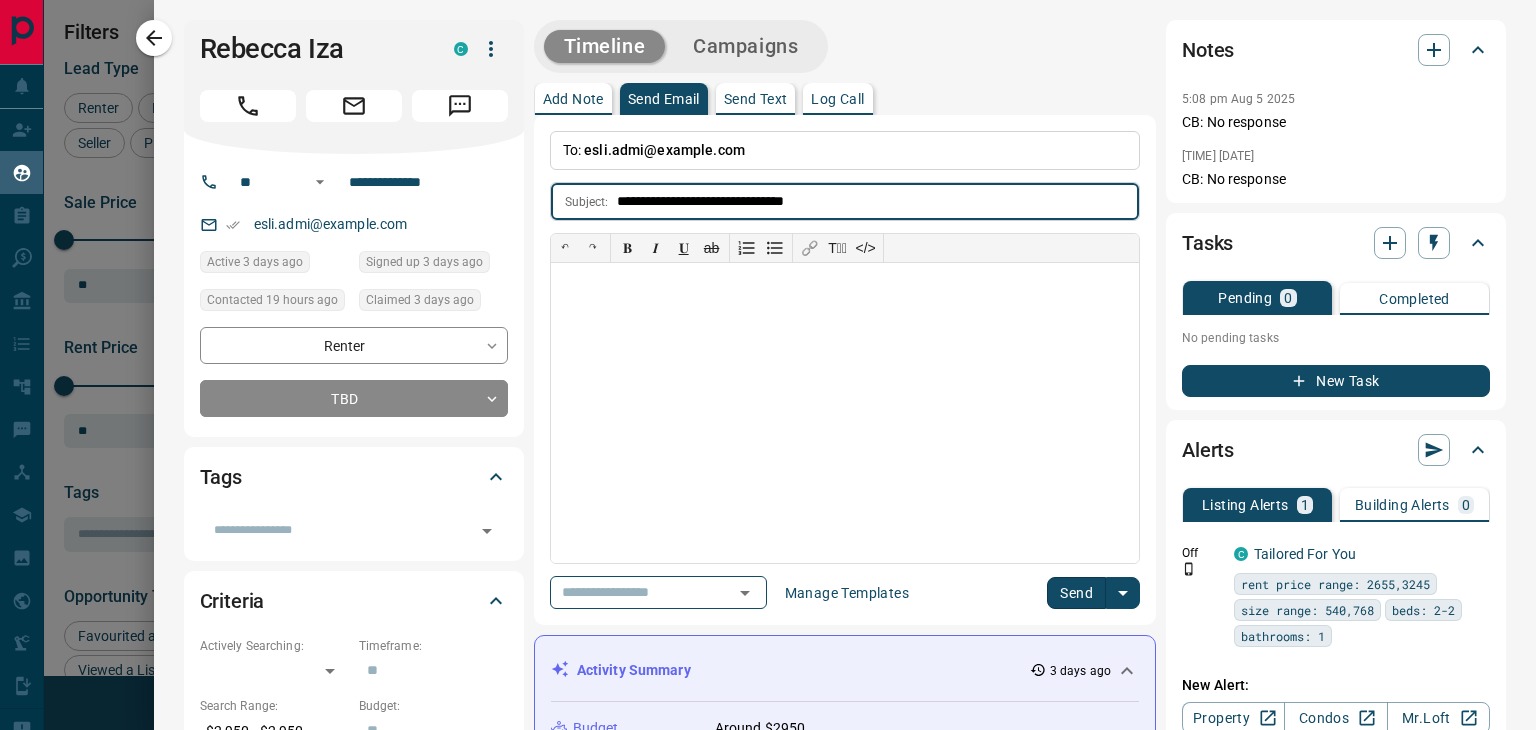 type on "**********" 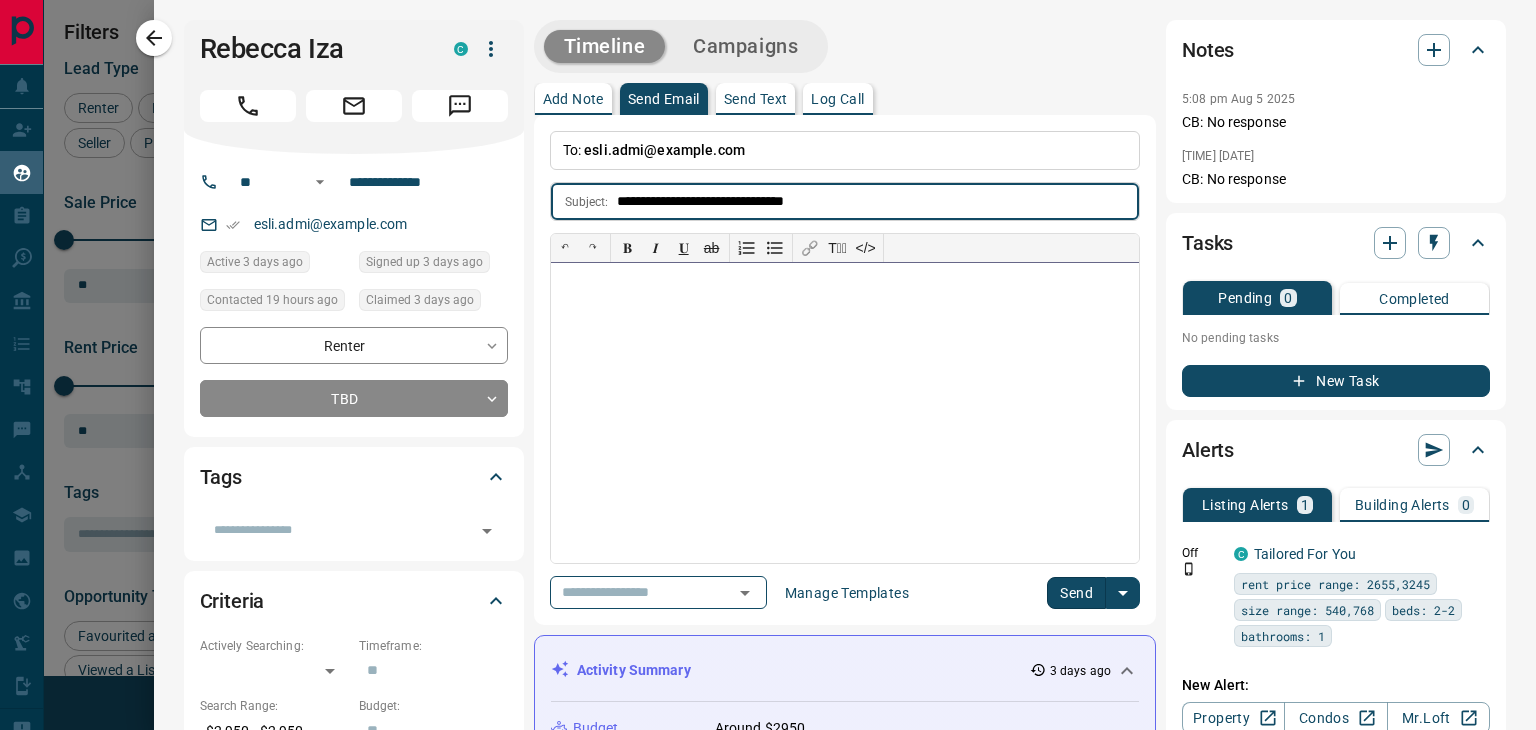 click at bounding box center [845, 413] 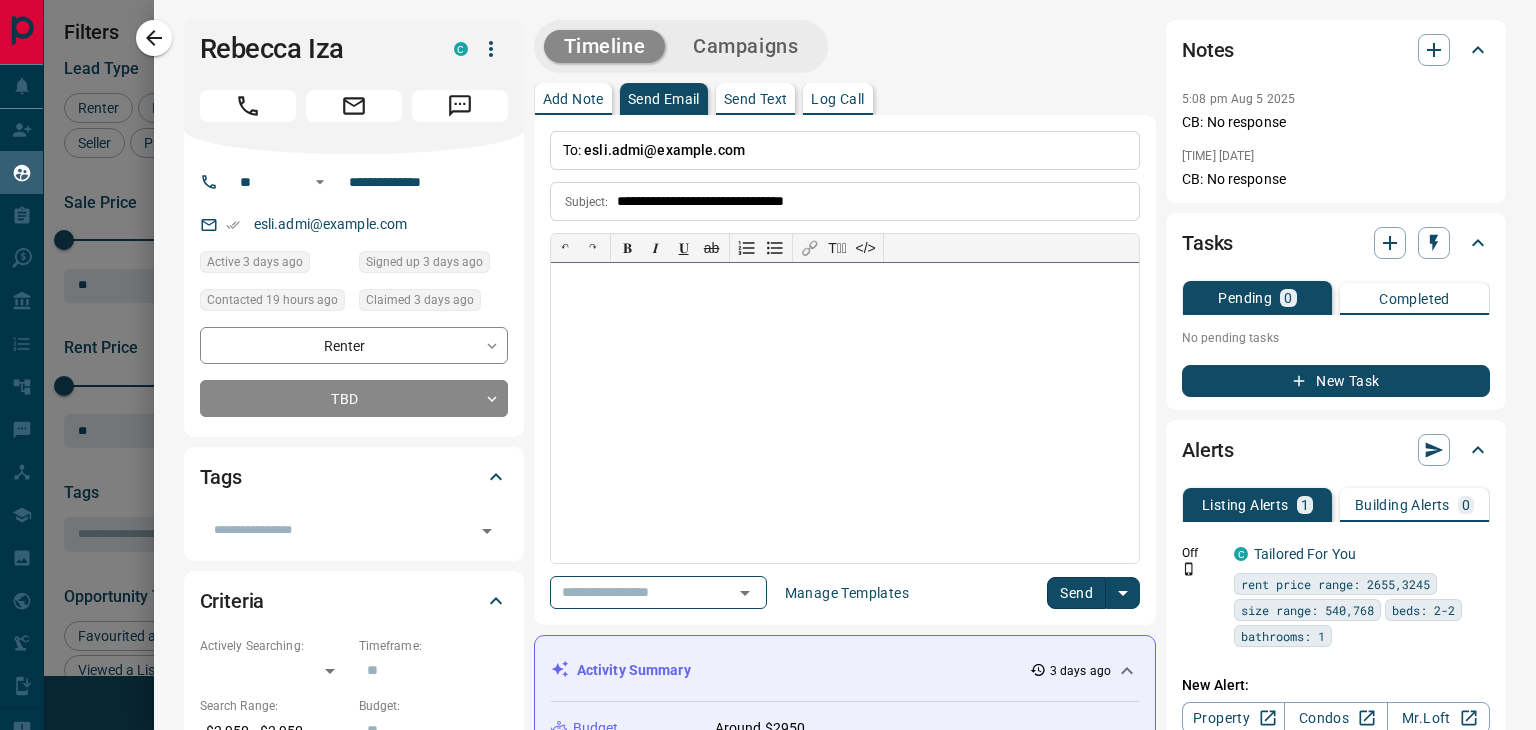 scroll, scrollTop: 27, scrollLeft: 0, axis: vertical 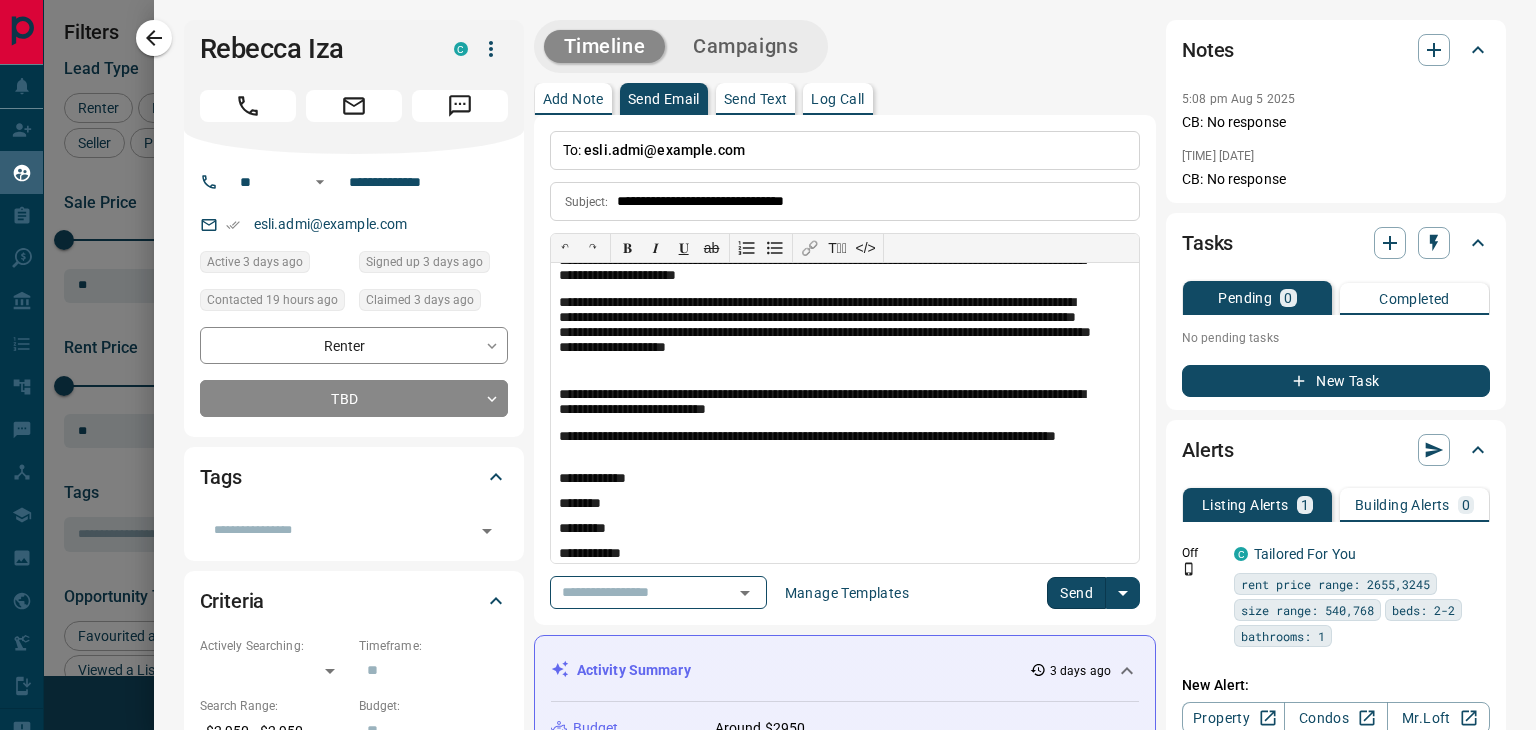 click on "Send" at bounding box center (1076, 593) 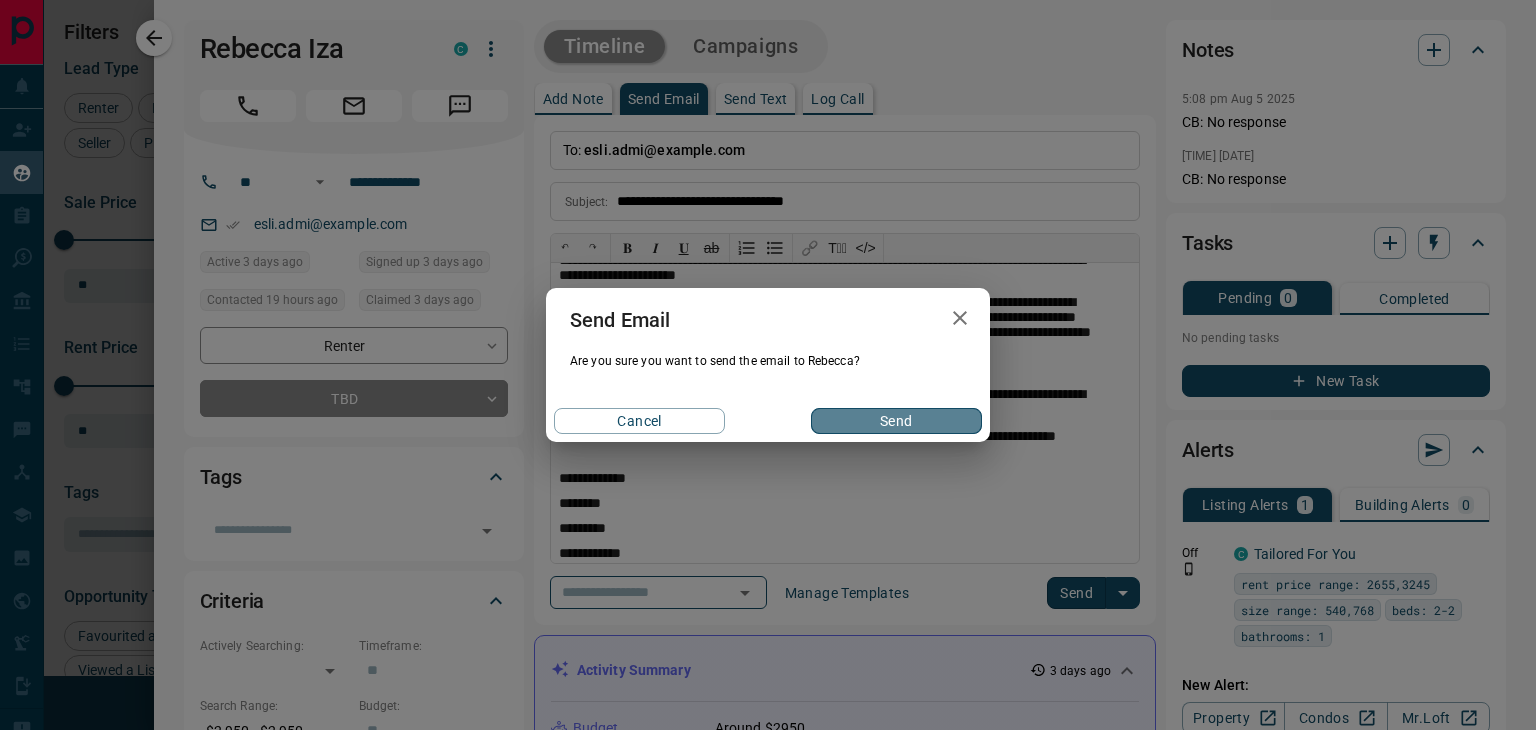 click on "Send" at bounding box center [896, 421] 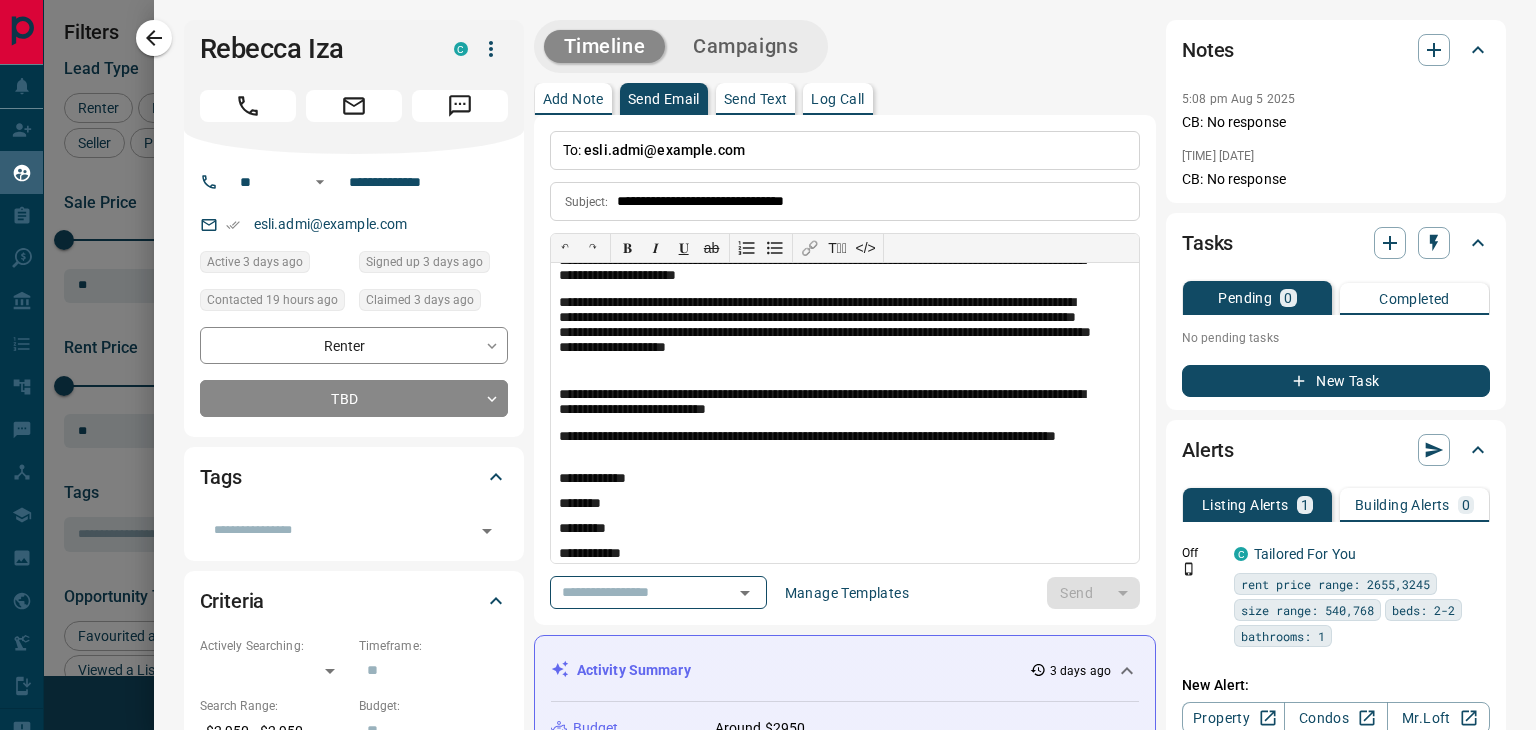 type 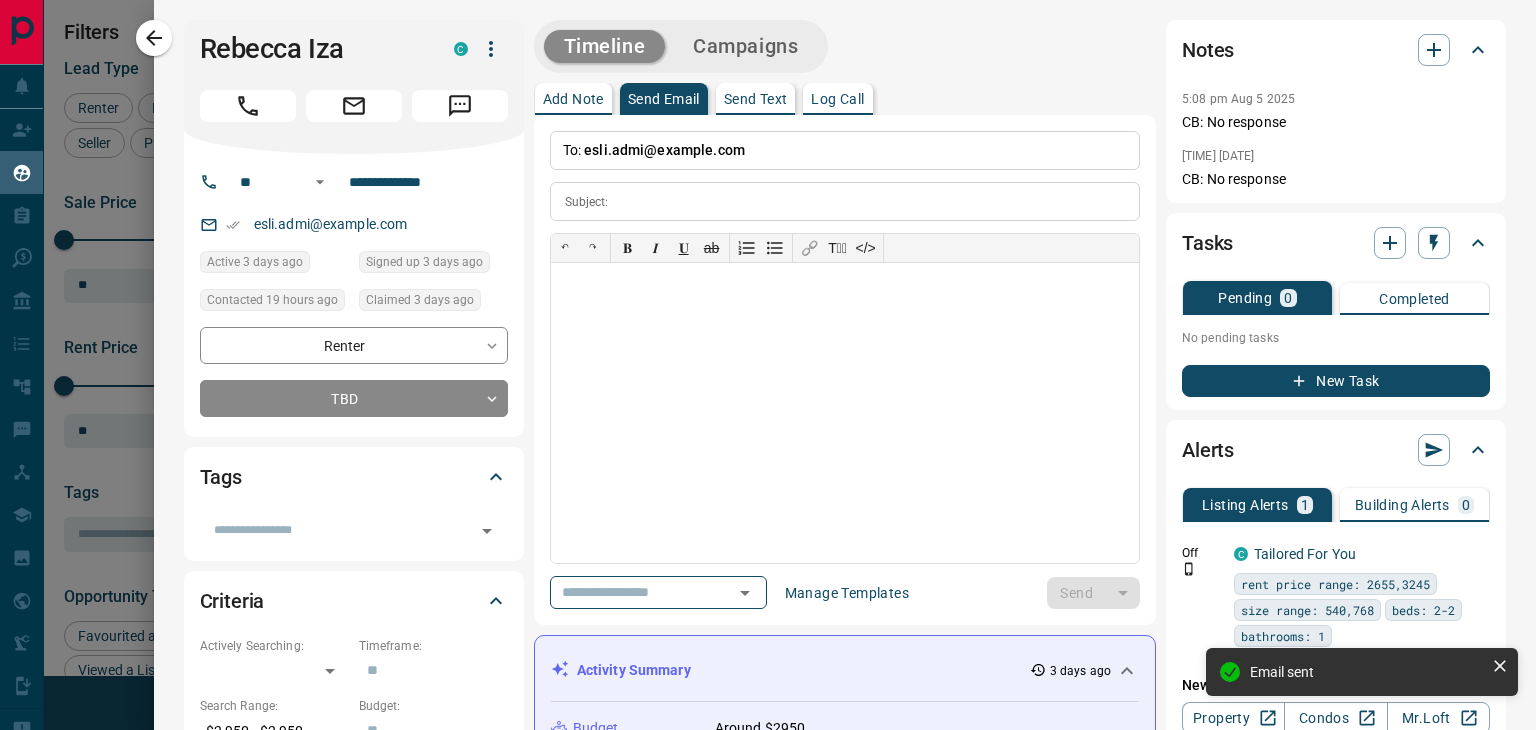 scroll, scrollTop: 0, scrollLeft: 0, axis: both 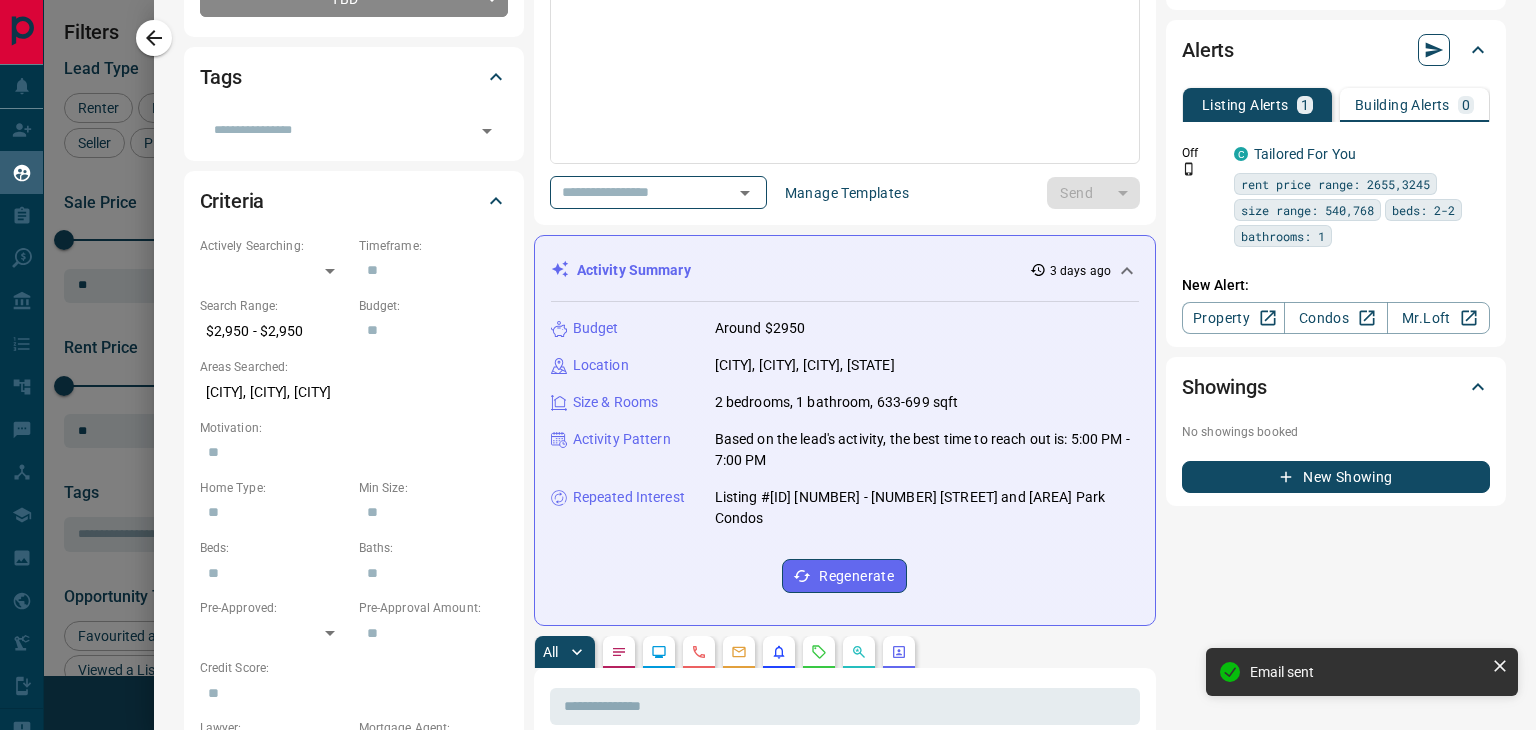 click 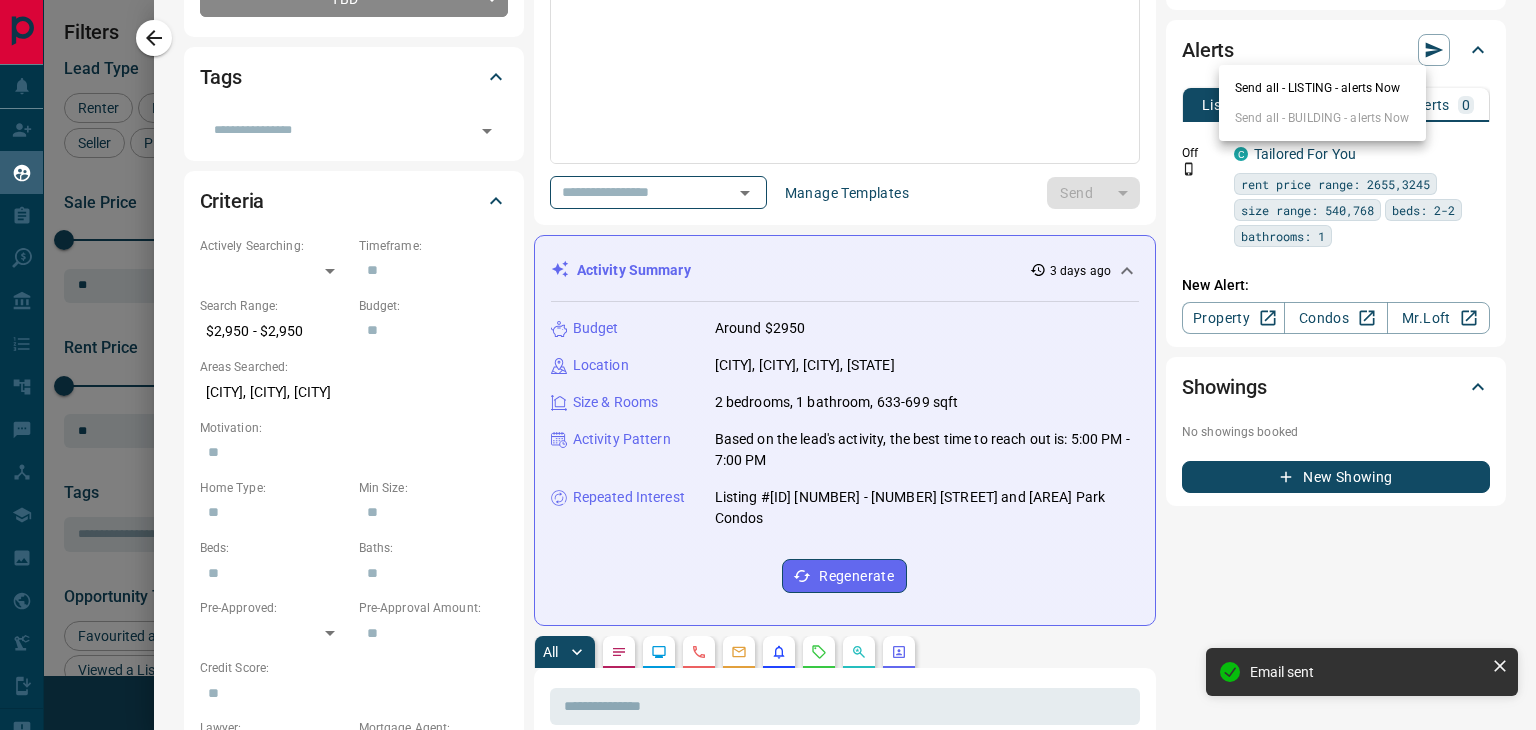 click on "Send all - LISTING - alerts Now" at bounding box center [1322, 88] 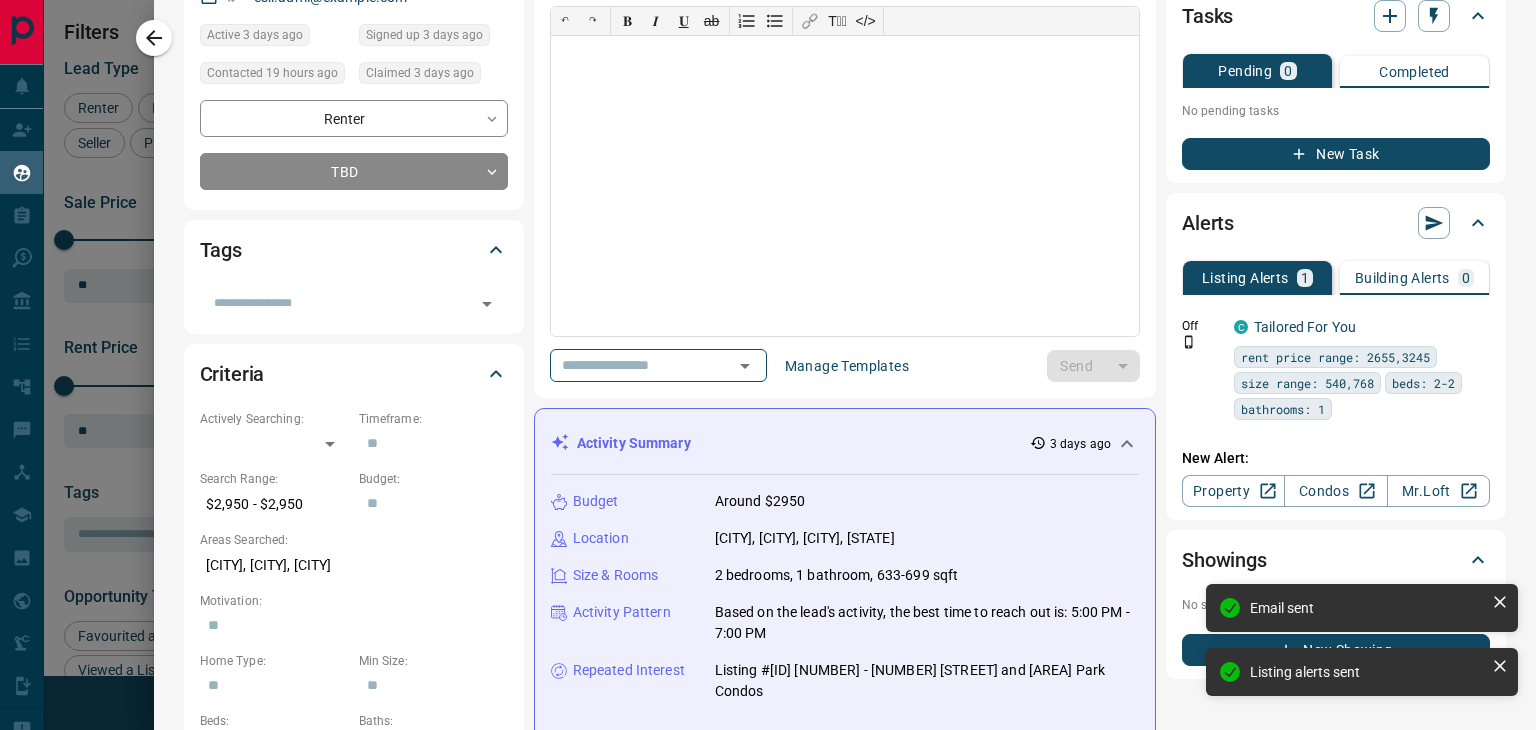 scroll, scrollTop: 0, scrollLeft: 0, axis: both 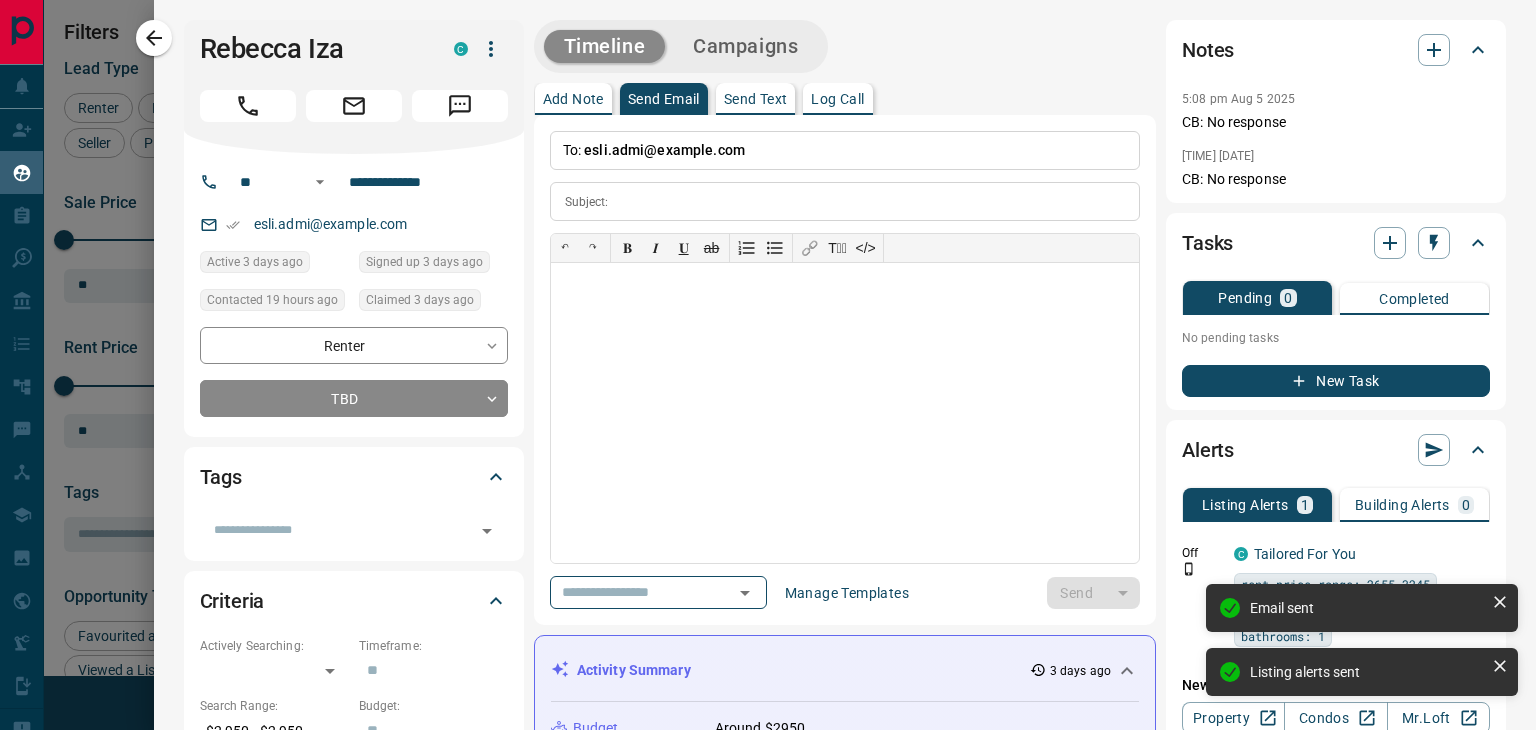 click 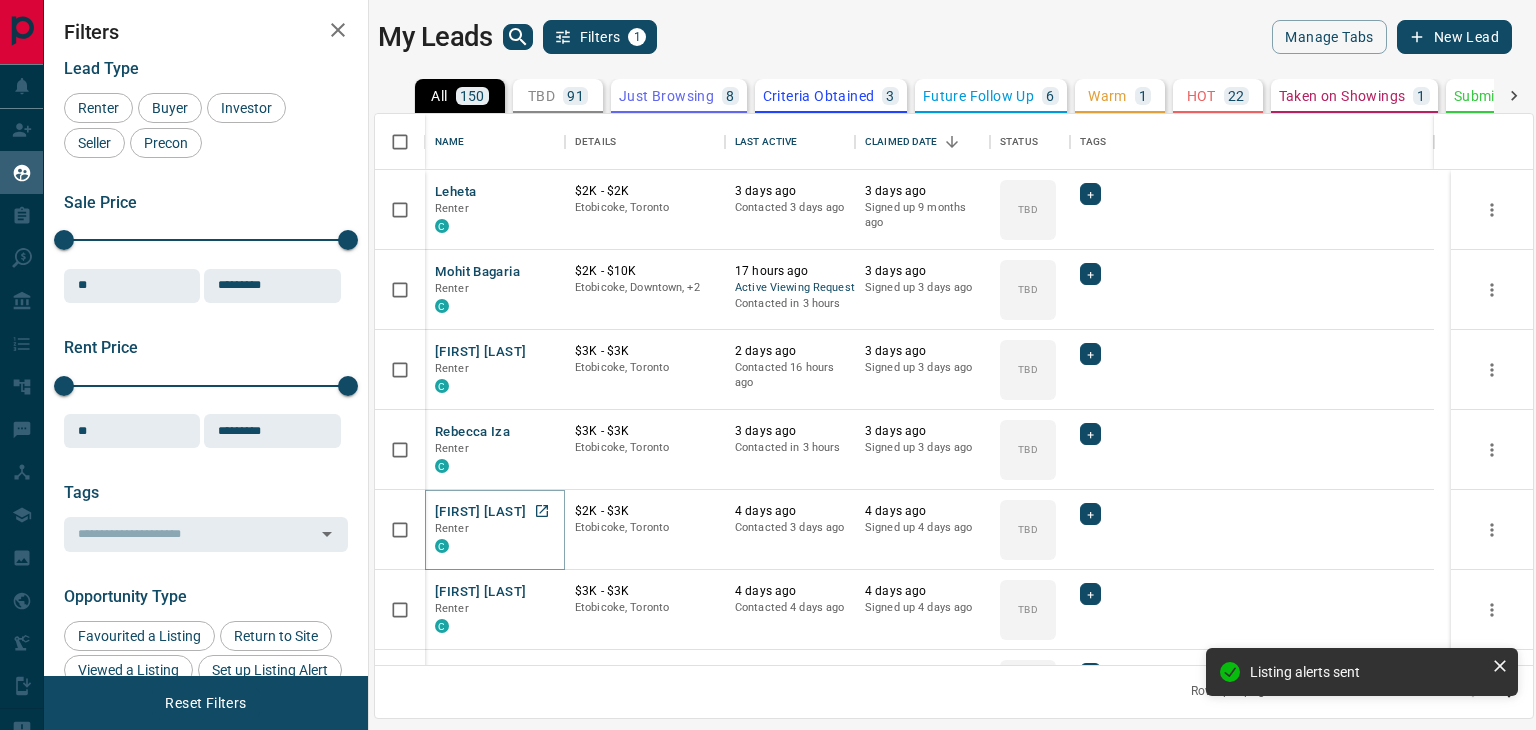 click on "[FIRST] [LAST]" at bounding box center [480, 512] 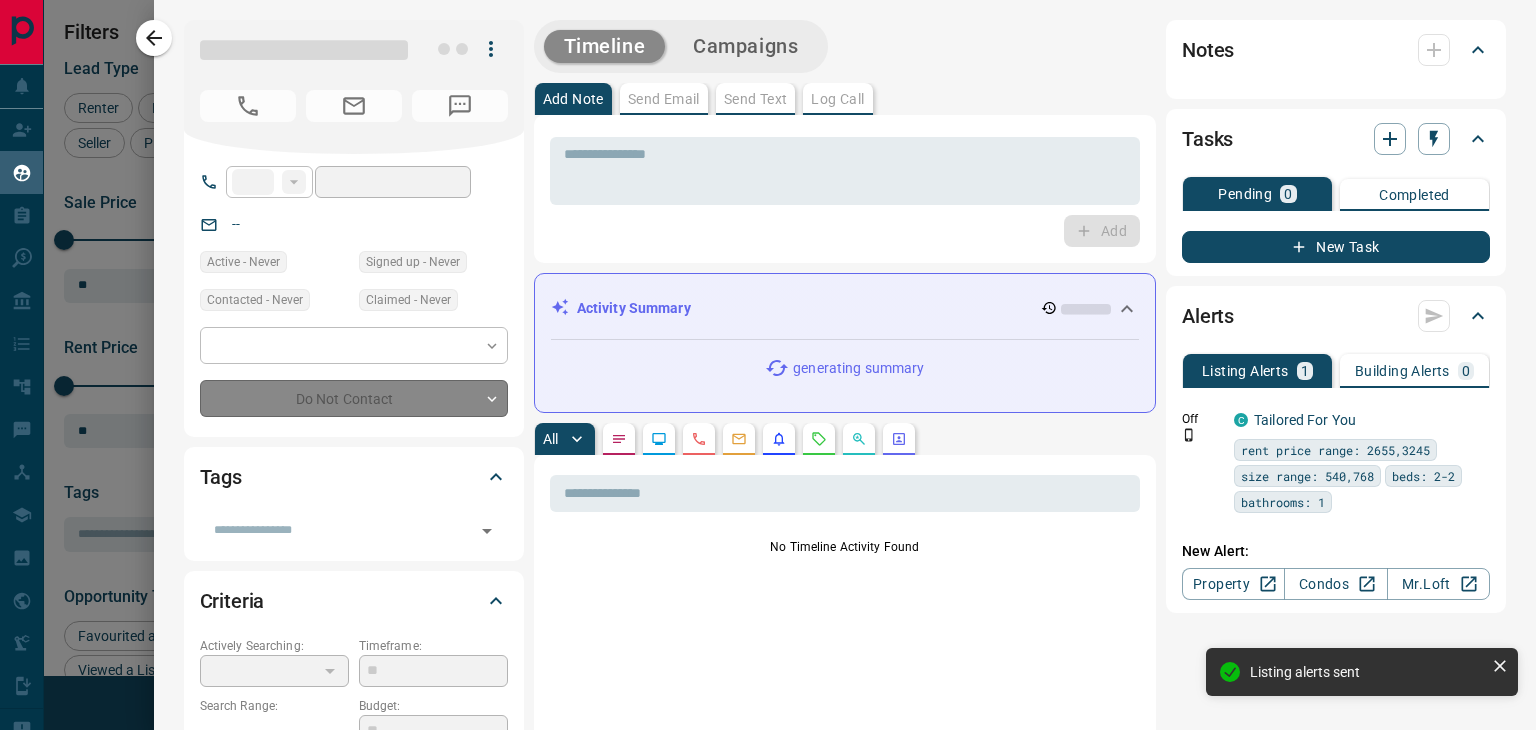 type on "**" 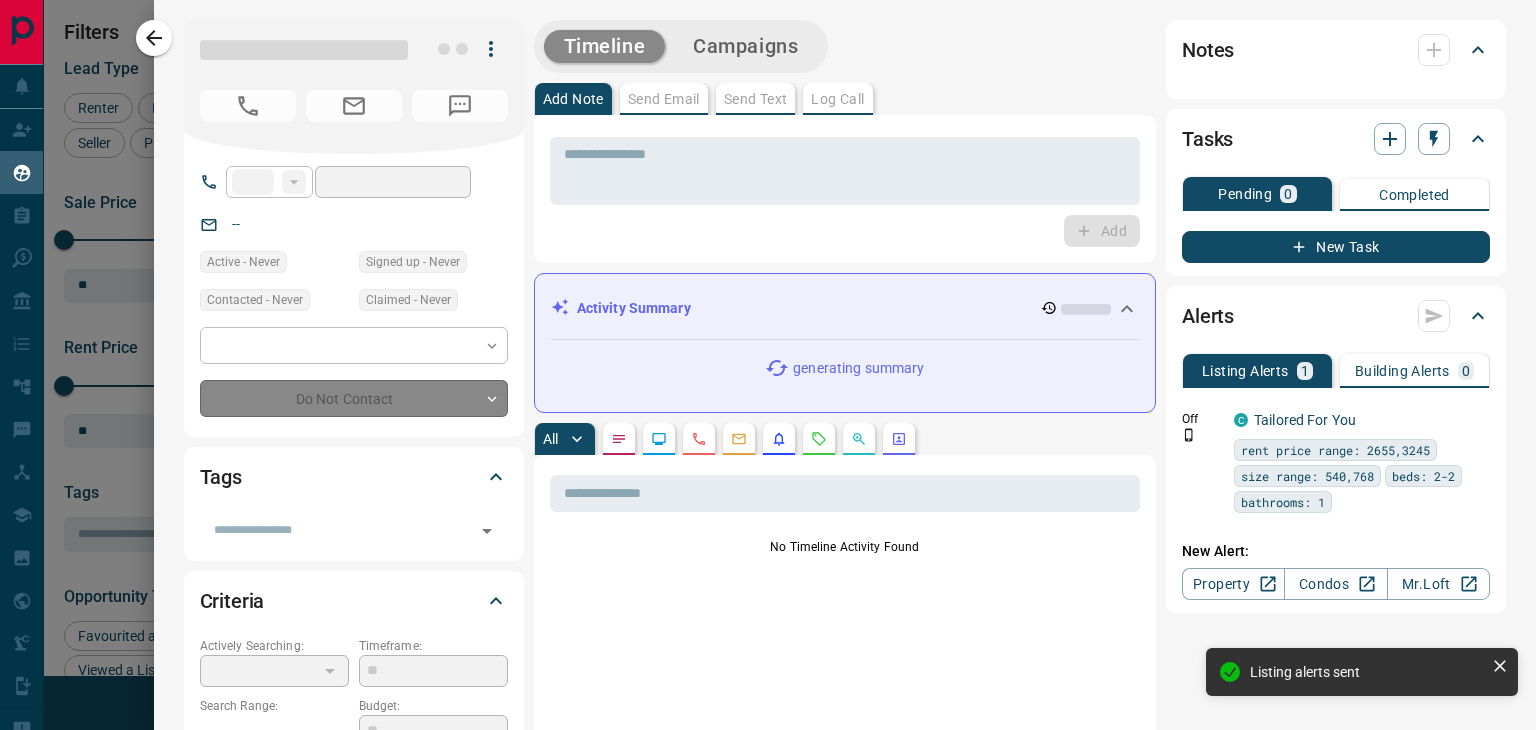 type on "**********" 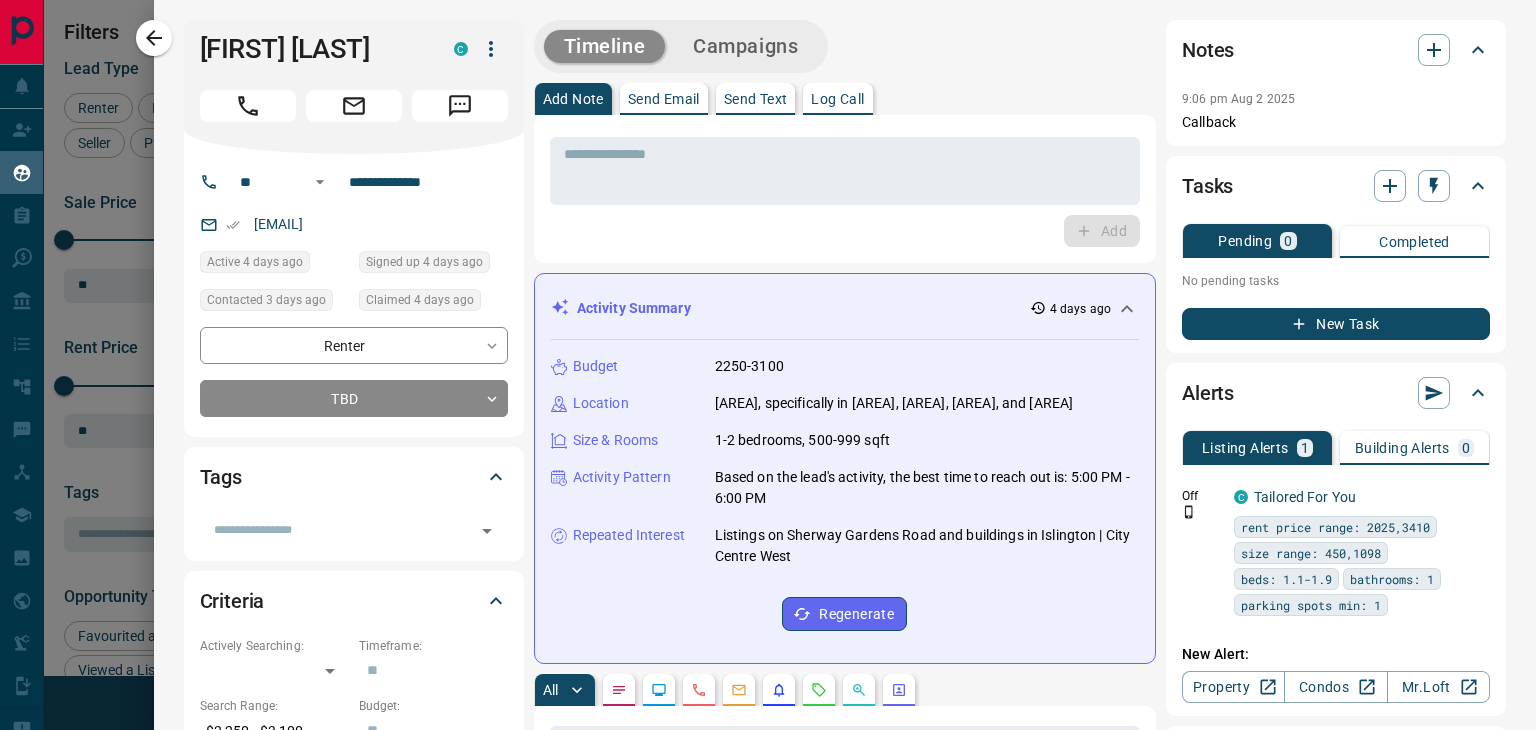 click on "Send Email" at bounding box center [664, 99] 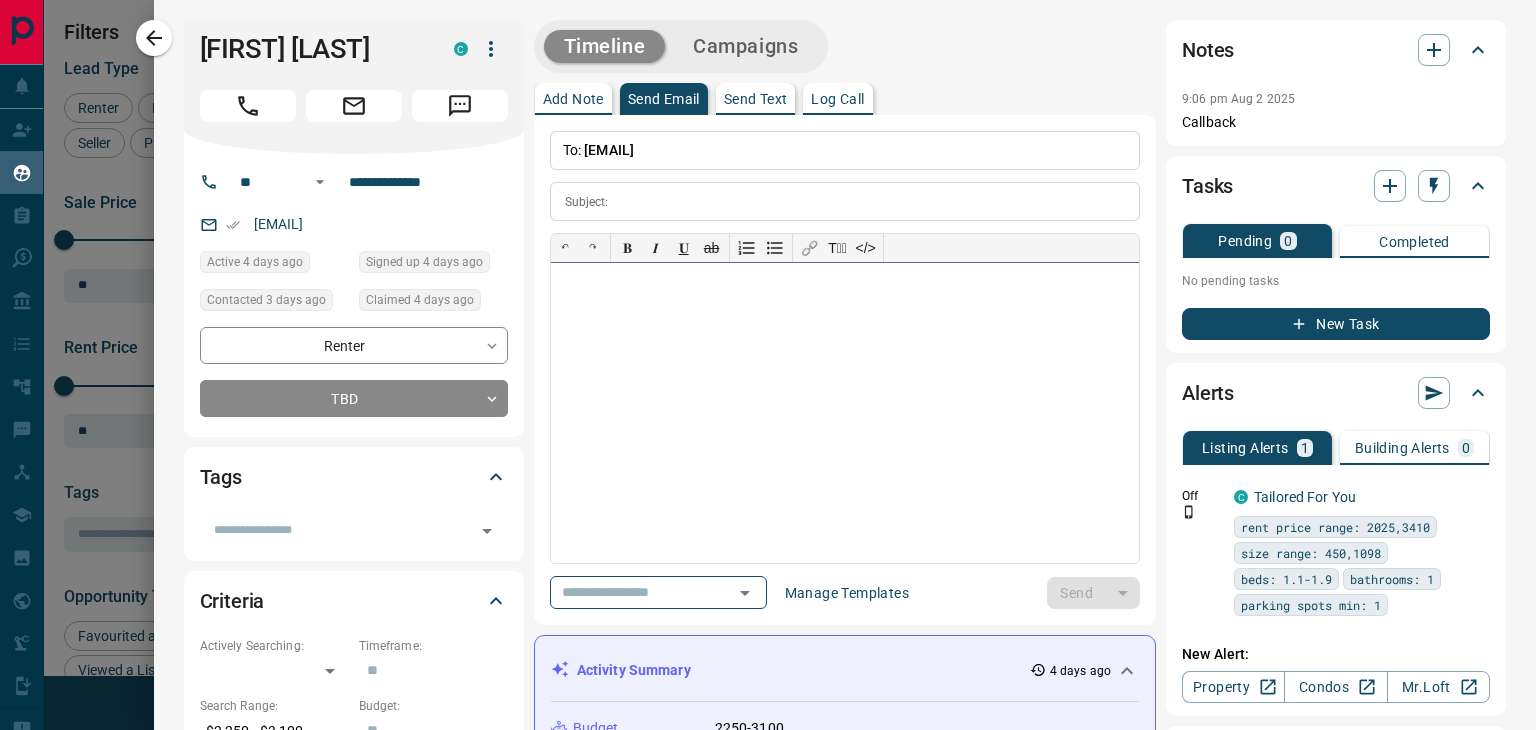 click at bounding box center [845, 413] 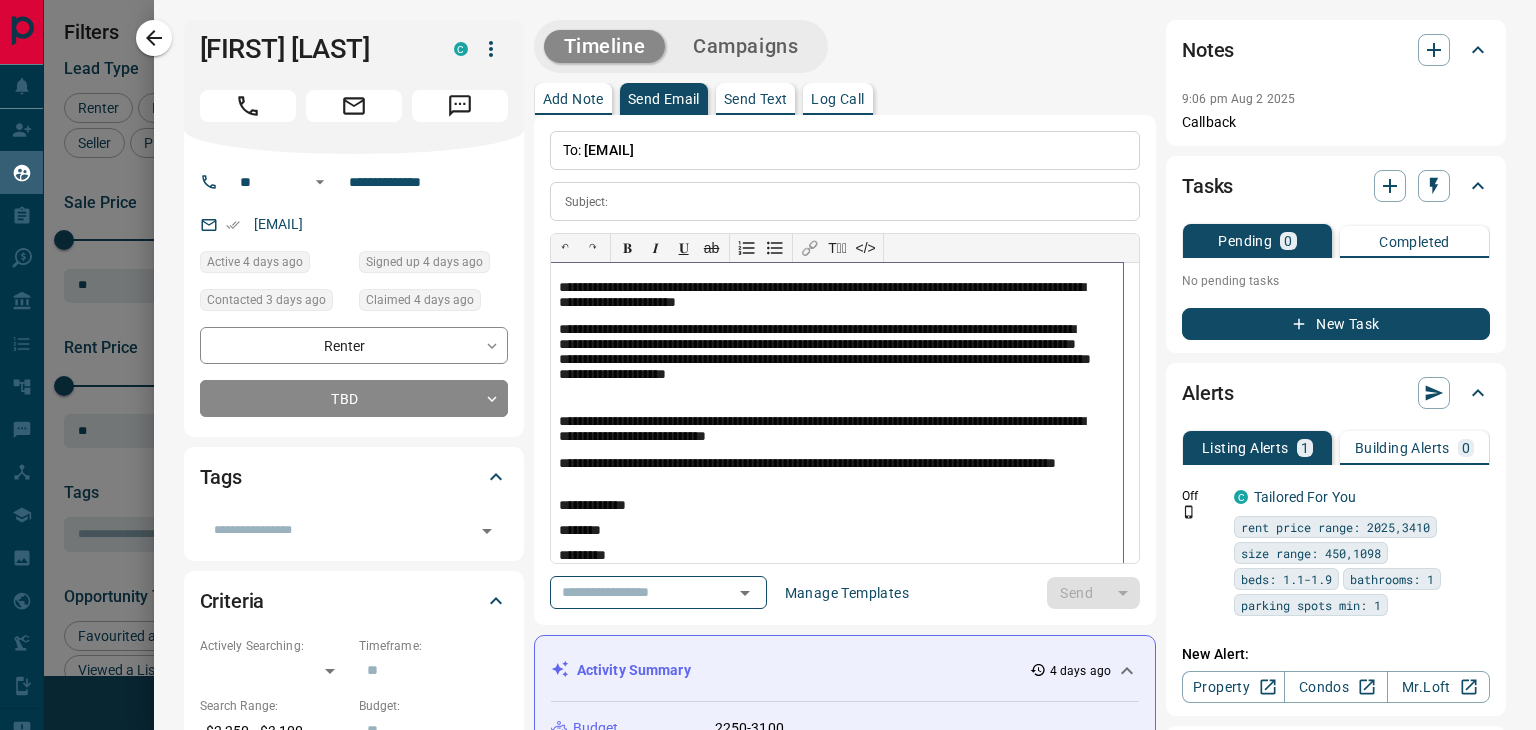 scroll, scrollTop: 27, scrollLeft: 0, axis: vertical 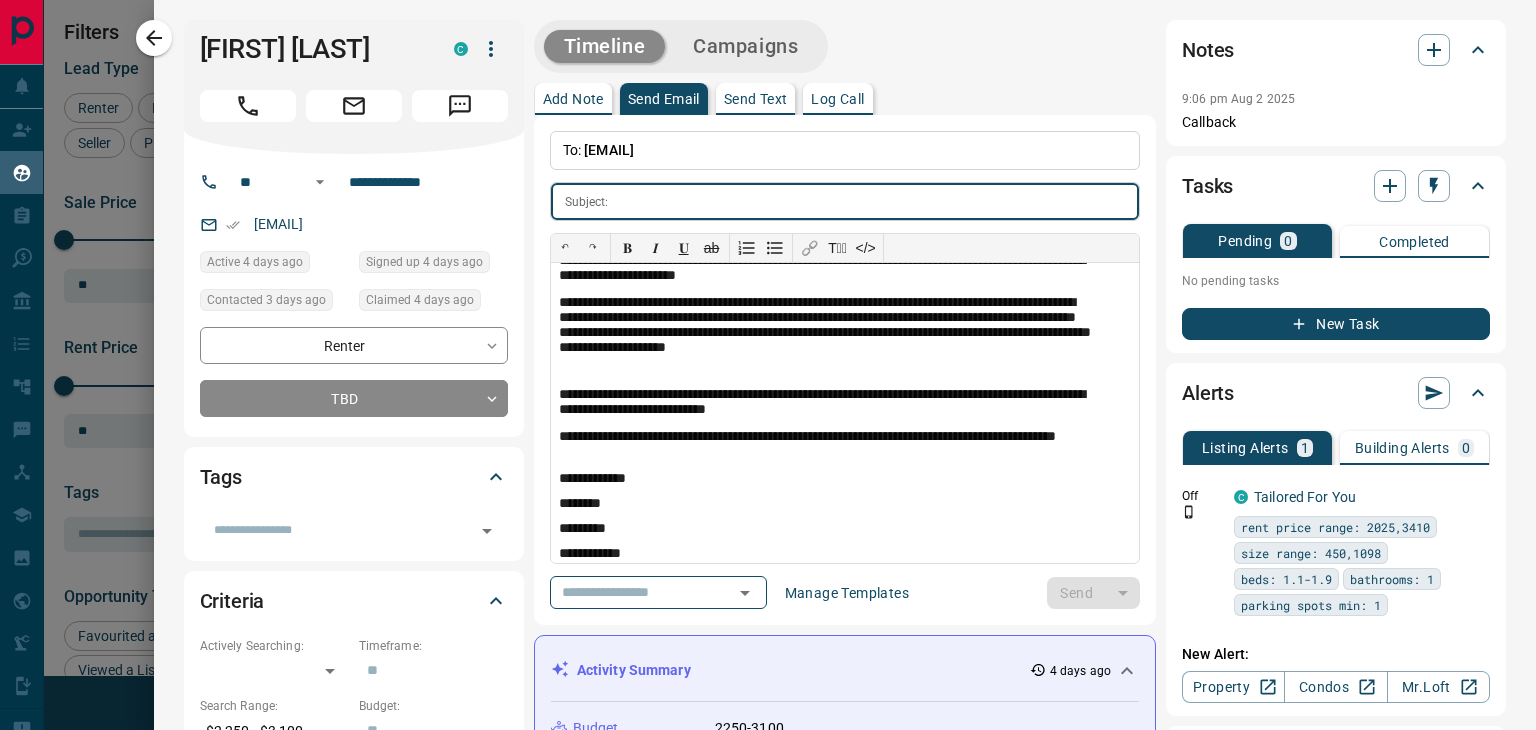 click at bounding box center [878, 201] 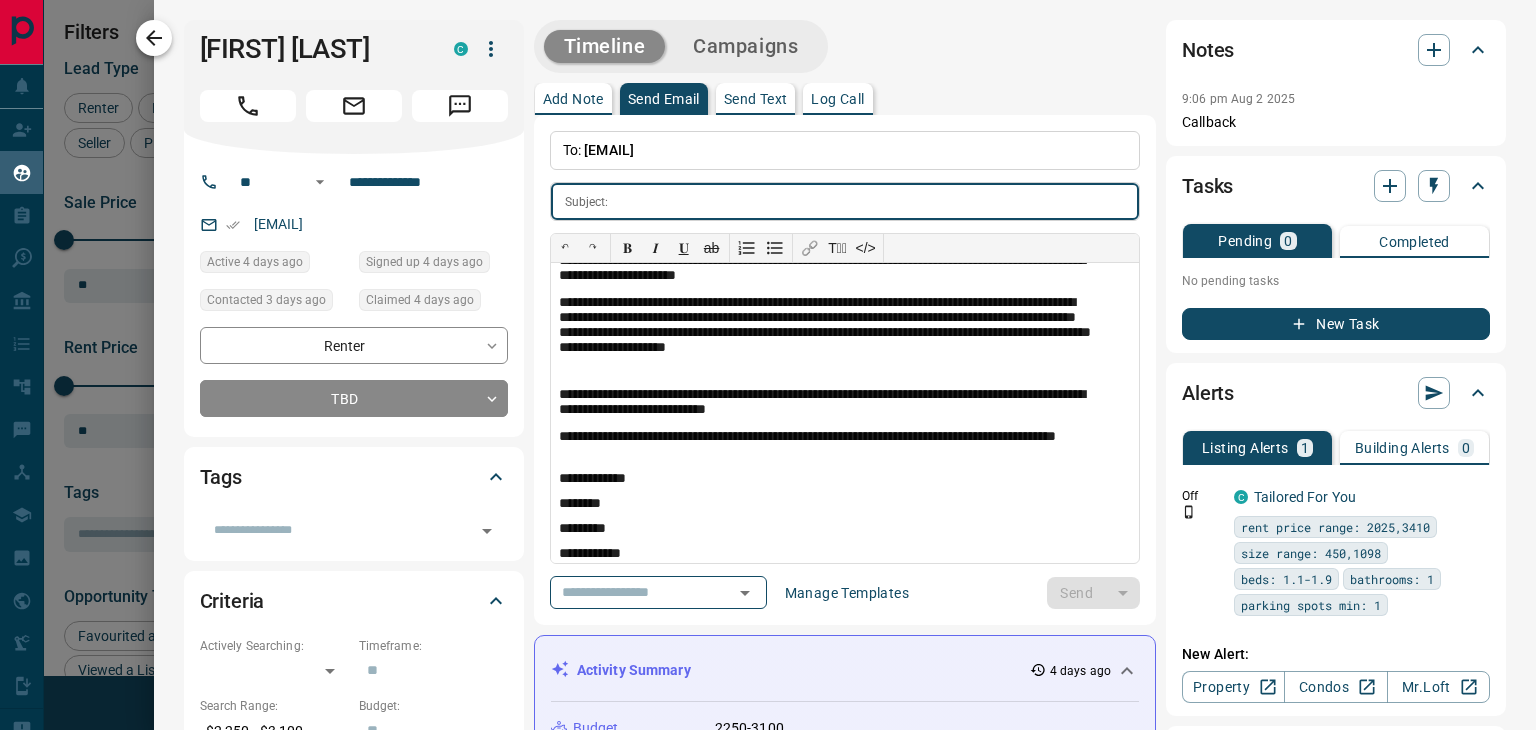 click 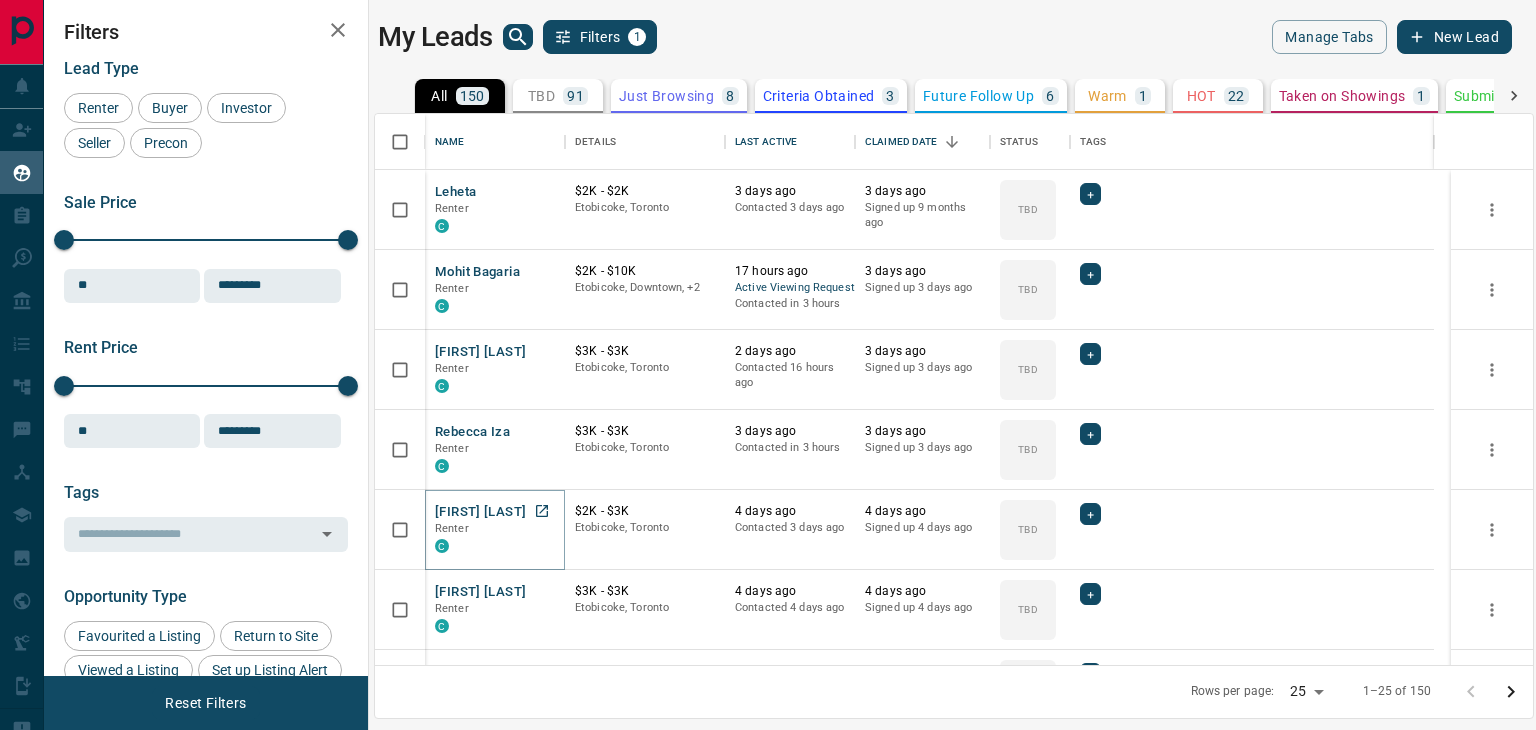 click on "[FIRST] [LAST]" at bounding box center [480, 512] 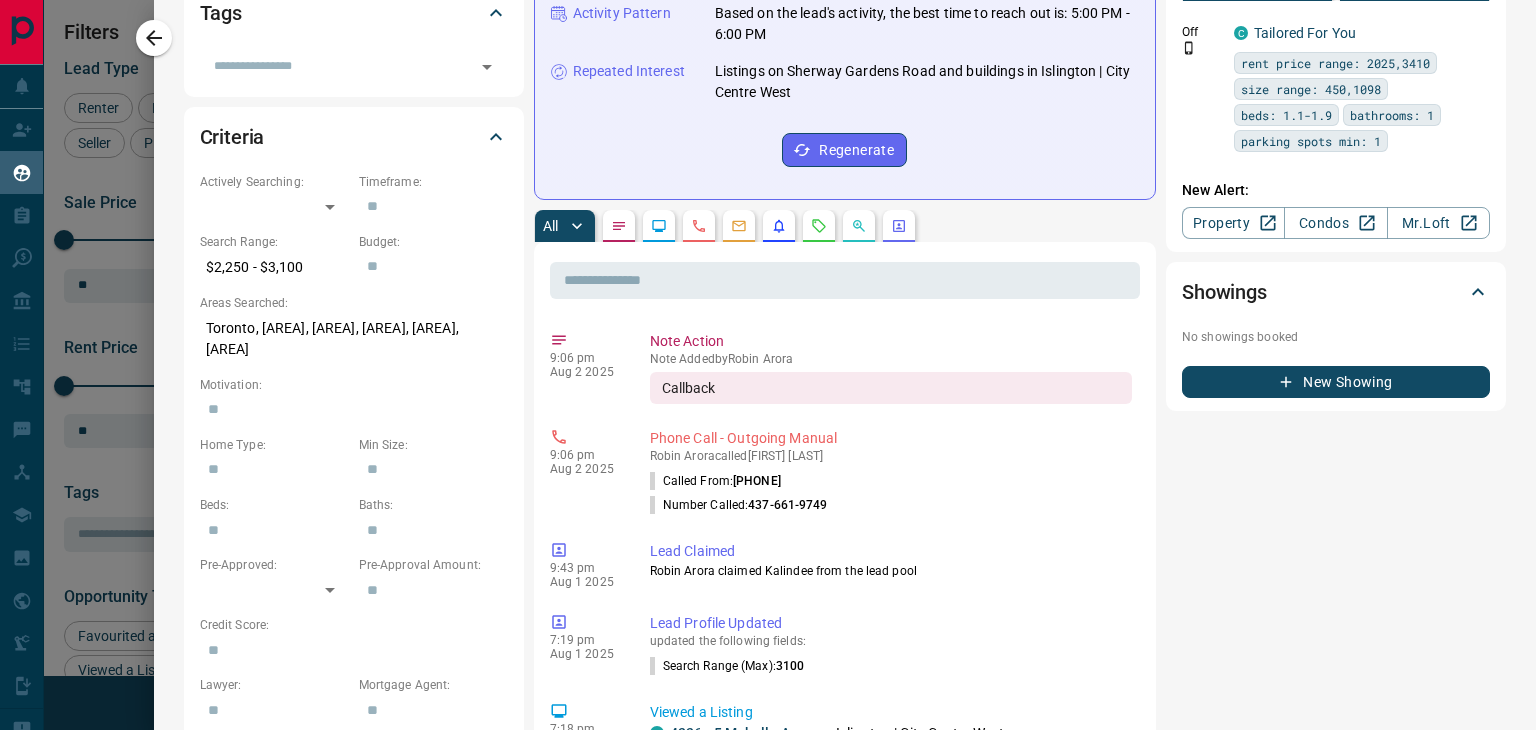 scroll, scrollTop: 500, scrollLeft: 0, axis: vertical 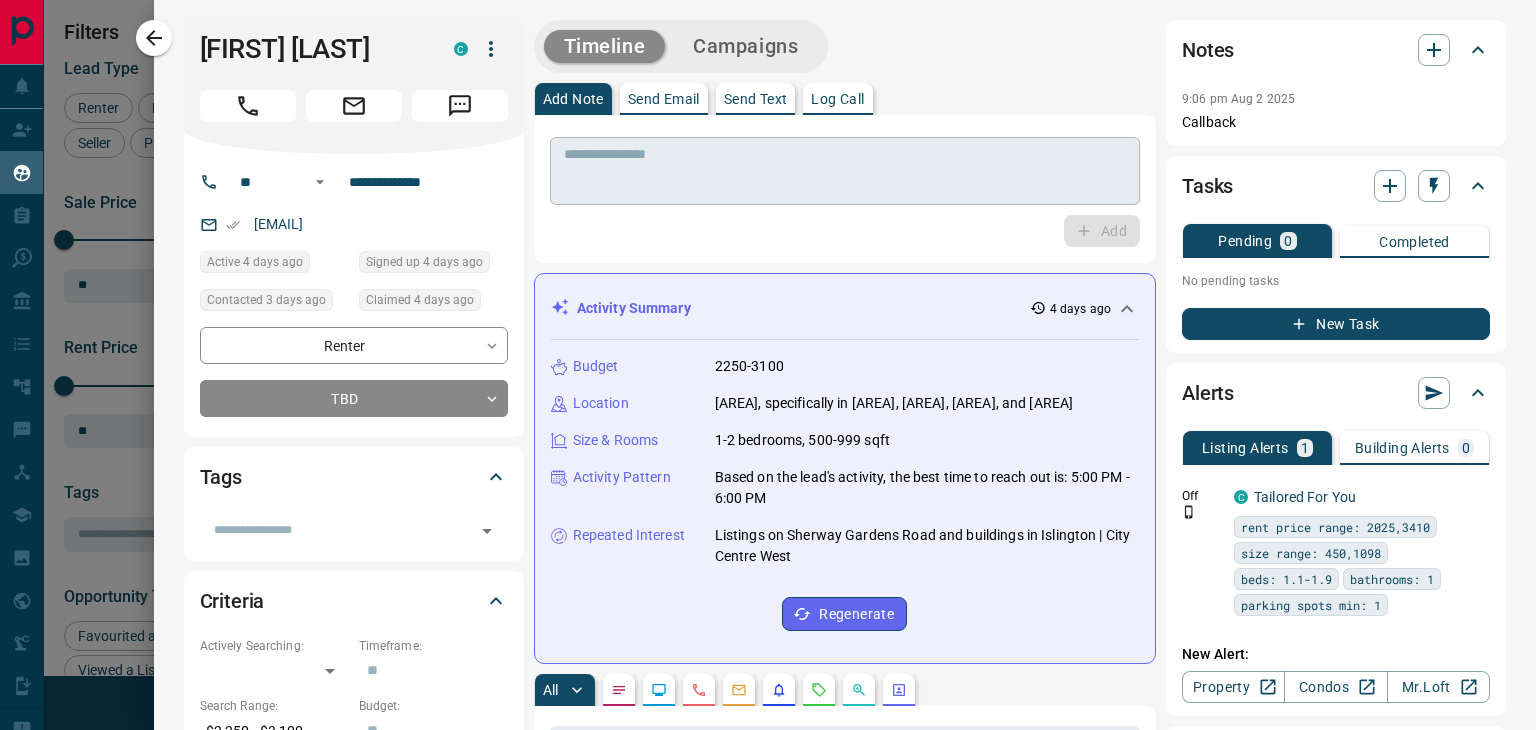 click at bounding box center [845, 171] 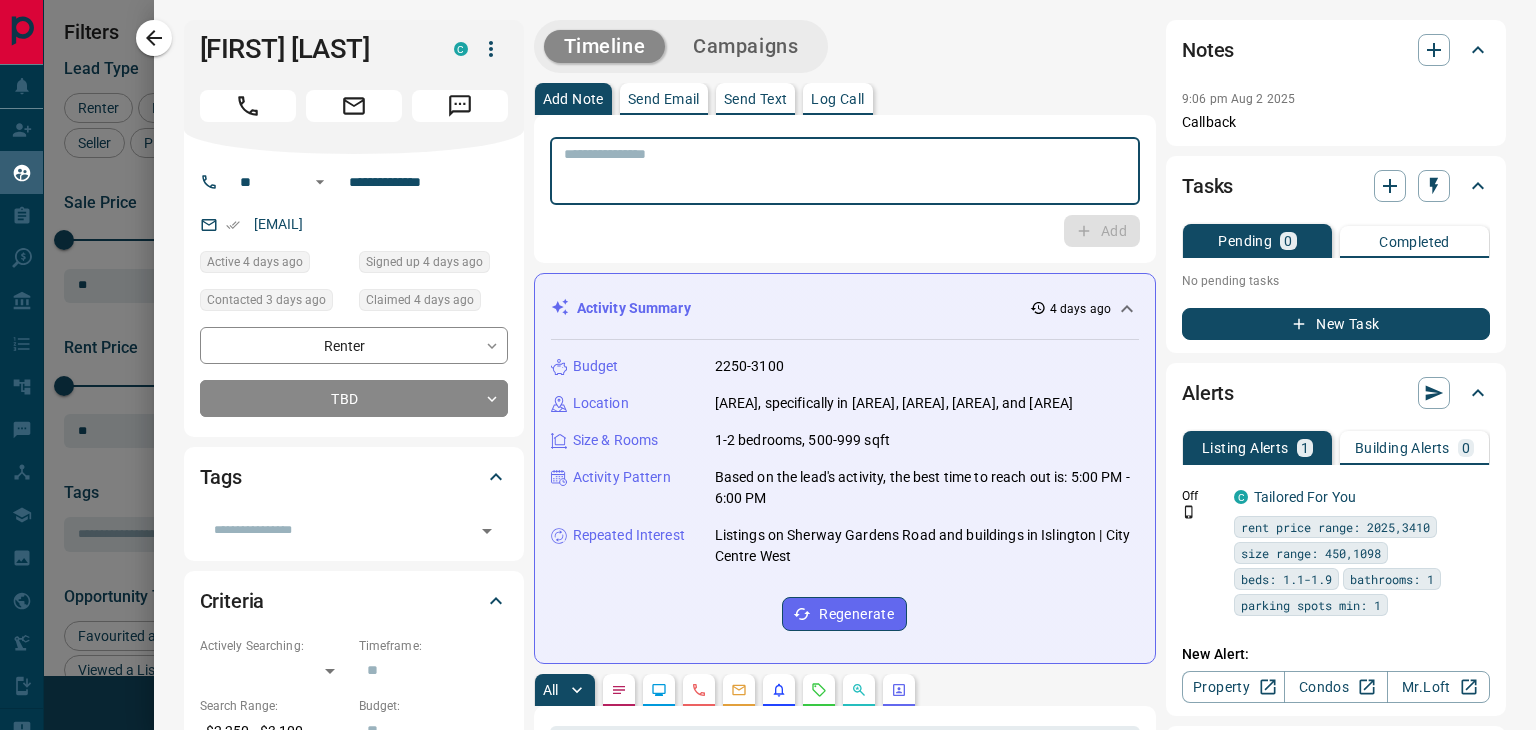 click on "Log Call" at bounding box center (837, 99) 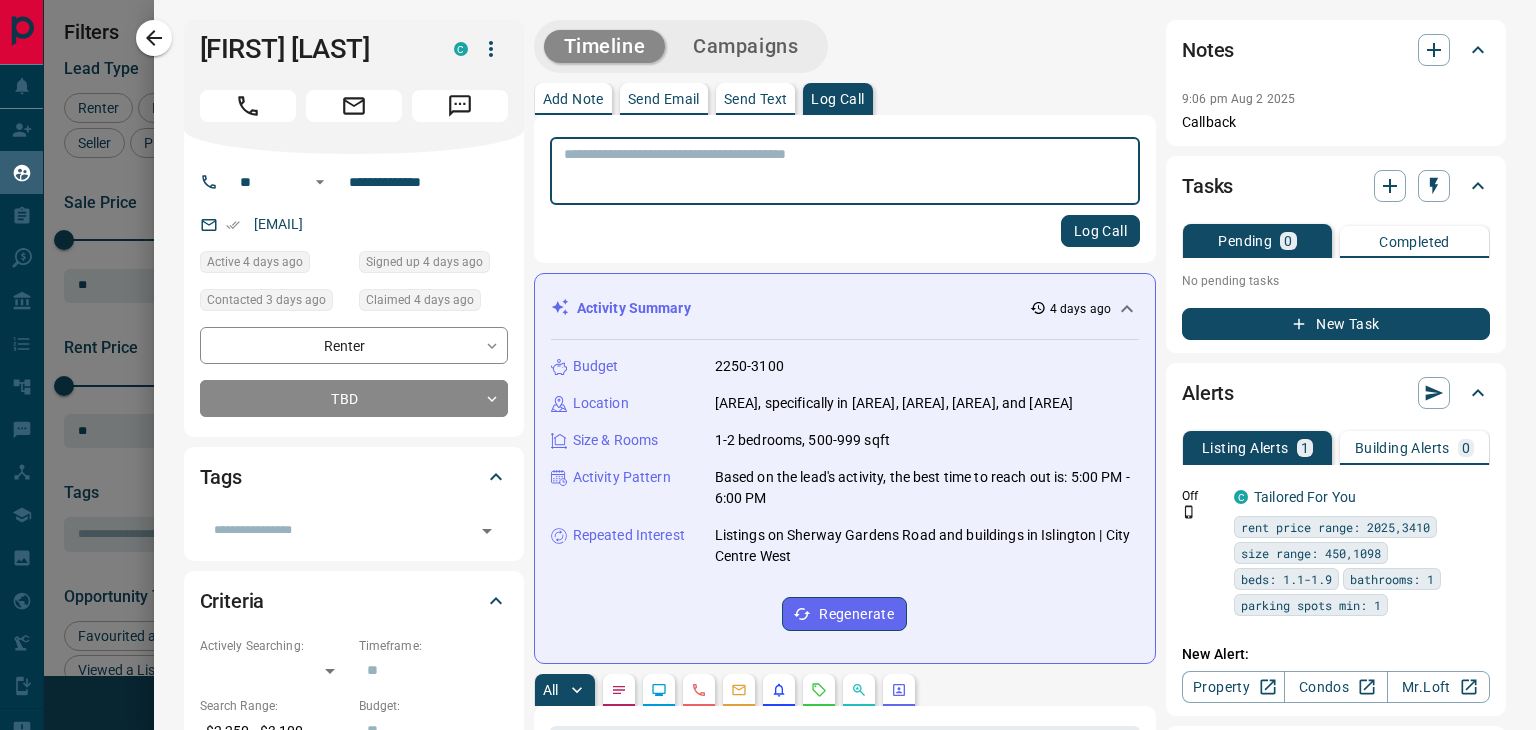 click at bounding box center [845, 171] 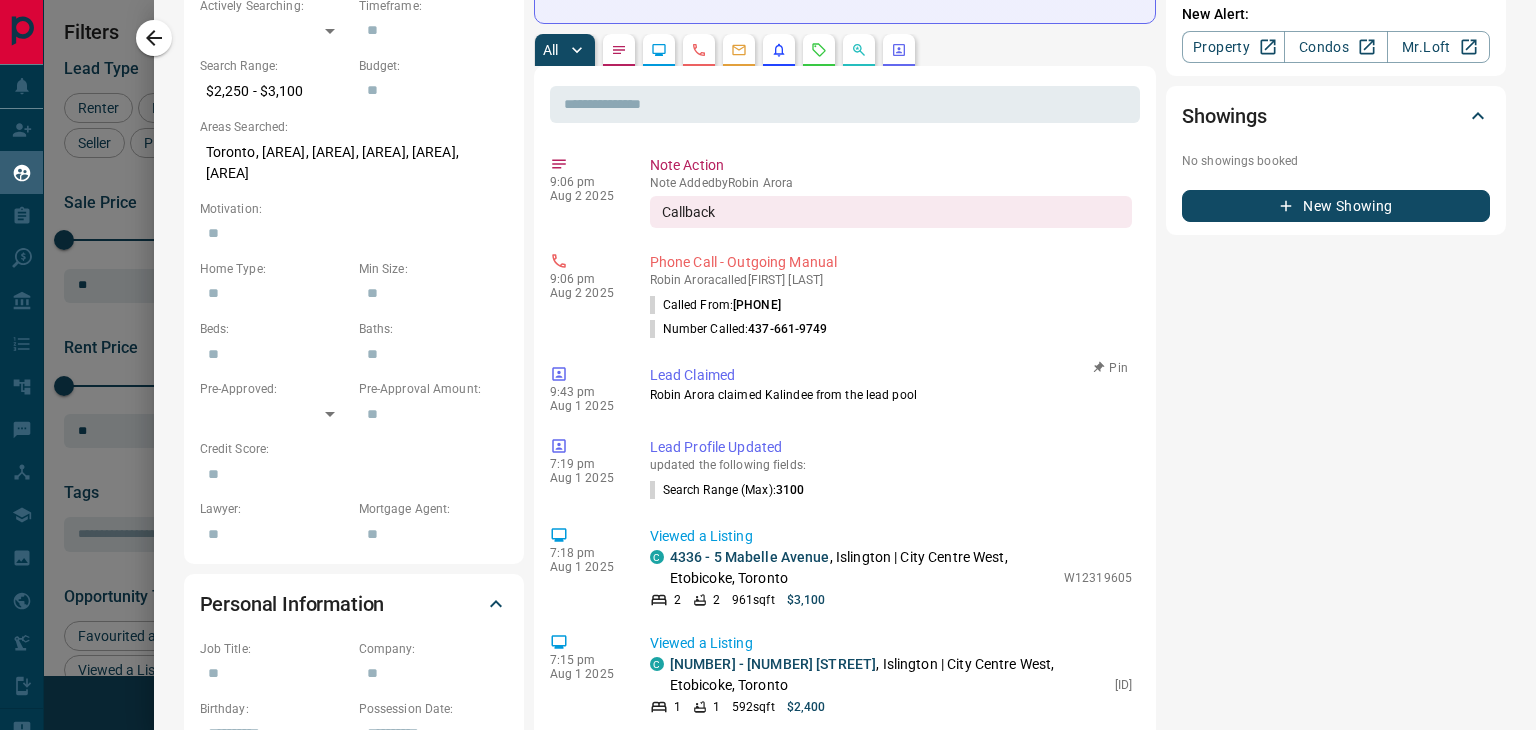 scroll, scrollTop: 0, scrollLeft: 0, axis: both 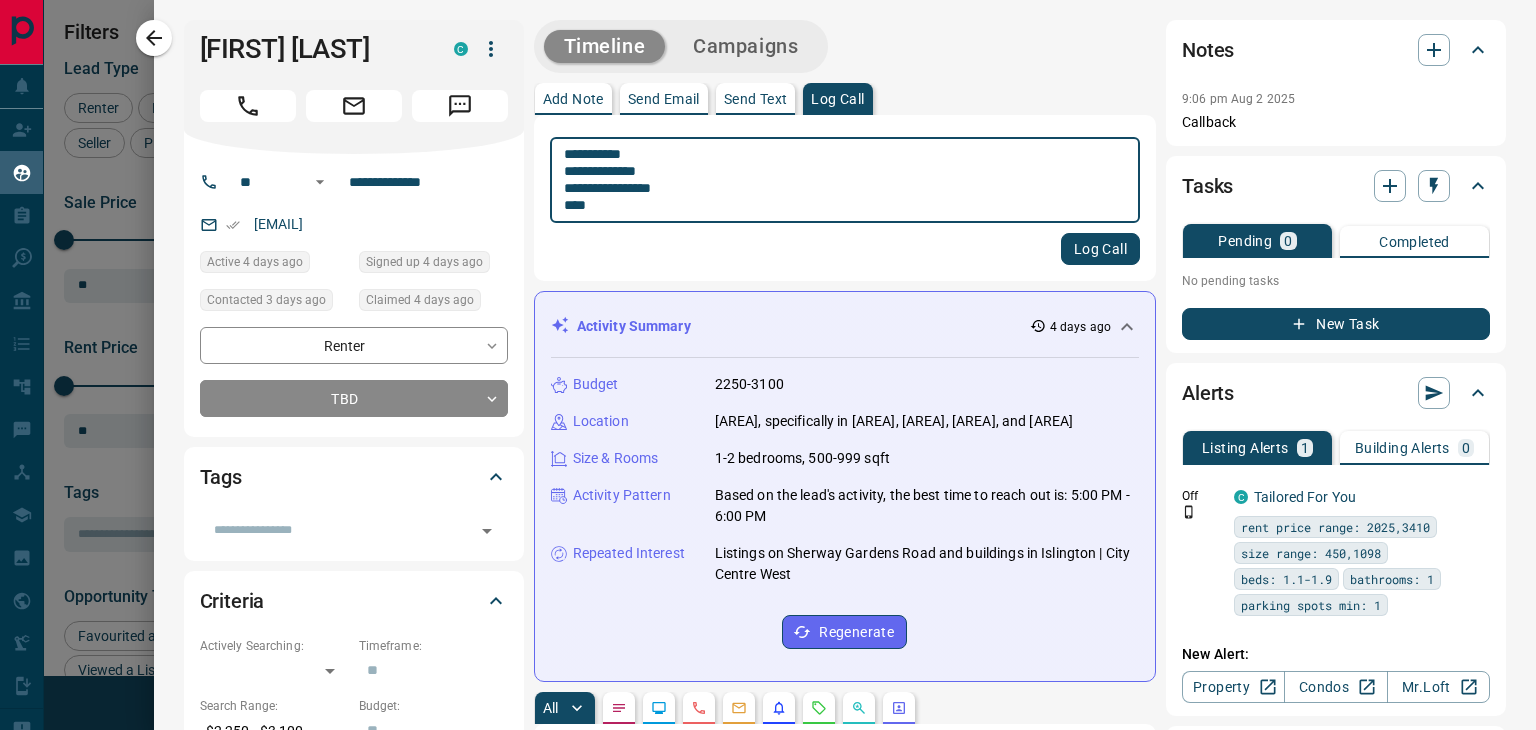 click on "**********" at bounding box center [845, 180] 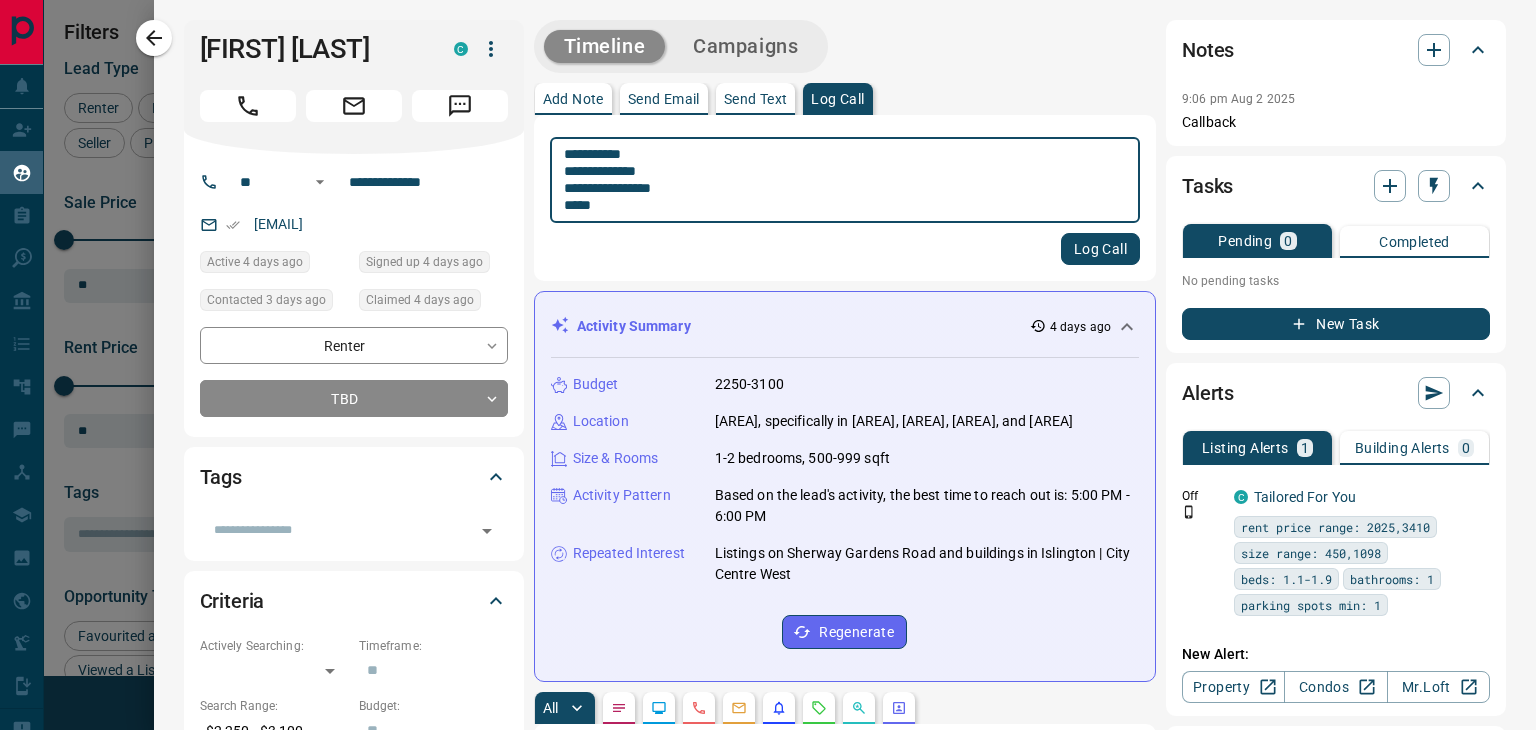 click on "**********" at bounding box center [837, 180] 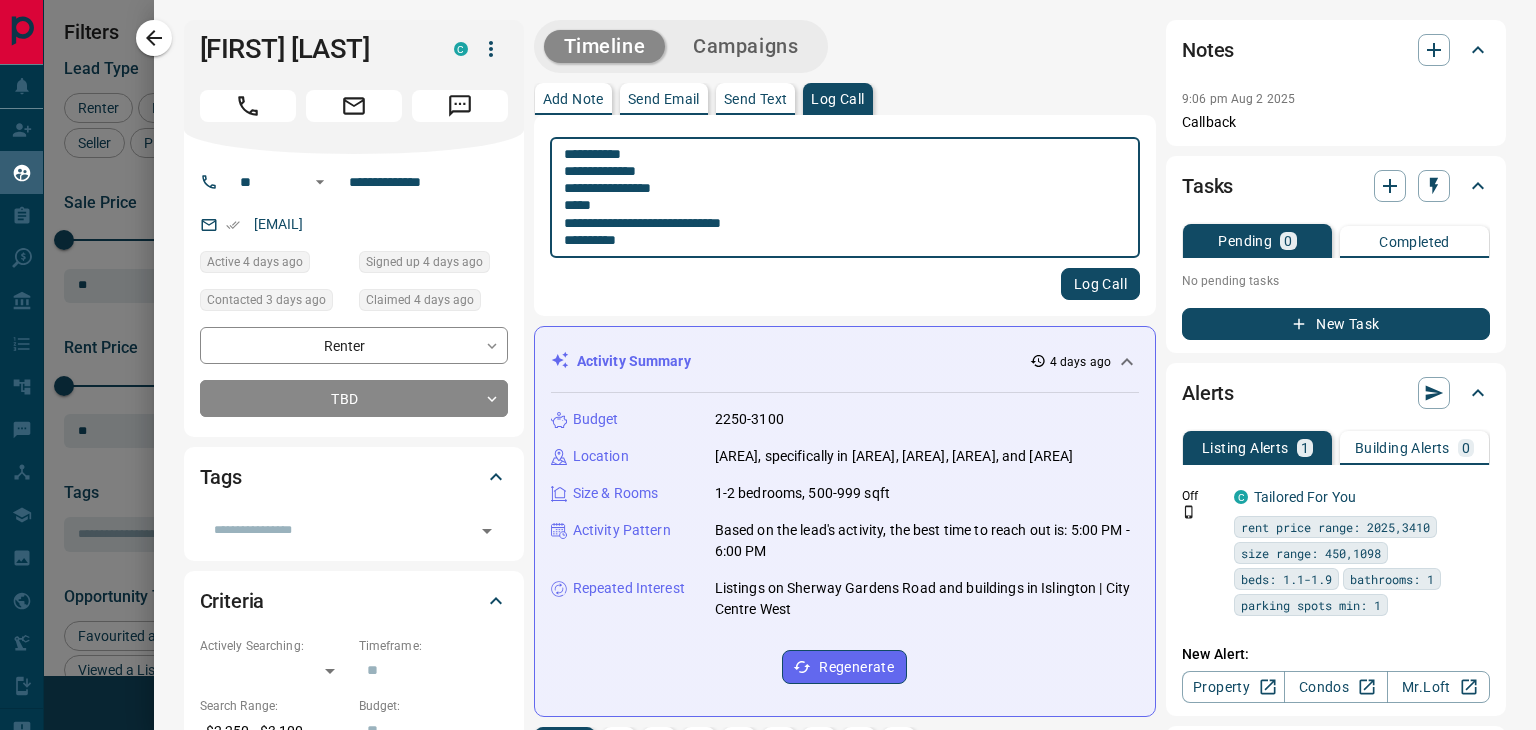click on "**********" at bounding box center (837, 198) 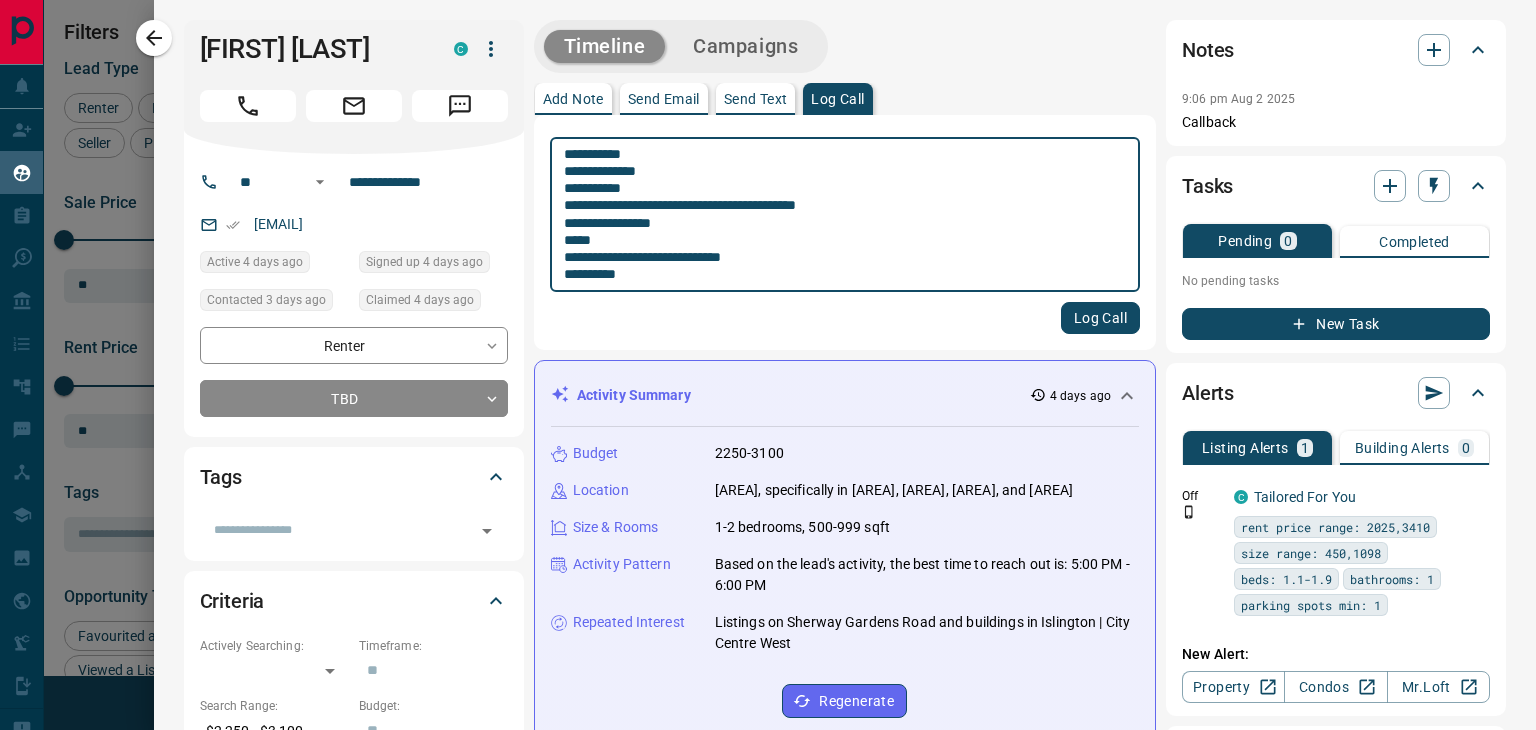 click on "**********" at bounding box center (837, 215) 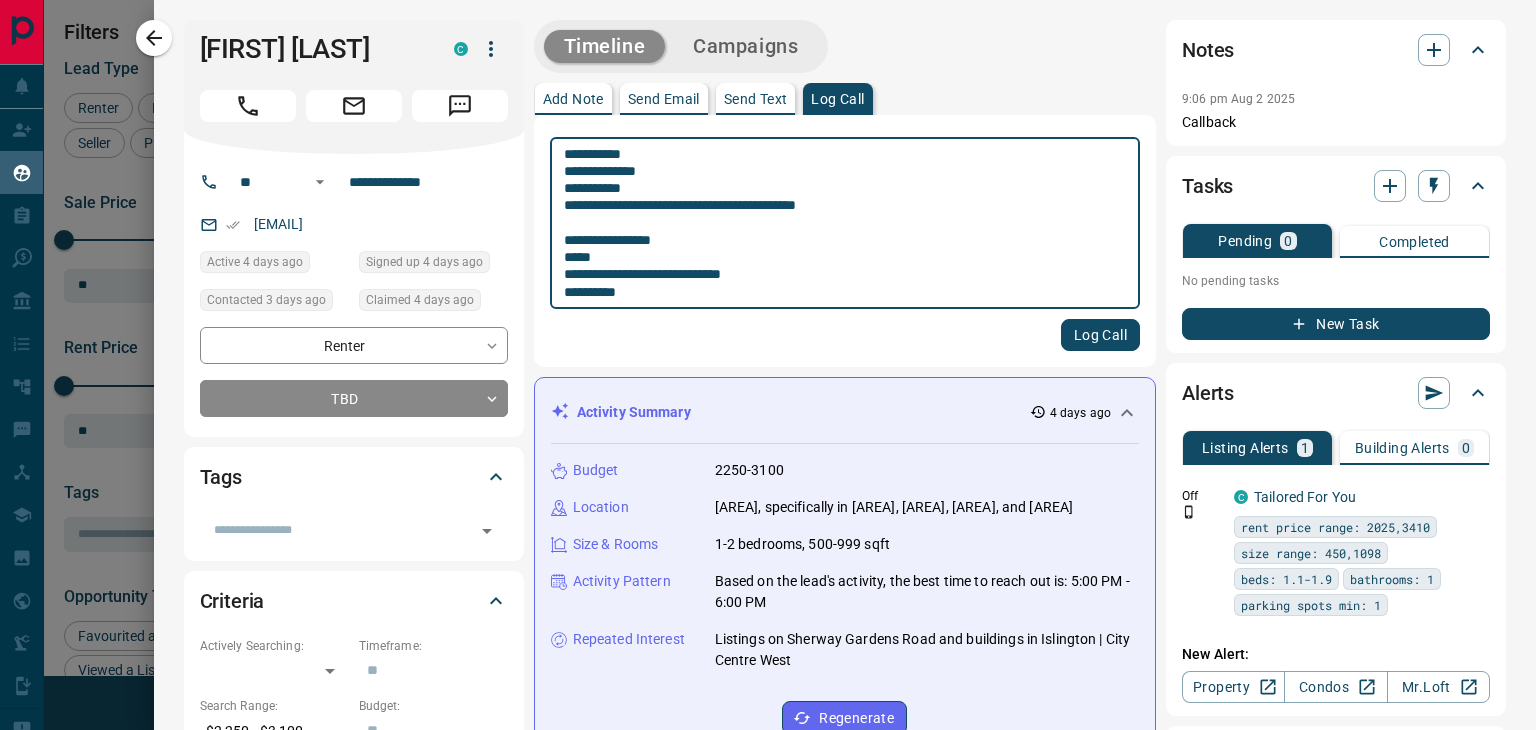 click on "**********" at bounding box center (837, 223) 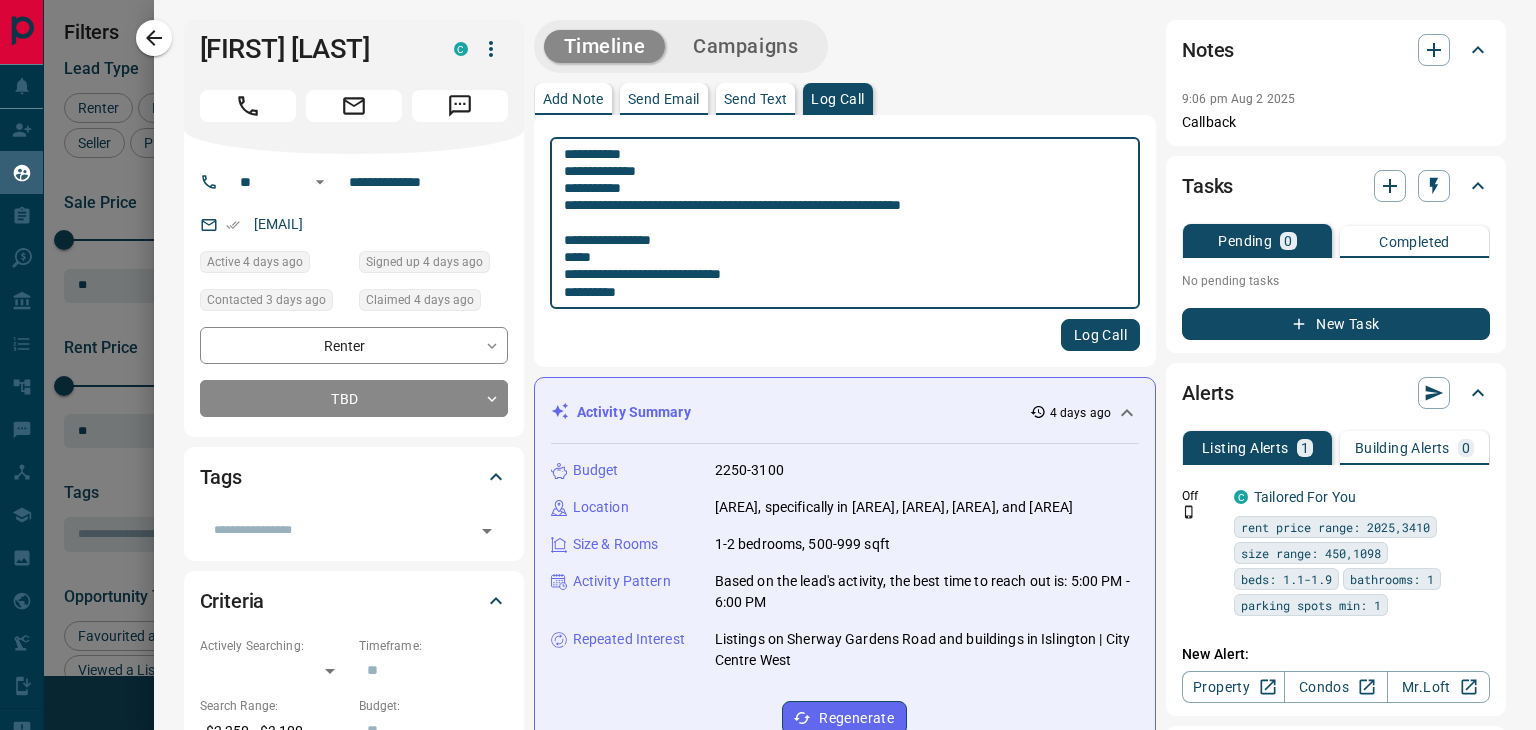click on "**********" at bounding box center (845, 223) 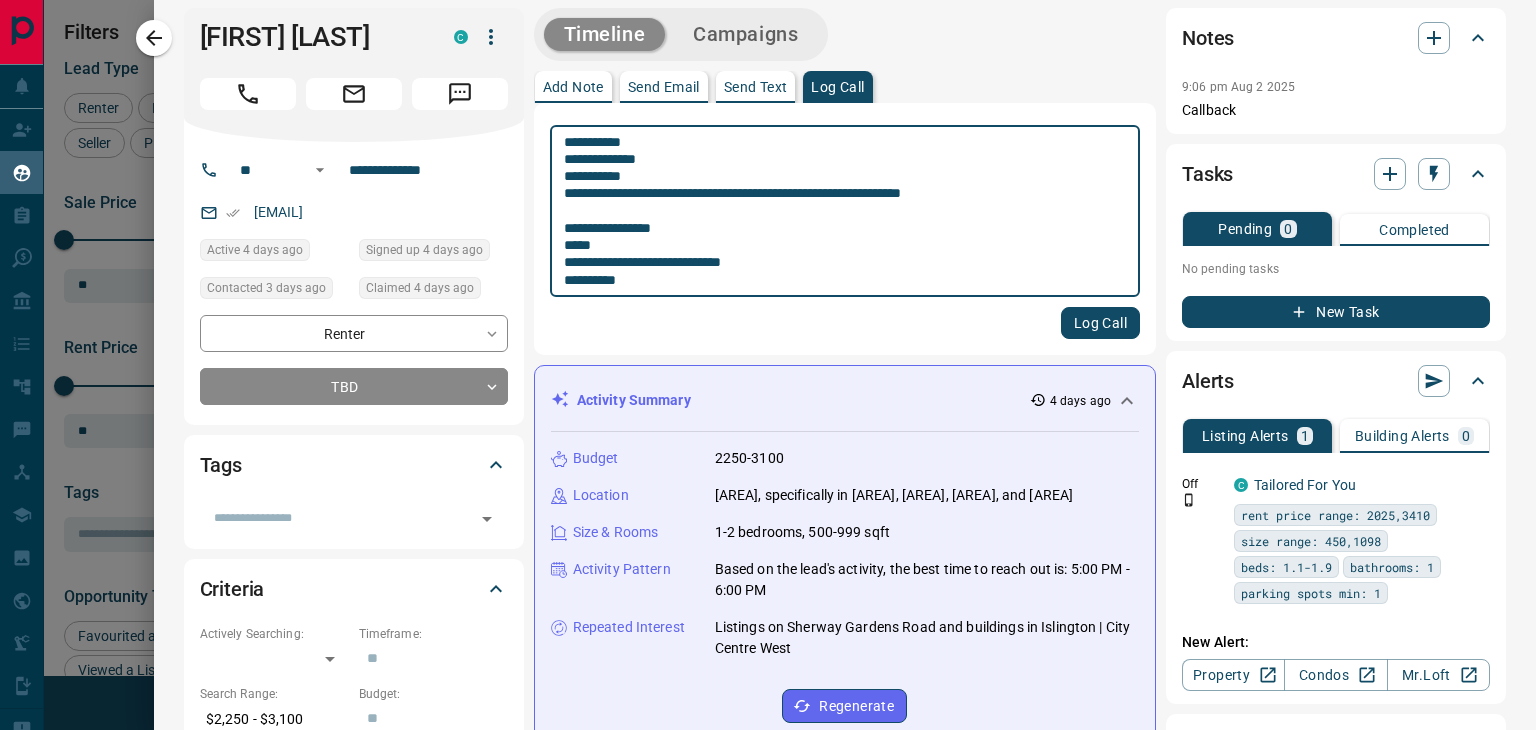 scroll, scrollTop: 0, scrollLeft: 0, axis: both 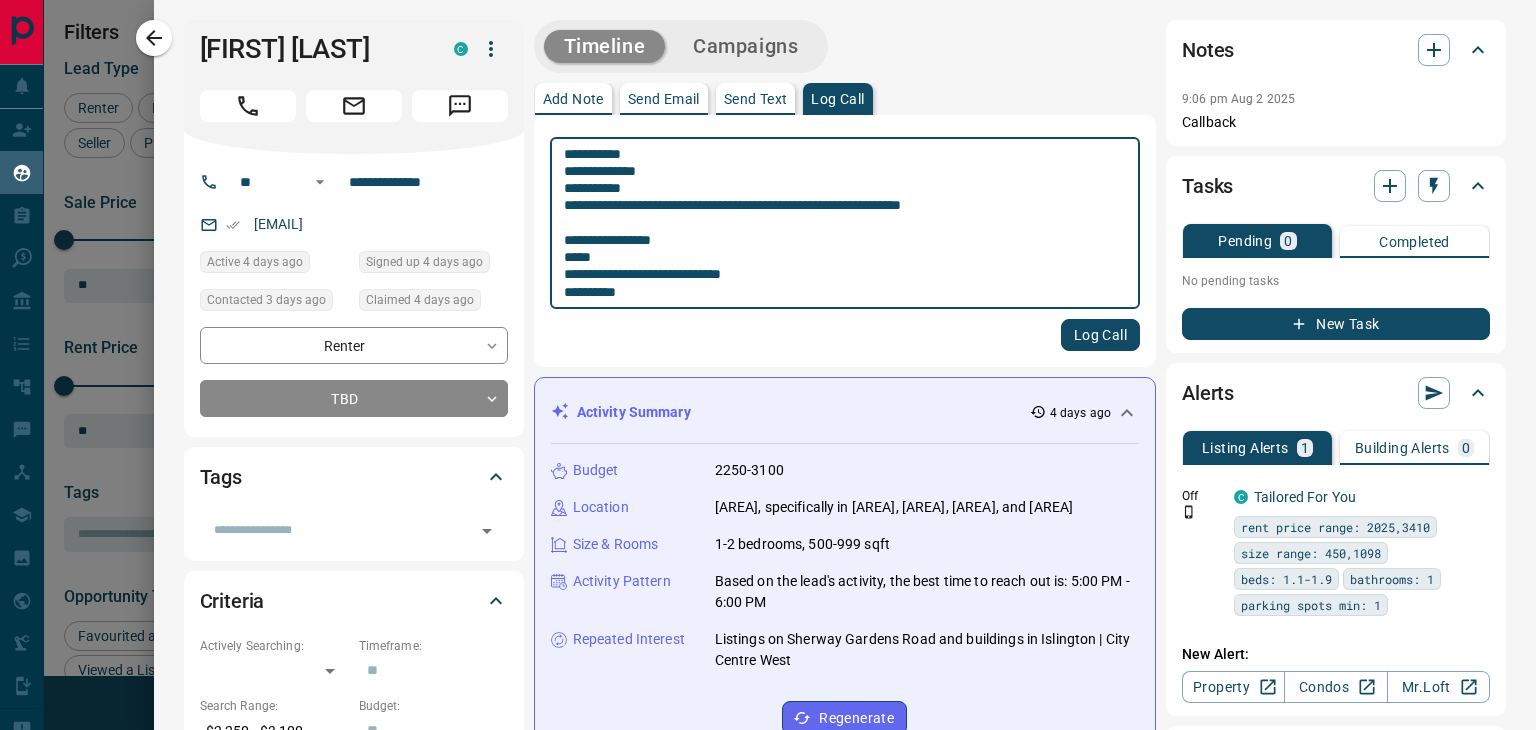 click on "**********" at bounding box center [837, 223] 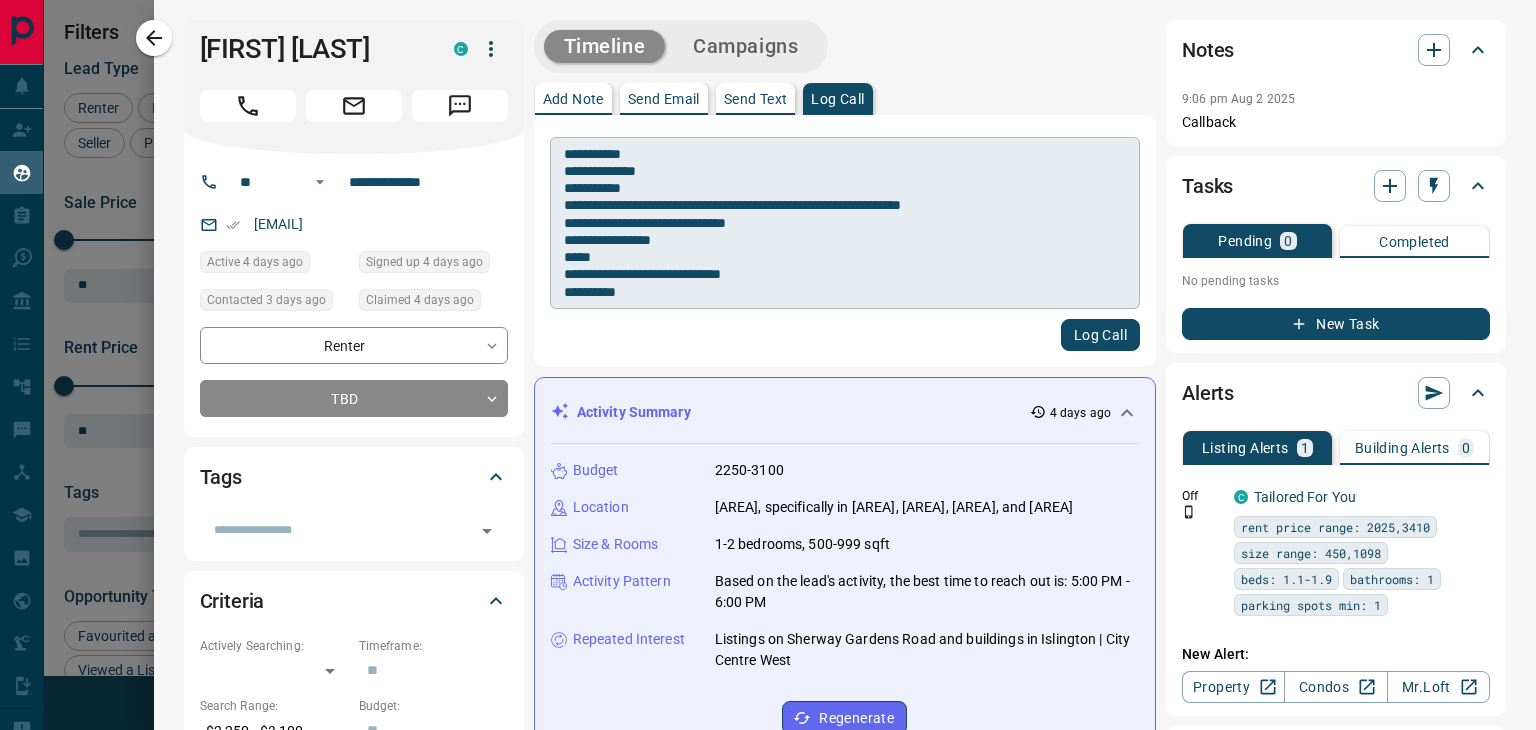 click on "**********" at bounding box center (845, 223) 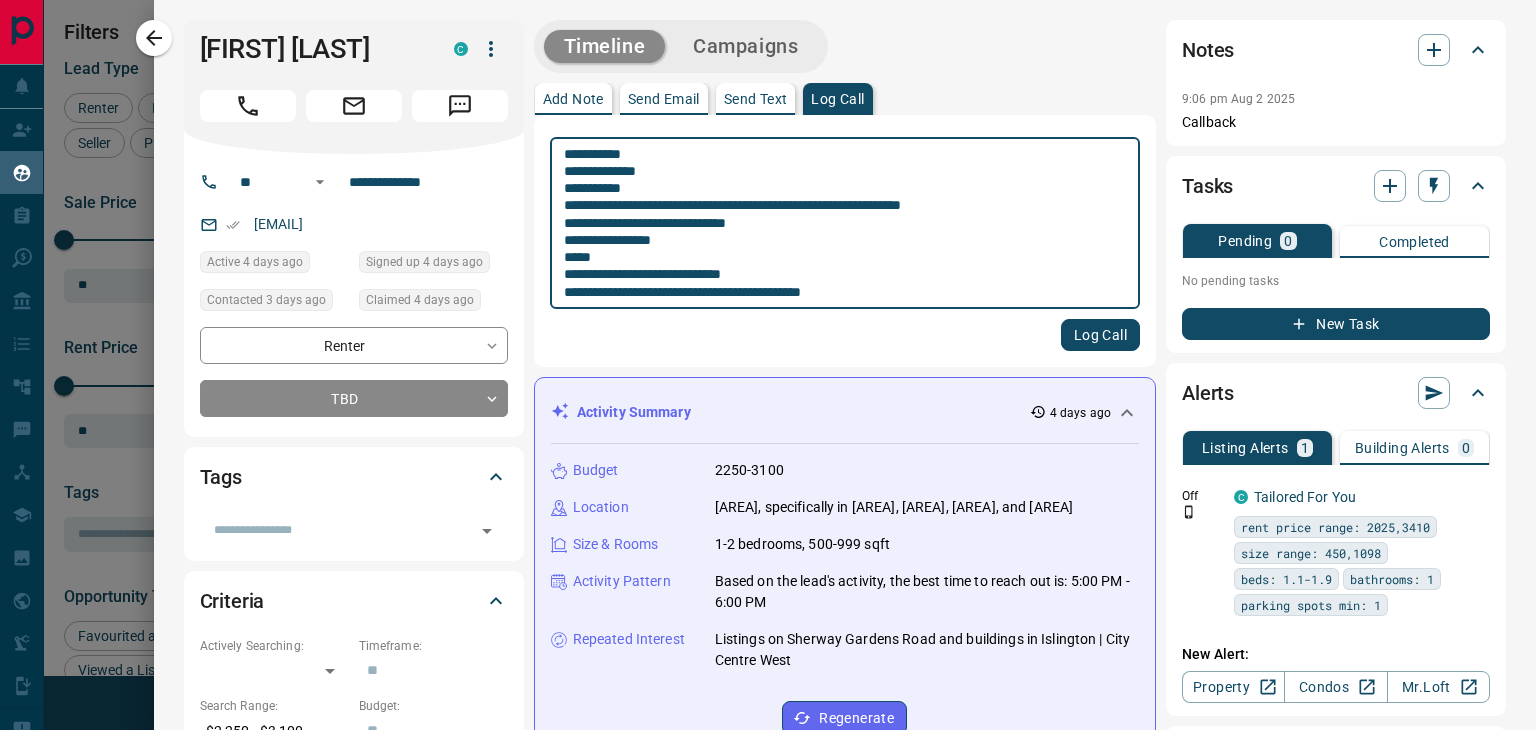 type on "**********" 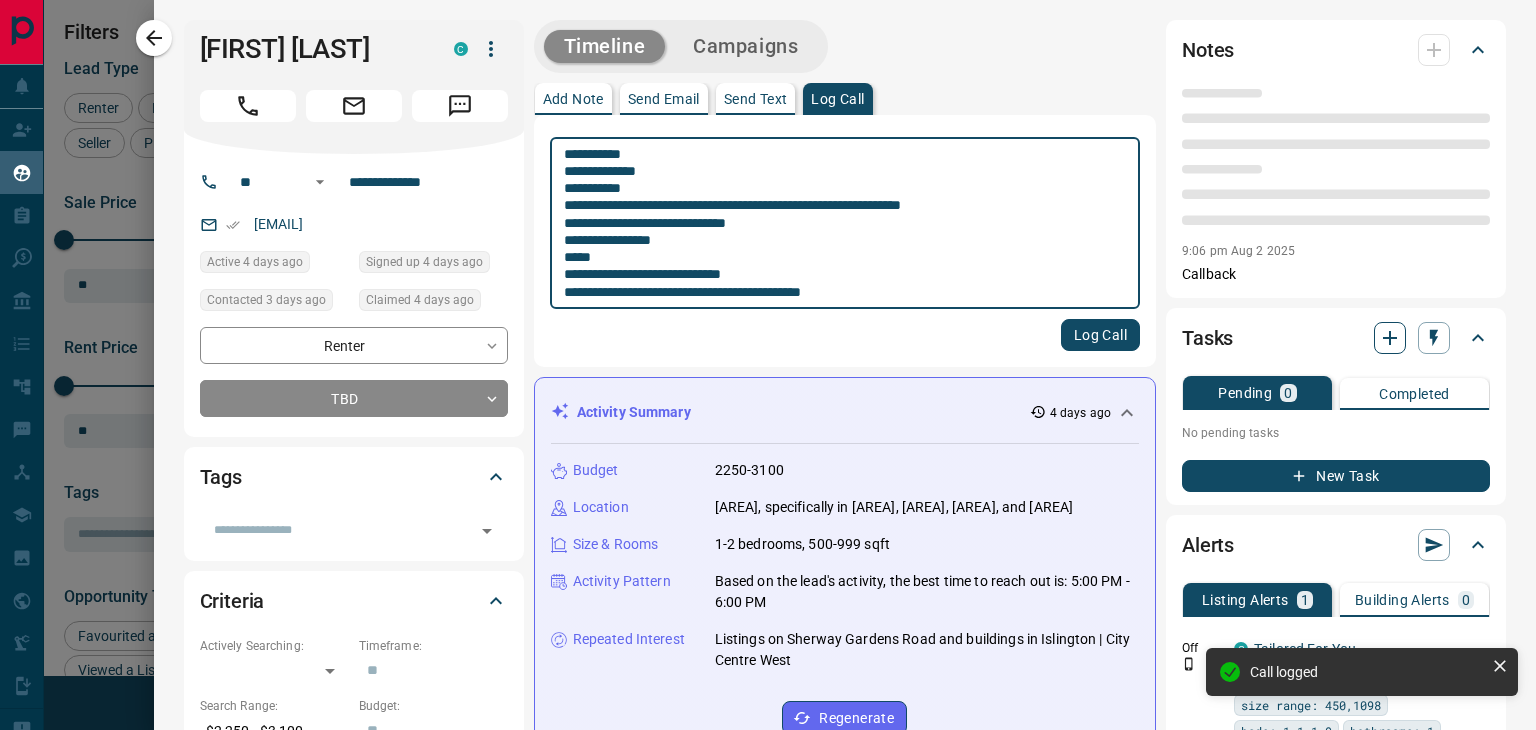 type 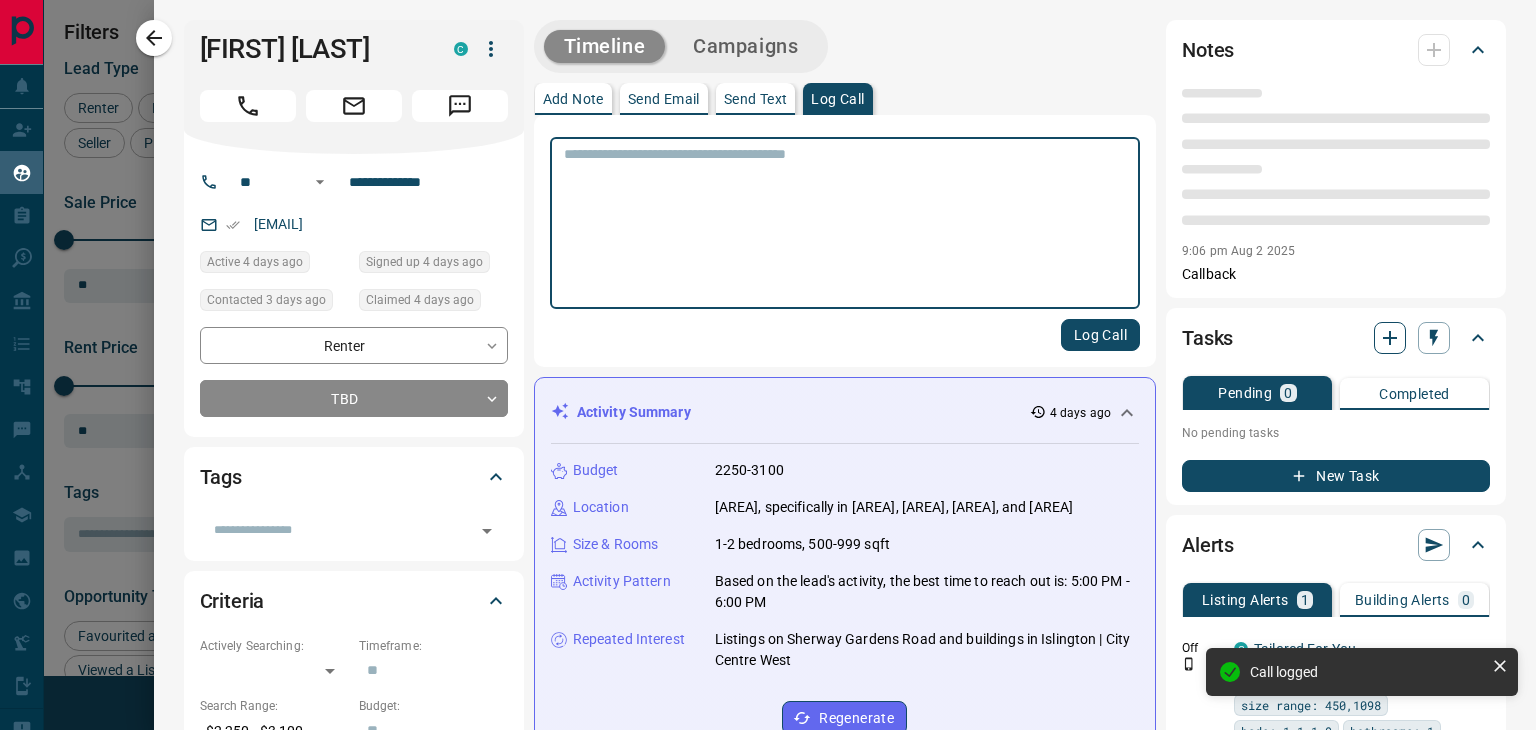 click at bounding box center (1336, 195) 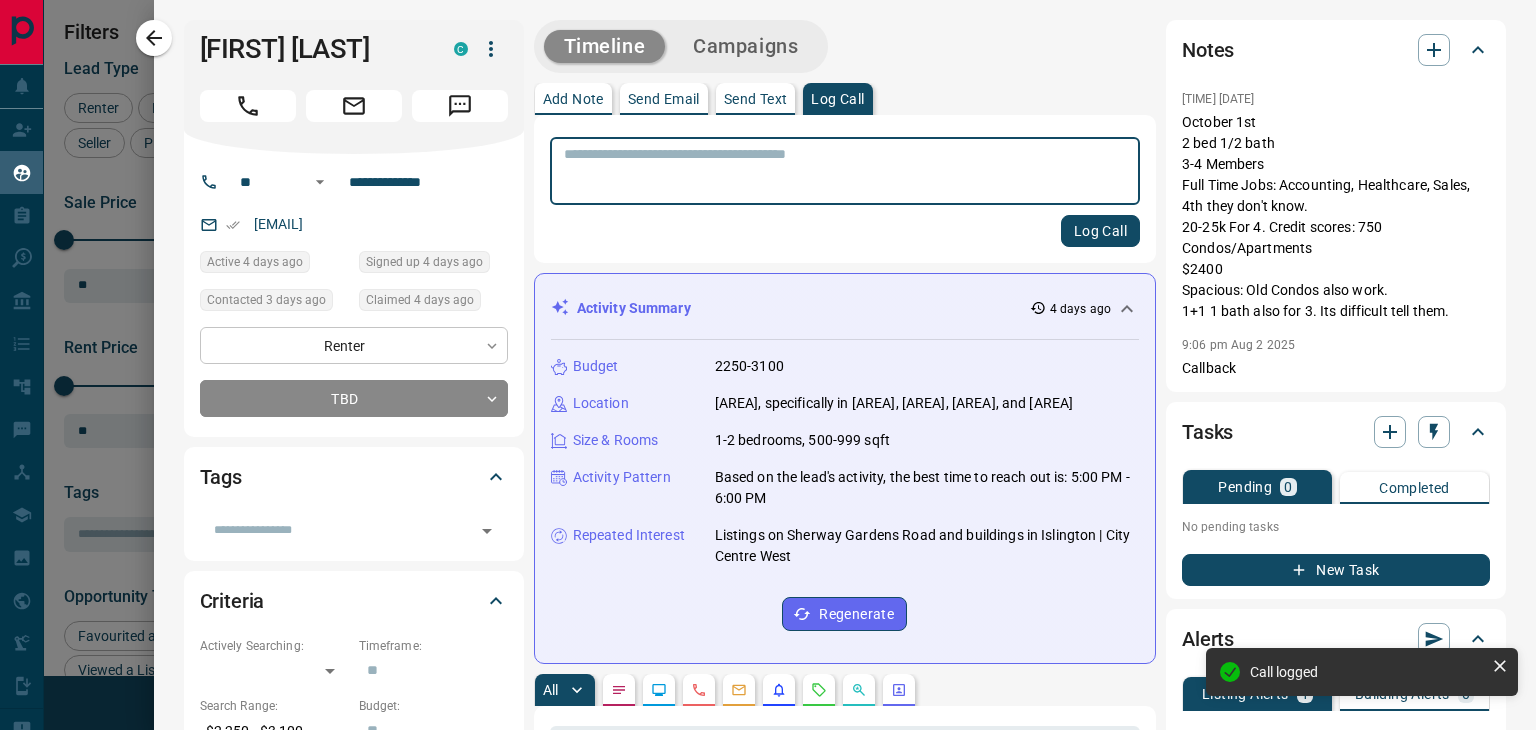 click on "Lead Transfers Claim Leads My Leads Tasks Opportunities Deals Campaigns Automations Messages Broker Bay Training Media Services Agent Resources Precon Worksheet Mobile Apps Disclosure Logout My Leads Filters 1 Manage Tabs New Lead All 150 TBD 91 Do Not Contact - Not Responsive 16 Bogus - Just Browsing 8 Criteria Obtained 3 Future Follow Up 6 Warm 1 HOT 22 Taken on Showings 1 Submitted Offer - Client 2 Name Details Last Active Claimed Date Status Tags  [FIRST] Renter C $2K - $2K [CITY], [CITY] 3 days ago Contacted 3 days ago 3 days ago Signed up 9 months ago TBD + [FIRST] [LAST] Renter C $2K - $10K [CITY], [CITY], +2 17 hours ago Active Viewing Request Contacted in 3 hours 3 days ago Signed up 3 days ago TBD + [FIRST] [LAST] Renter C $3K - $3K [CITY], [CITY] 2 days ago Contacted 17 hours ago 3 days ago Signed up 3 days ago TBD + [FIRST] [LAST] Renter C $3K - $3K [CITY], [CITY] 3 days ago Contacted in 3 hours 3 days ago Signed up 3 days ago TBD + [FIRST] [LAST] Renter C $2K - $3K [CITY], [CITY]" at bounding box center [768, 352] 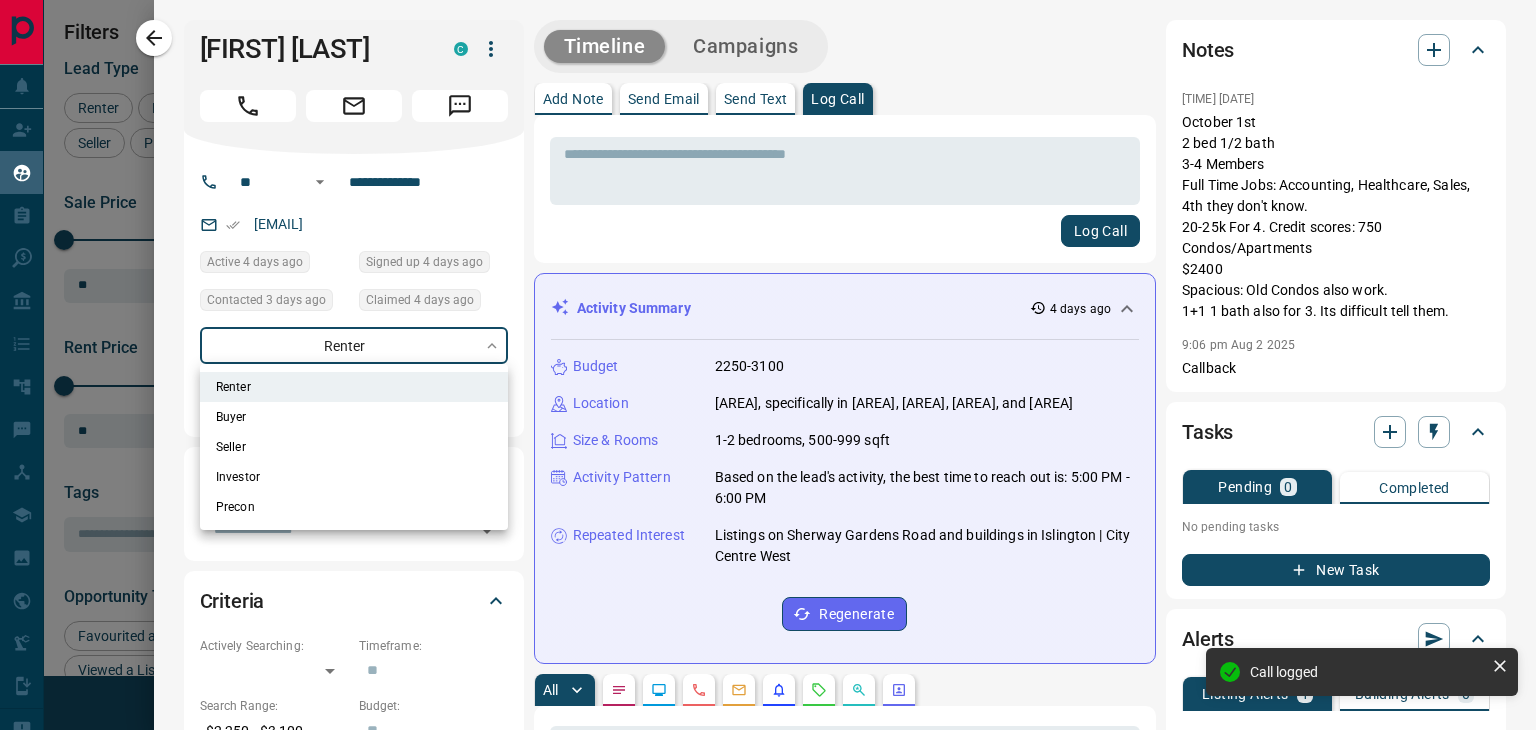 click at bounding box center [768, 365] 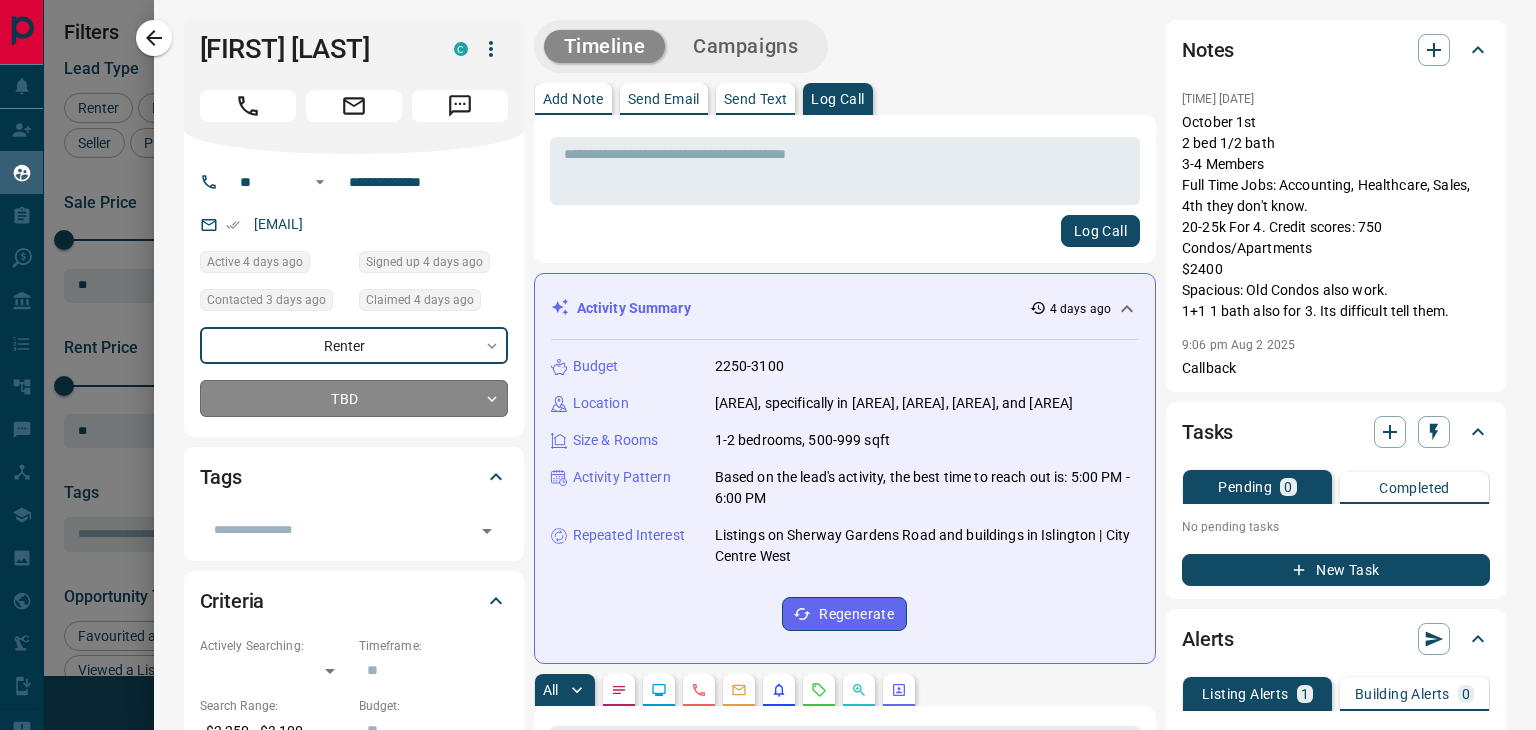 click on "Lead Transfers Claim Leads My Leads Tasks Opportunities Deals Campaigns Automations Messages Broker Bay Training Media Services Agent Resources Precon Worksheet Mobile Apps Disclosure Logout My Leads Filters 1 Manage Tabs New Lead All 150 TBD 91 Do Not Contact - Not Responsive 16 Bogus - Just Browsing 8 Criteria Obtained 3 Future Follow Up 6 Warm 1 HOT 22 Taken on Showings 1 Submitted Offer - Client 2 Name Details Last Active Claimed Date Status Tags  [FIRST] Renter C $2K - $2K [CITY], [CITY] 3 days ago Contacted 3 days ago 3 days ago Signed up 9 months ago TBD + [FIRST] [LAST] Renter C $2K - $10K [CITY], [CITY], +2 17 hours ago Active Viewing Request Contacted in 3 hours 3 days ago Signed up 3 days ago TBD + [FIRST] [LAST] Renter C $3K - $3K [CITY], [CITY] 2 days ago Contacted 17 hours ago 3 days ago Signed up 3 days ago TBD + [FIRST] [LAST] Renter C $3K - $3K [CITY], [CITY] 3 days ago Contacted in 3 hours 3 days ago Signed up 3 days ago TBD + [FIRST] [LAST] Renter C $2K - $3K [CITY], [CITY]" at bounding box center [768, 352] 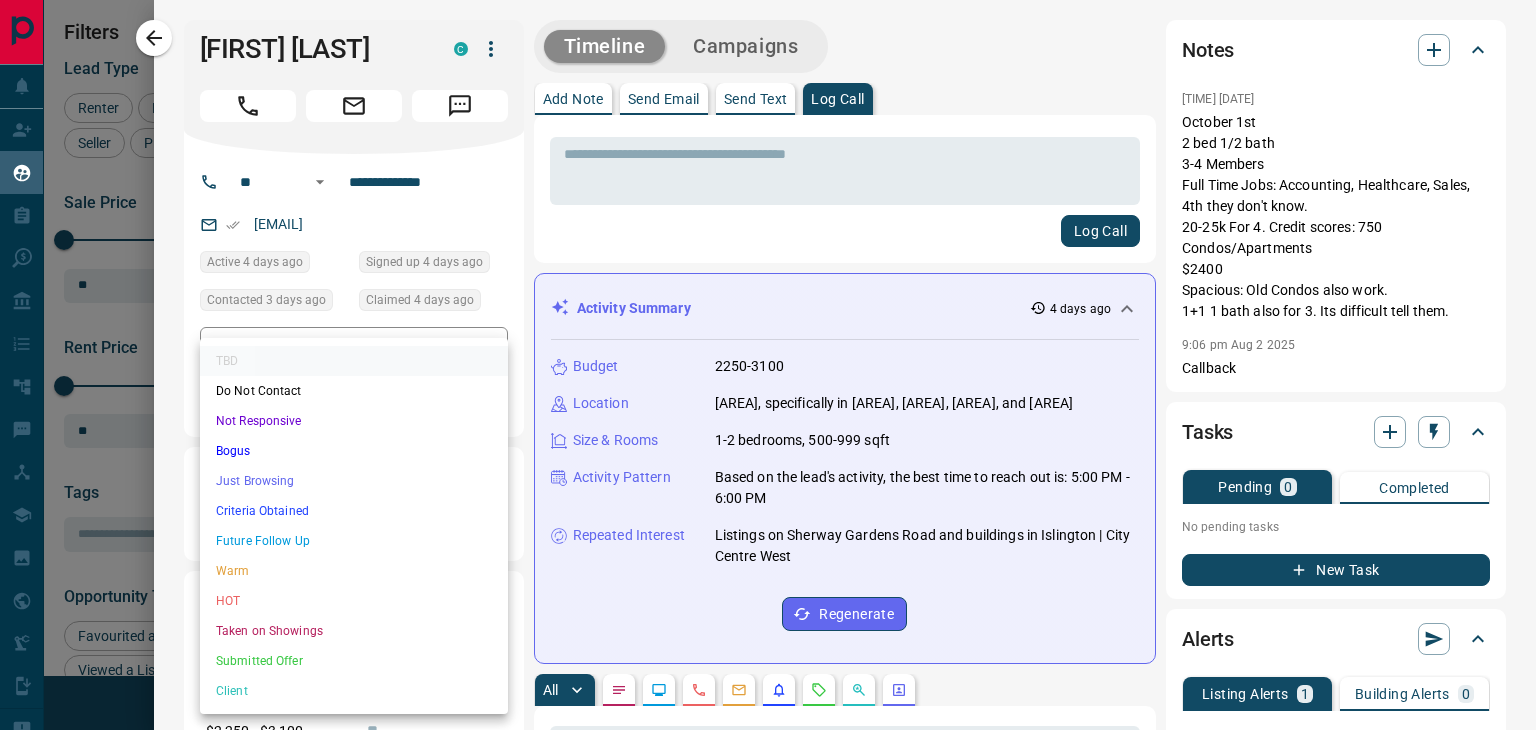 click on "HOT" at bounding box center [354, 601] 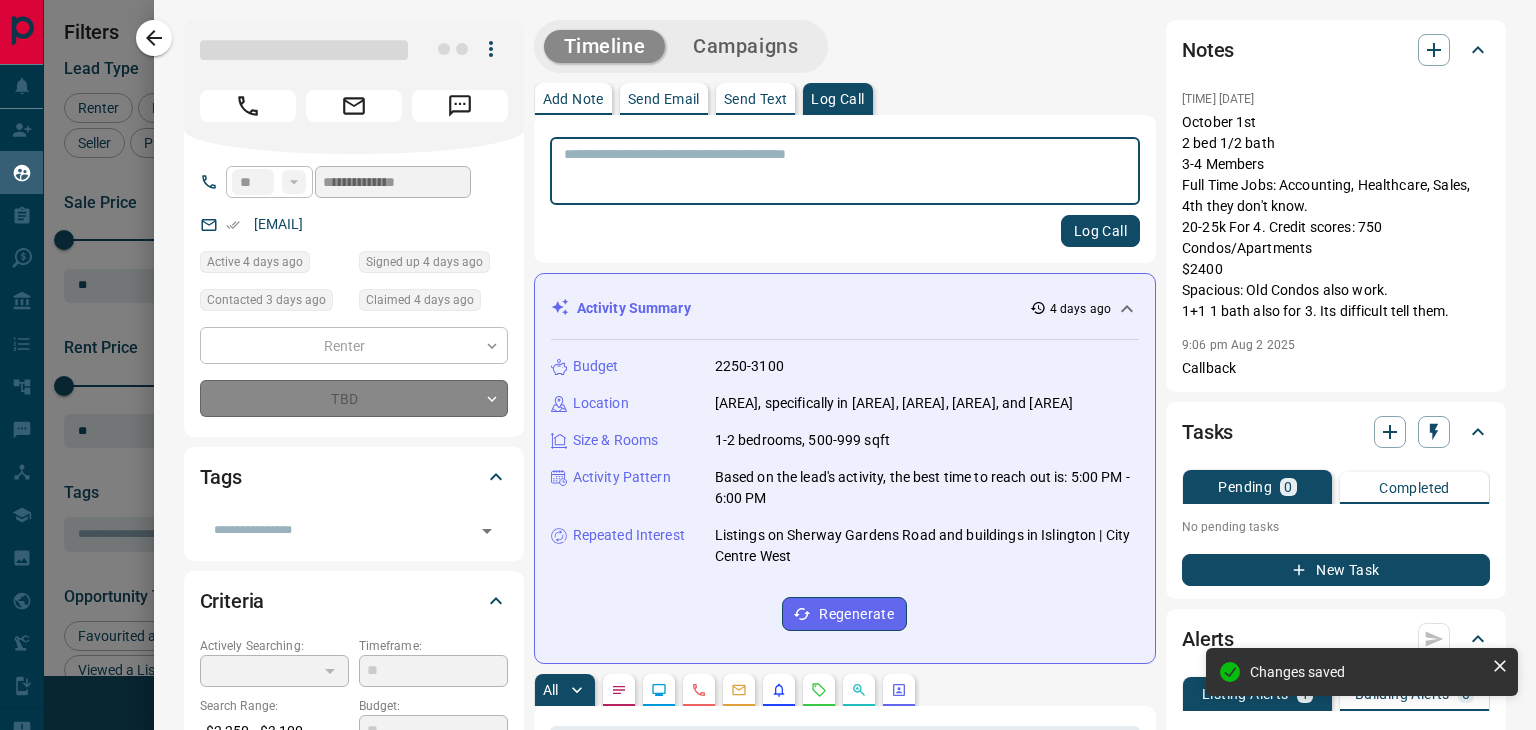 type on "*" 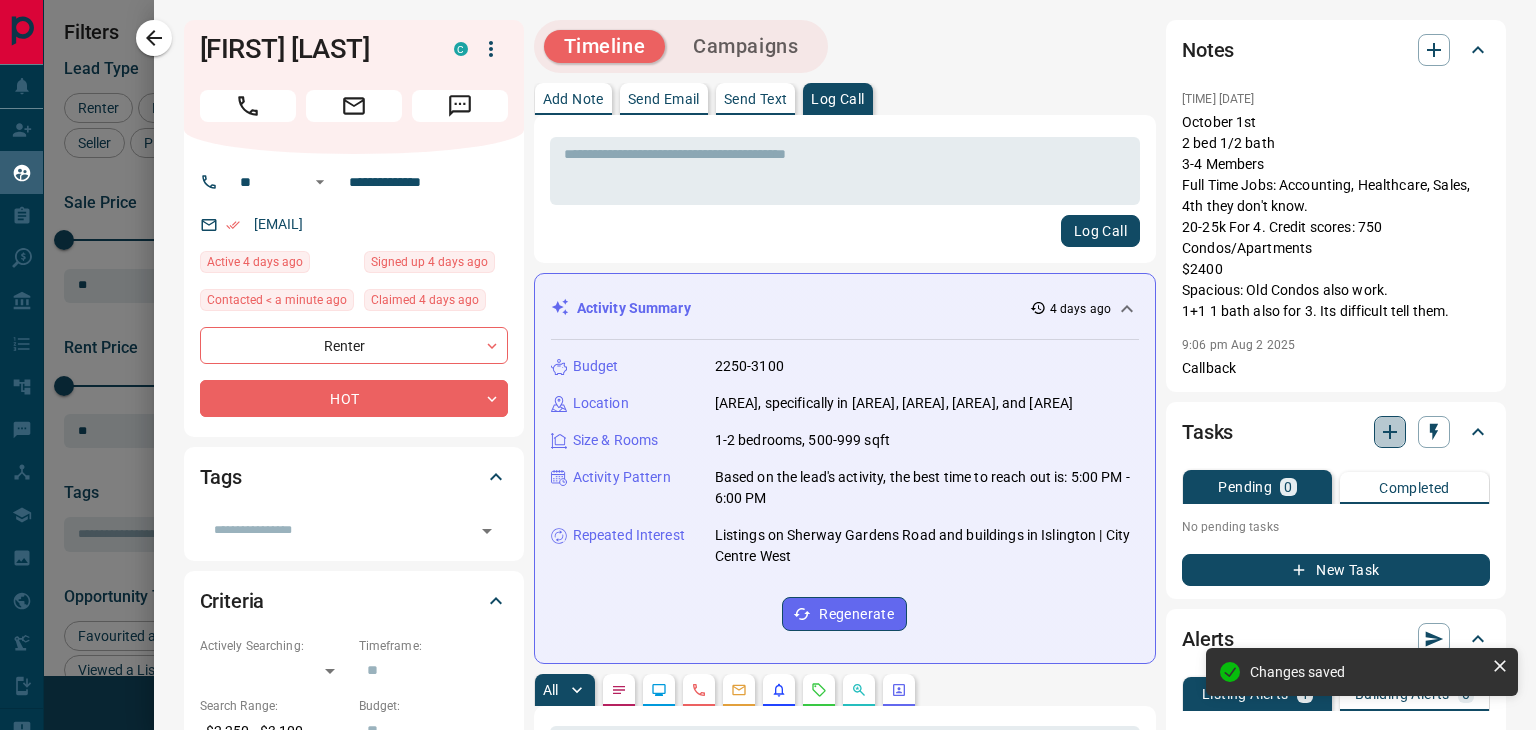 click 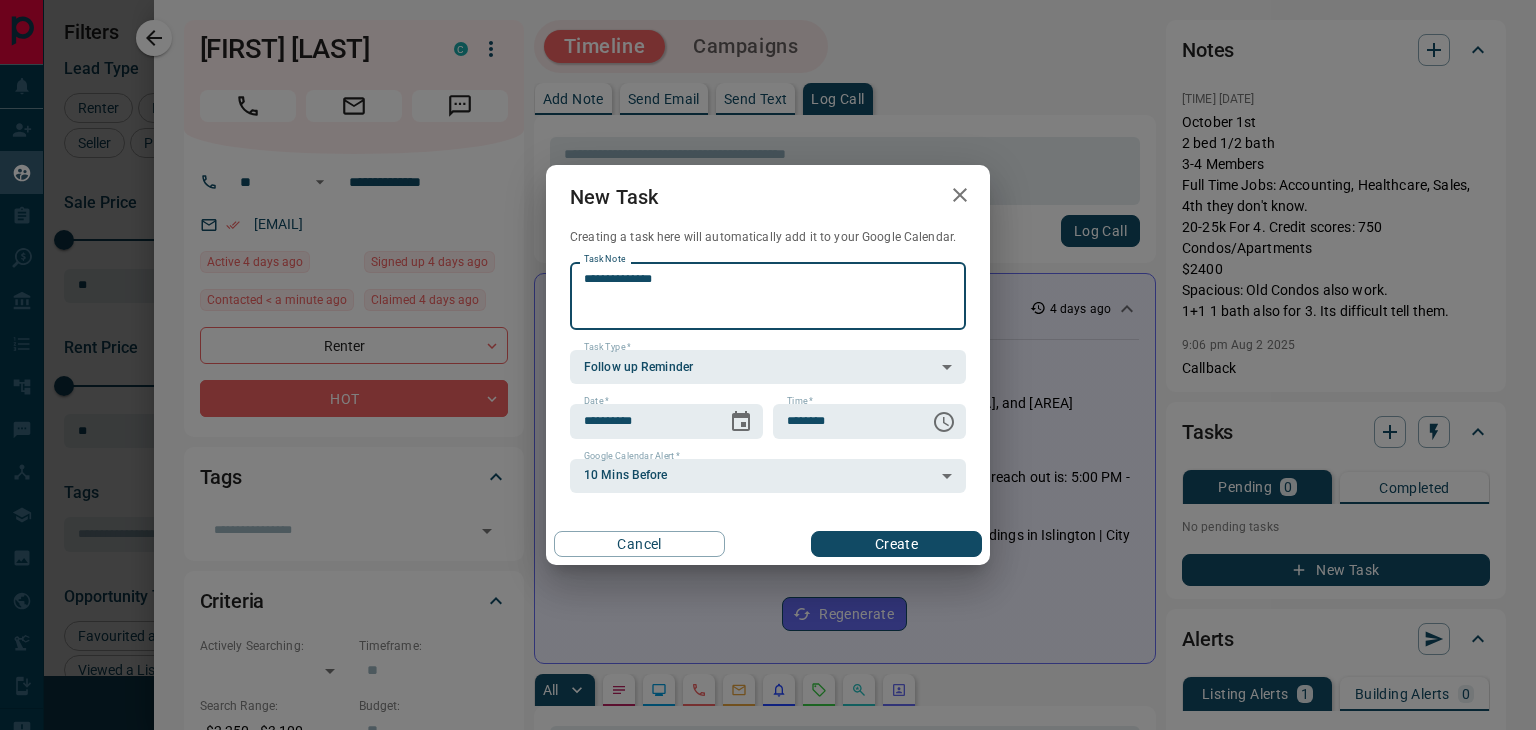 click on "**********" at bounding box center (768, 296) 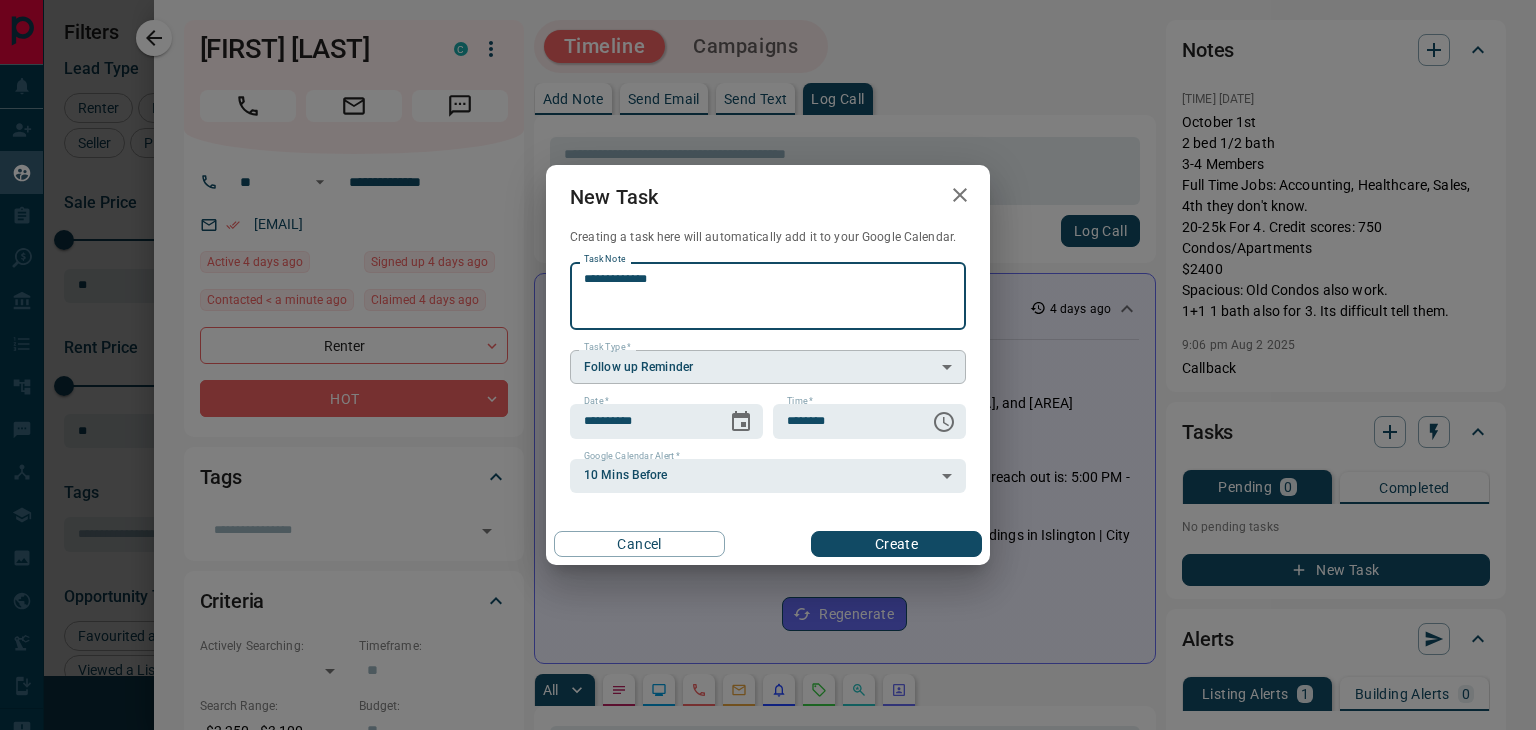 type on "**********" 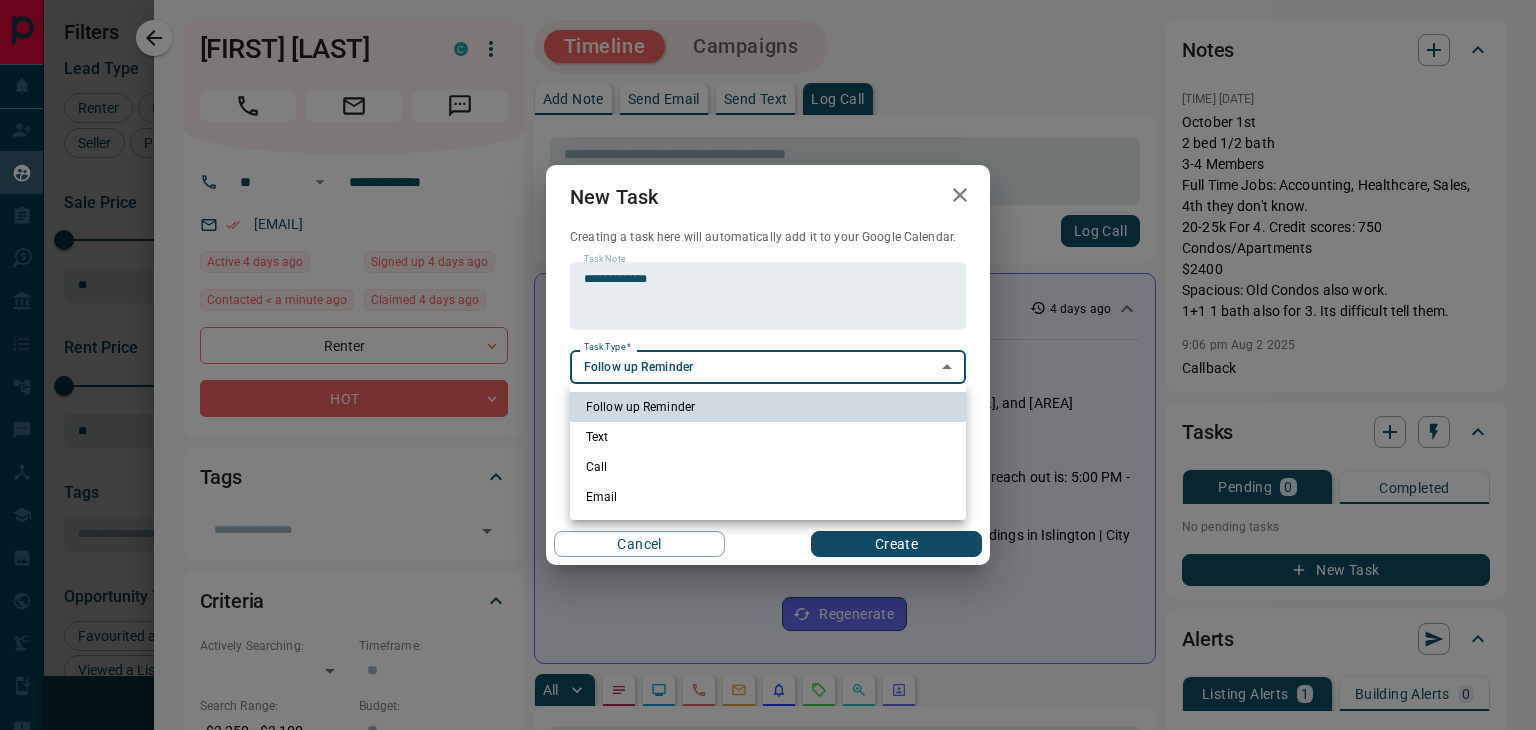 click at bounding box center (768, 365) 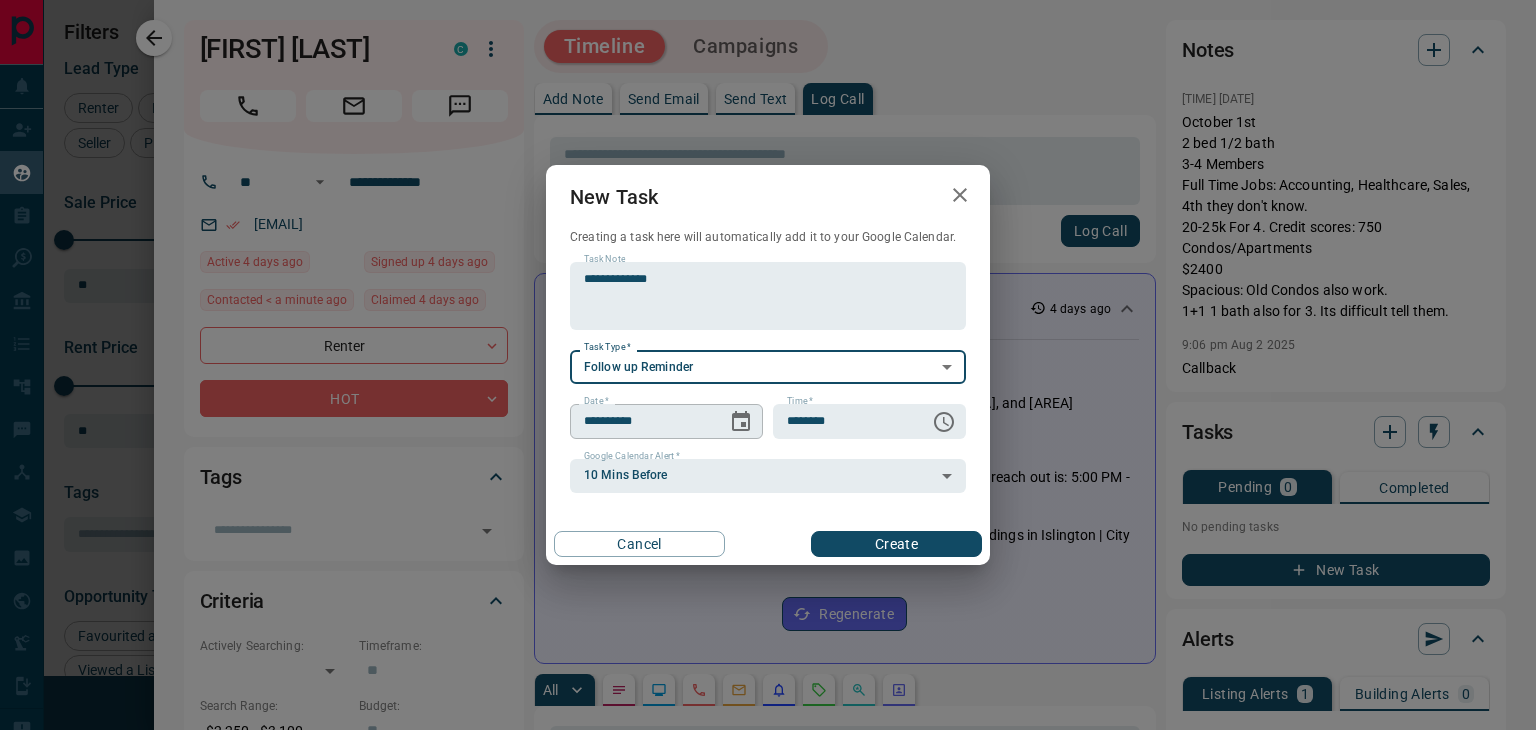 click on "**********" at bounding box center [641, 421] 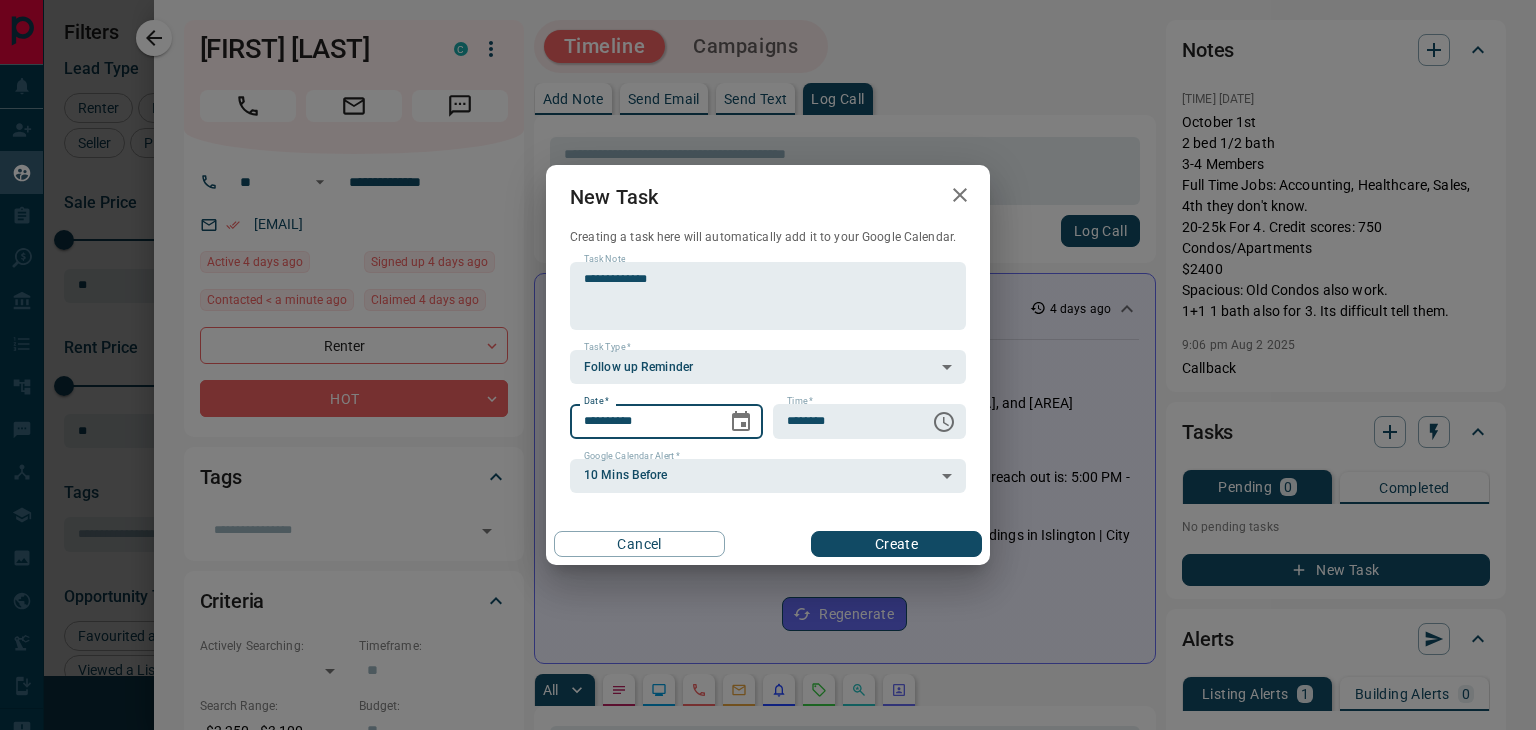 click 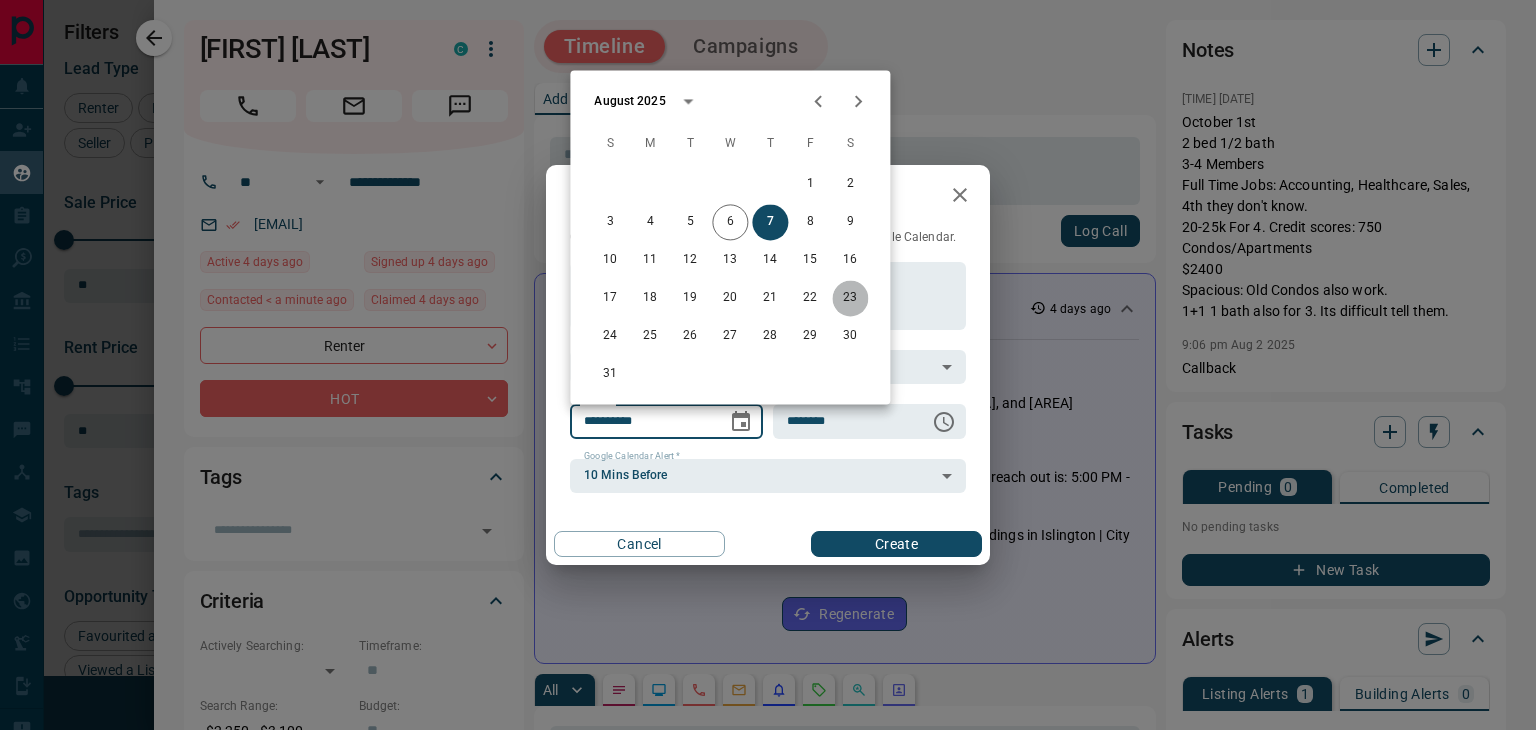 click on "23" at bounding box center (850, 298) 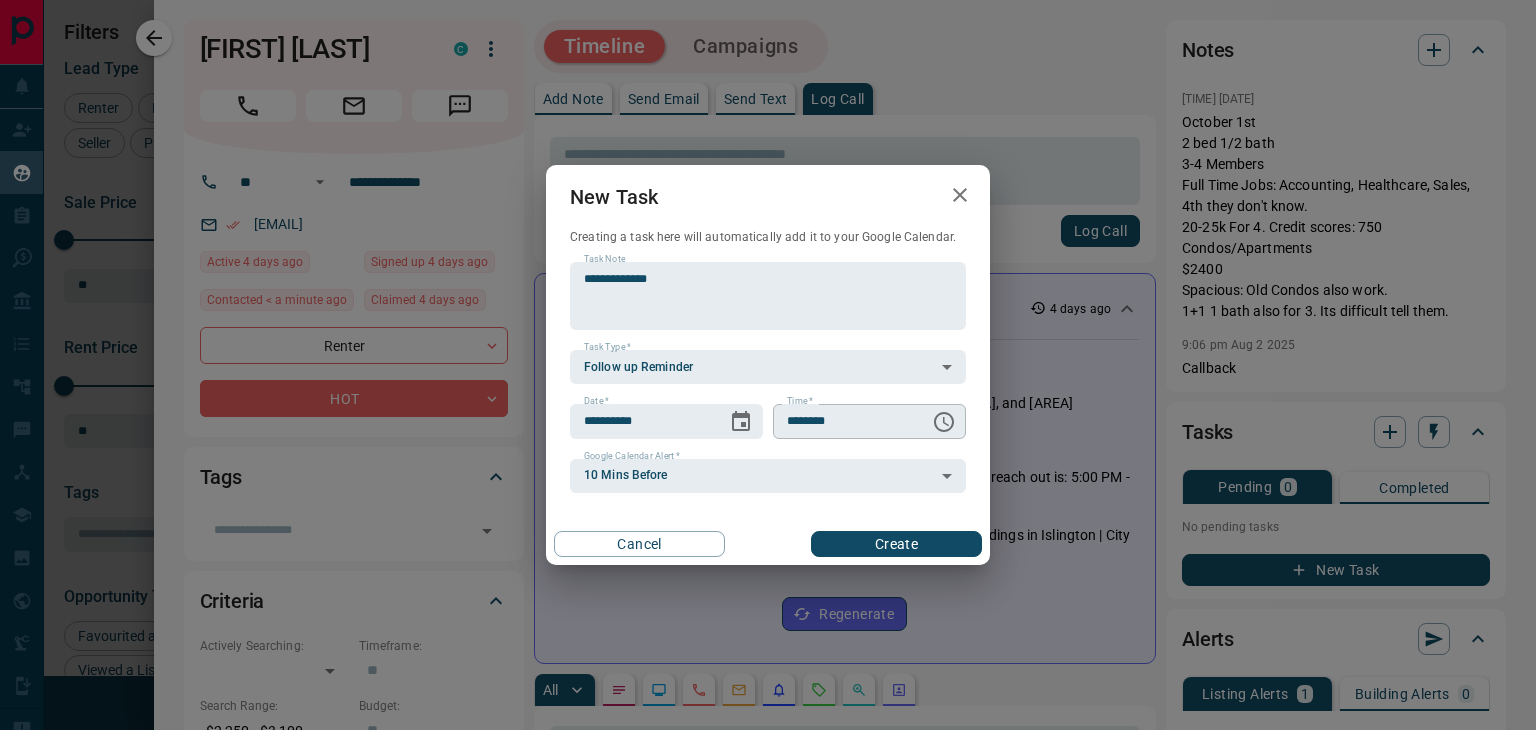 click 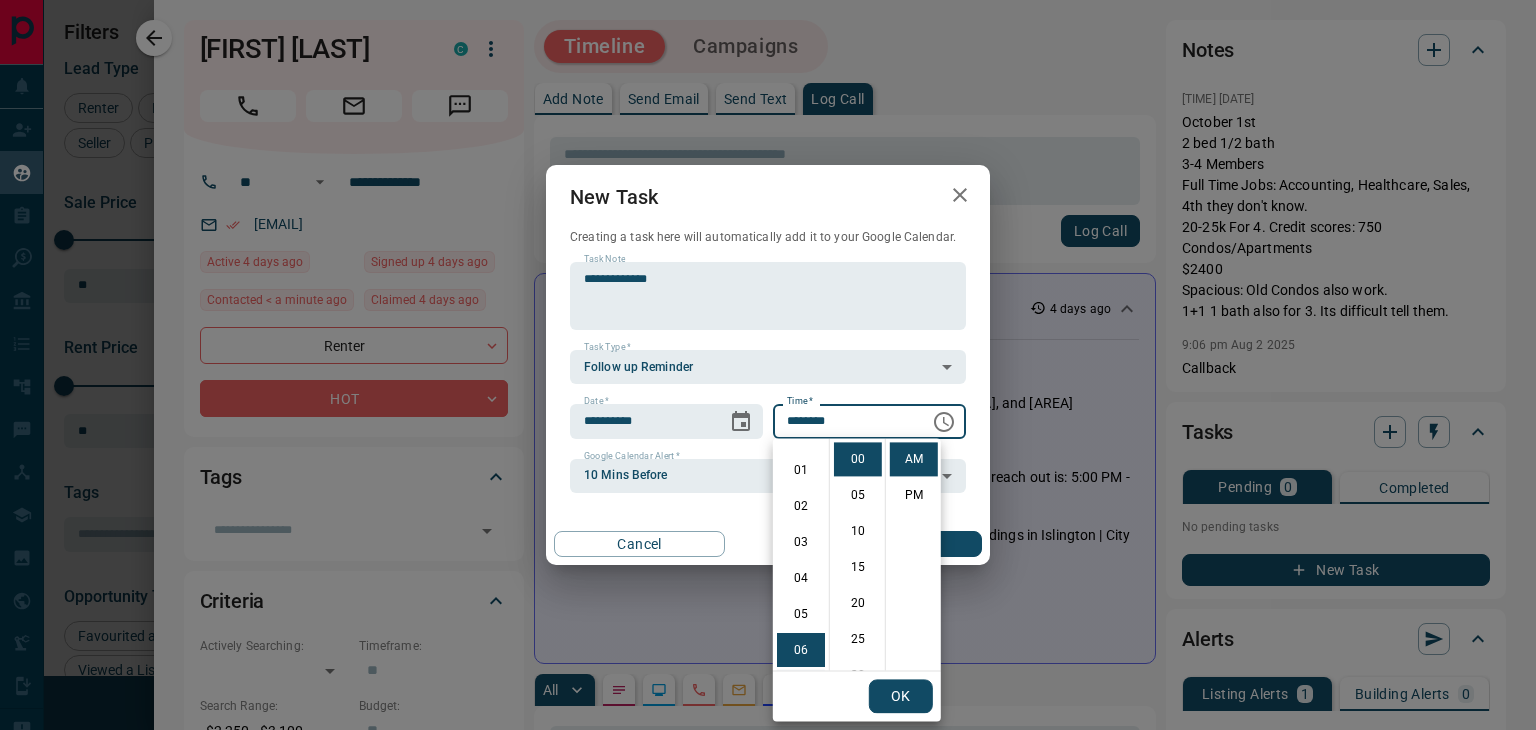 scroll, scrollTop: 0, scrollLeft: 0, axis: both 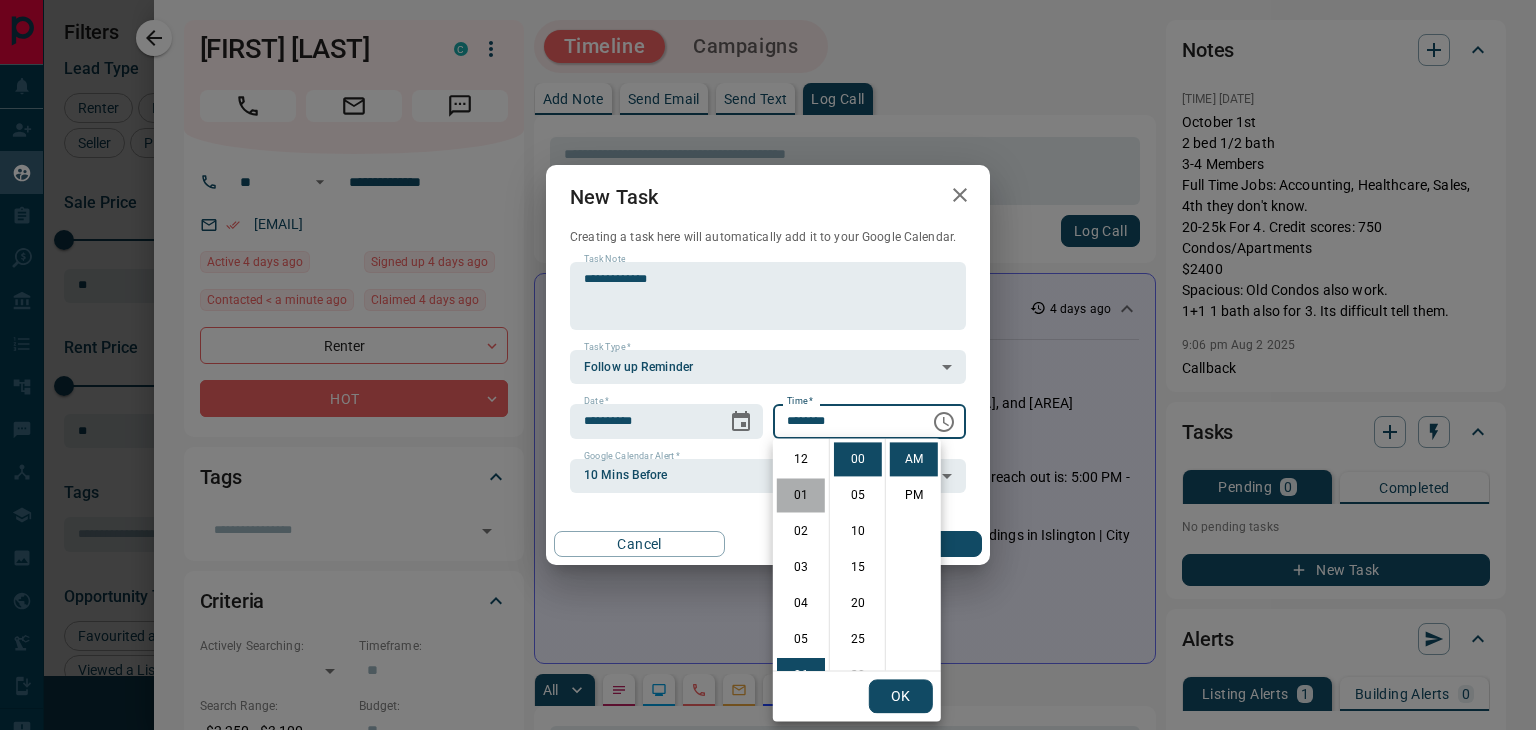 click on "01" at bounding box center [801, 495] 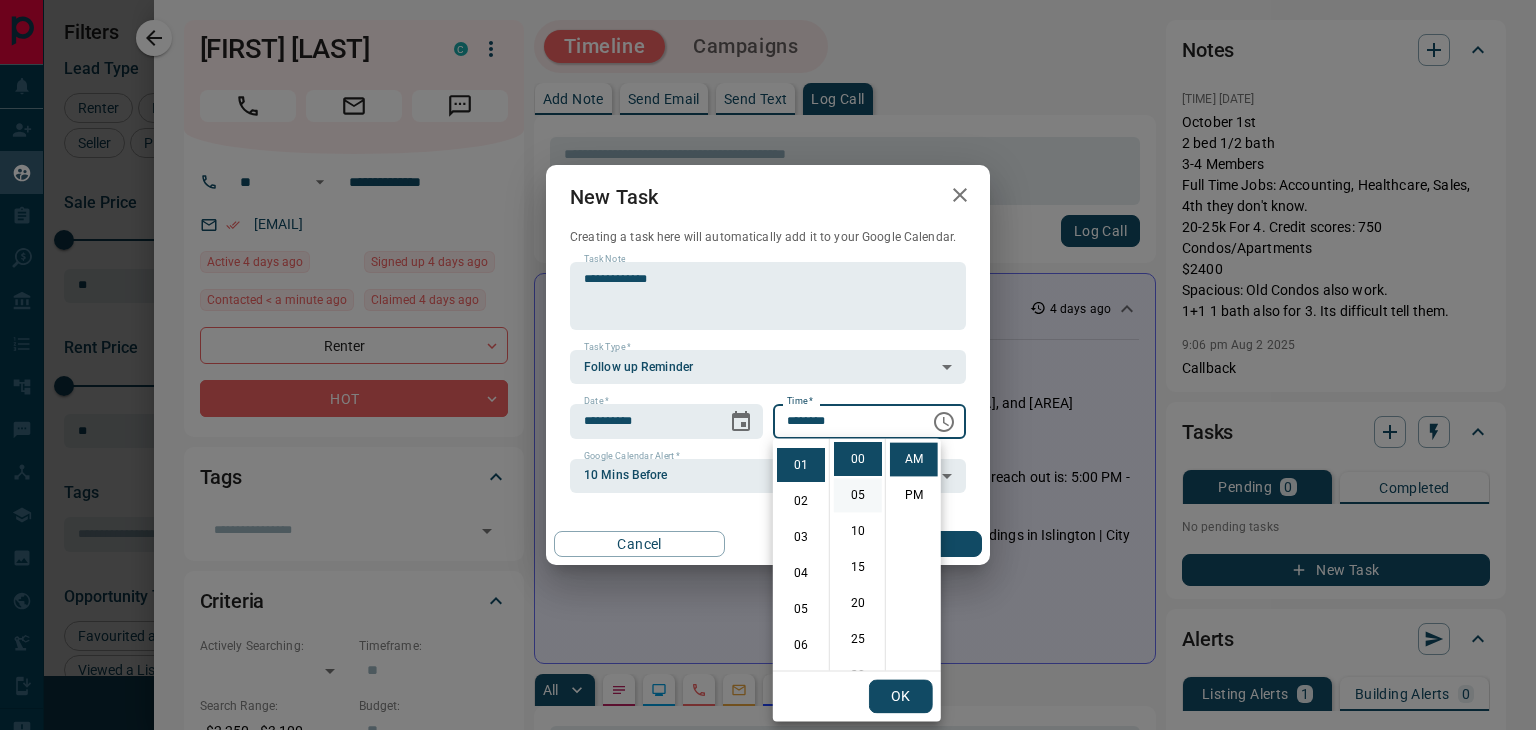 scroll, scrollTop: 36, scrollLeft: 0, axis: vertical 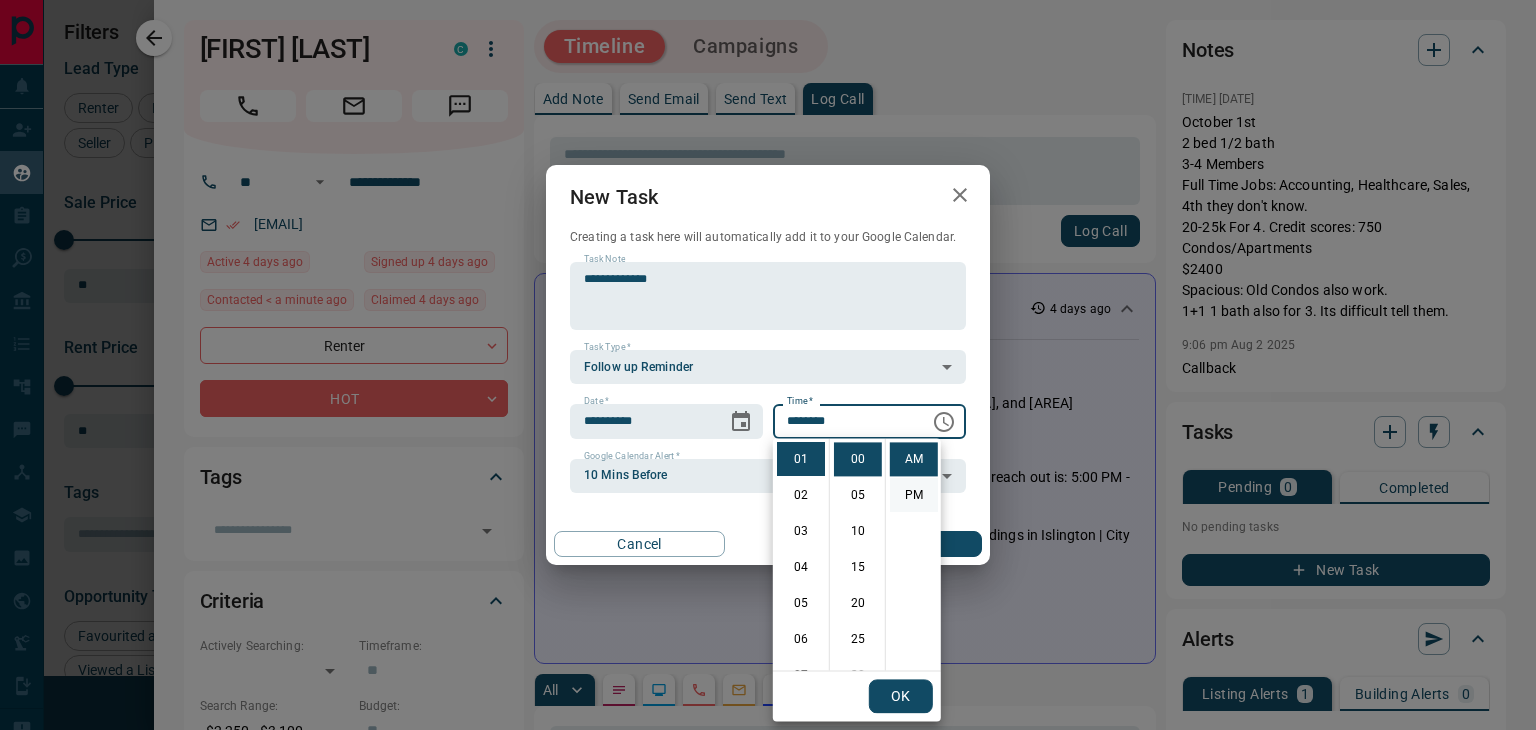 click on "PM" at bounding box center (914, 495) 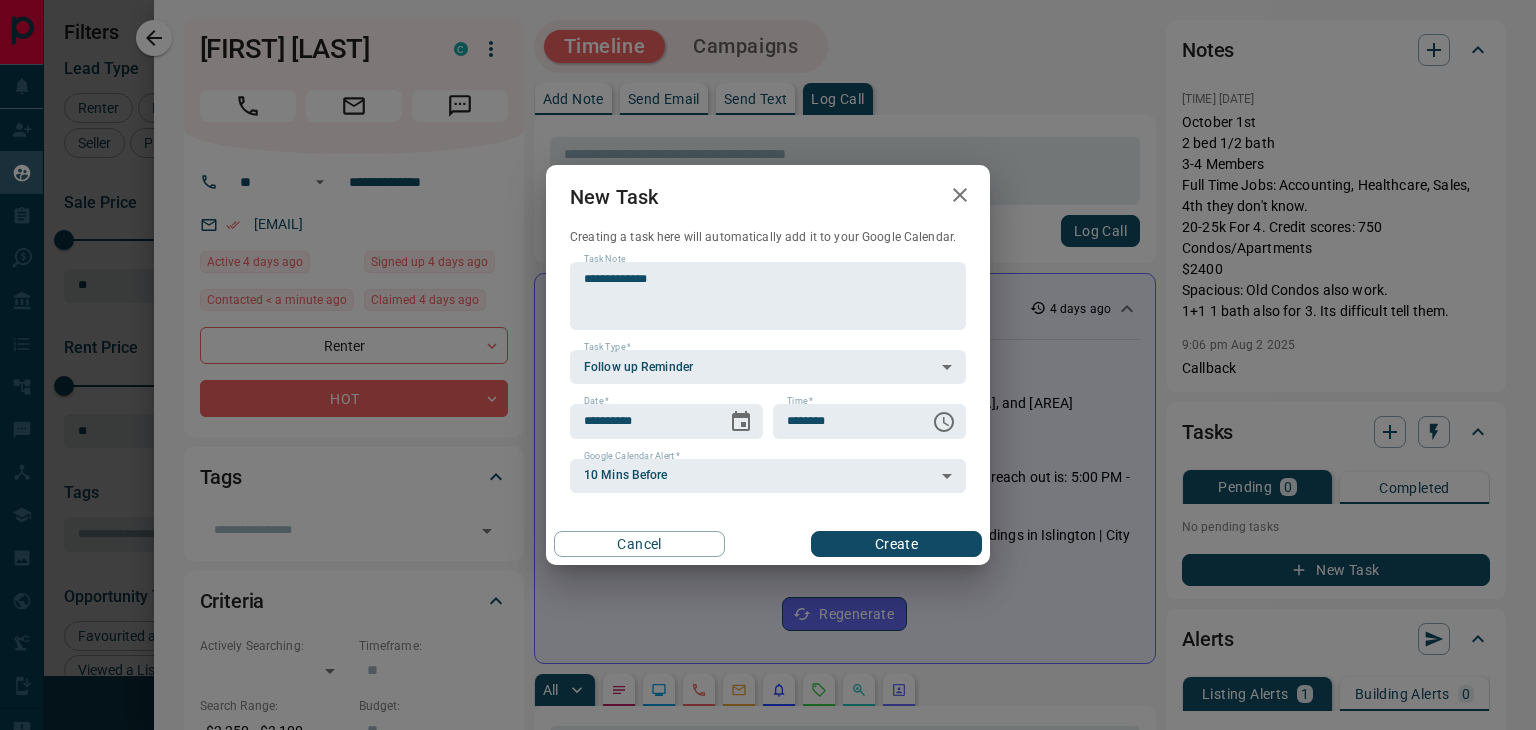 scroll, scrollTop: 30, scrollLeft: 0, axis: vertical 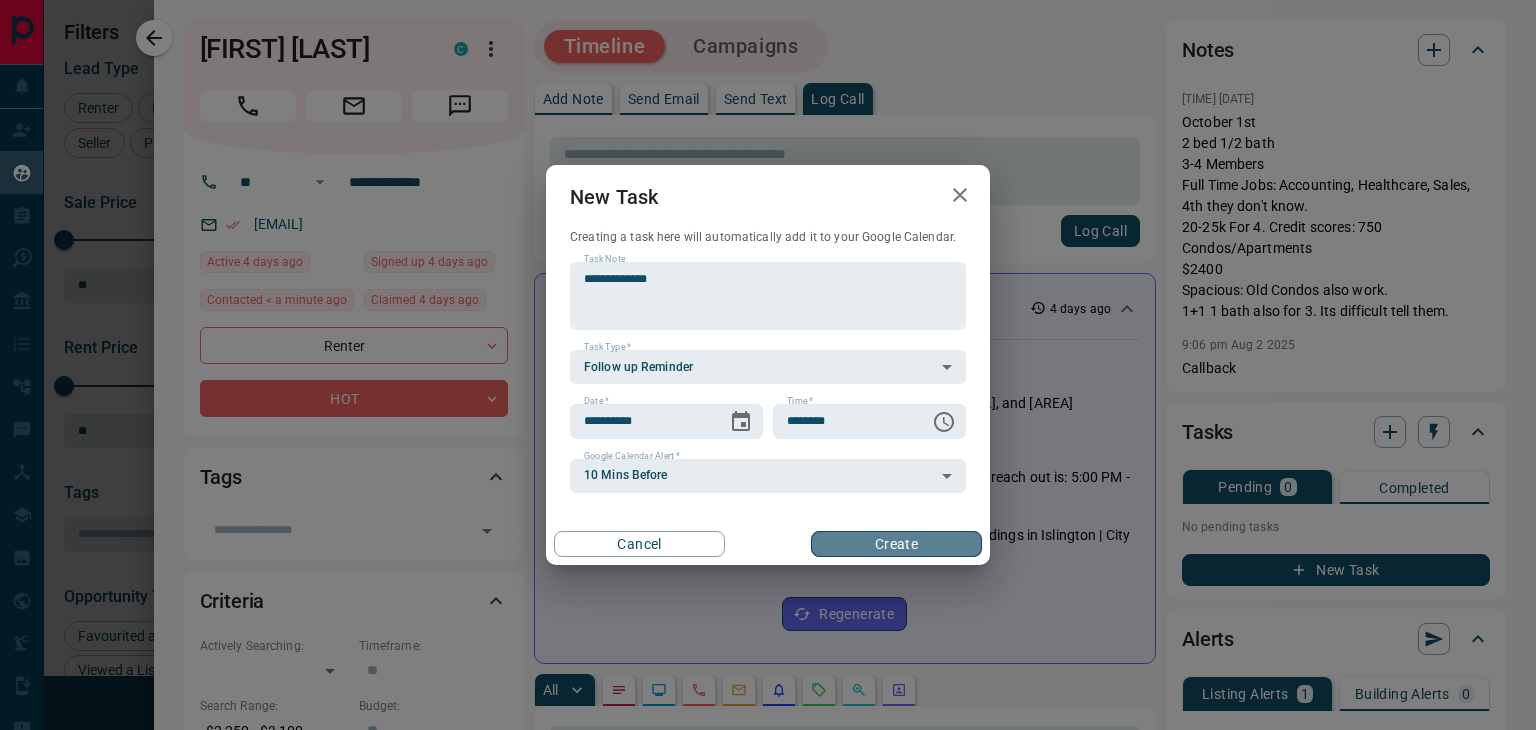 click on "Create" at bounding box center (896, 544) 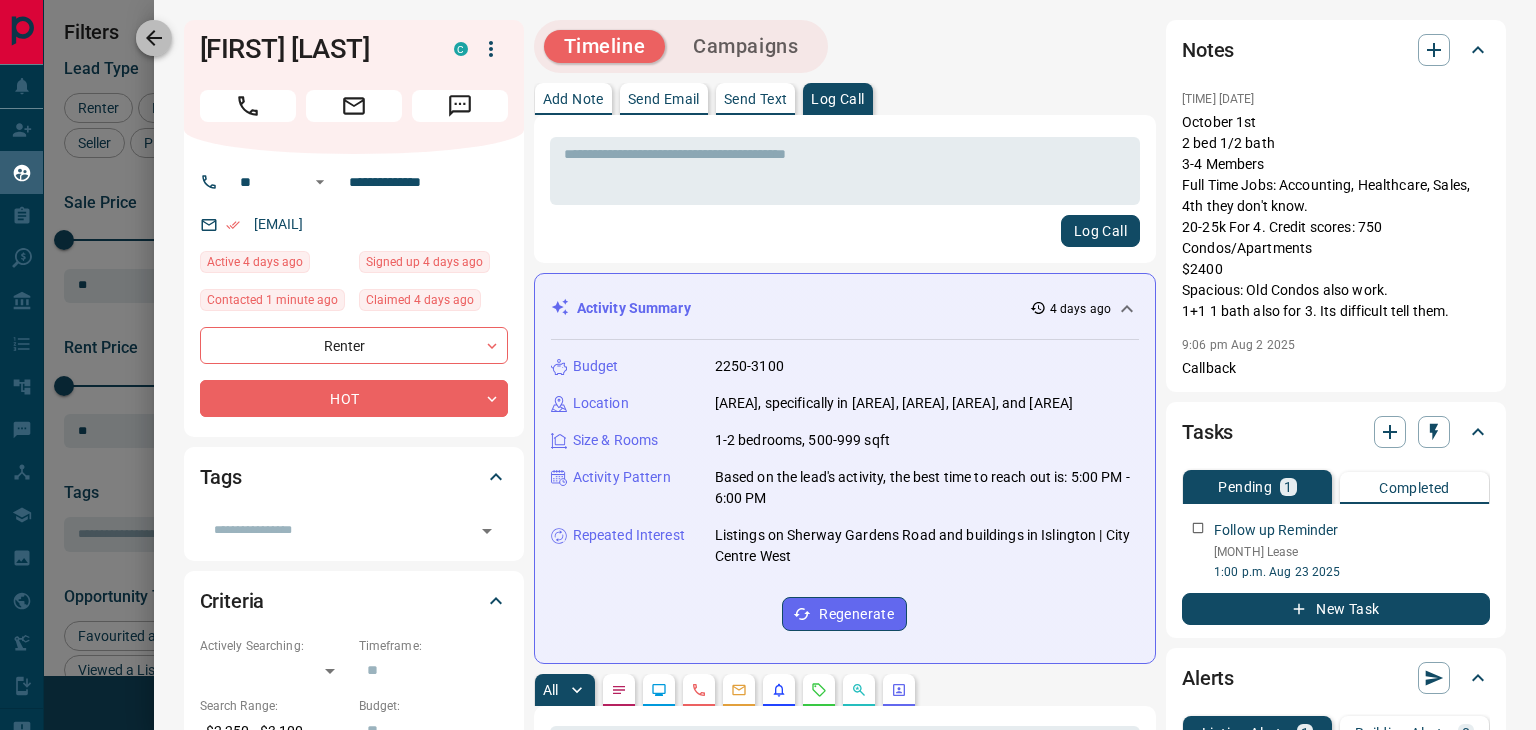 click 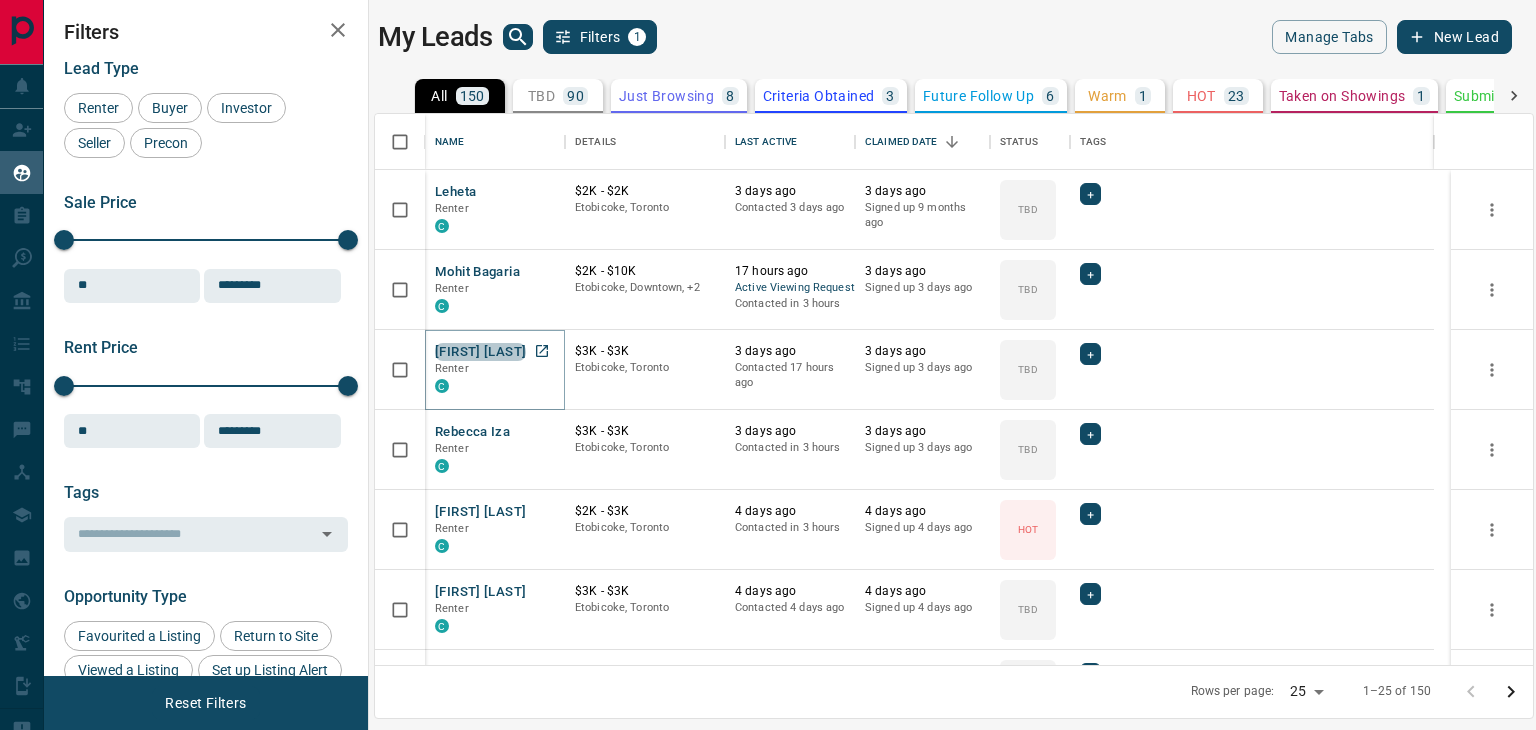 click on "[FIRST] [LAST]" at bounding box center (480, 352) 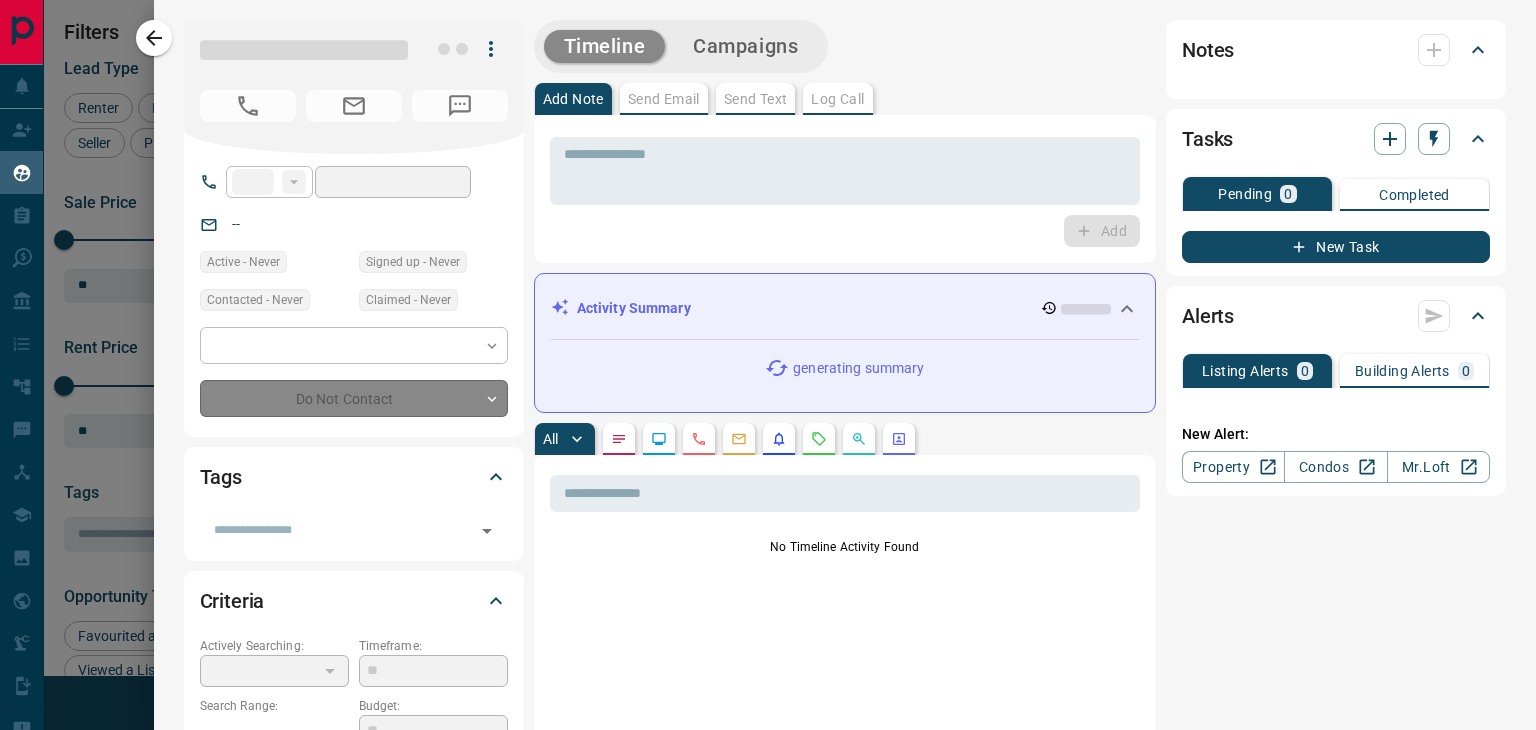 type on "**" 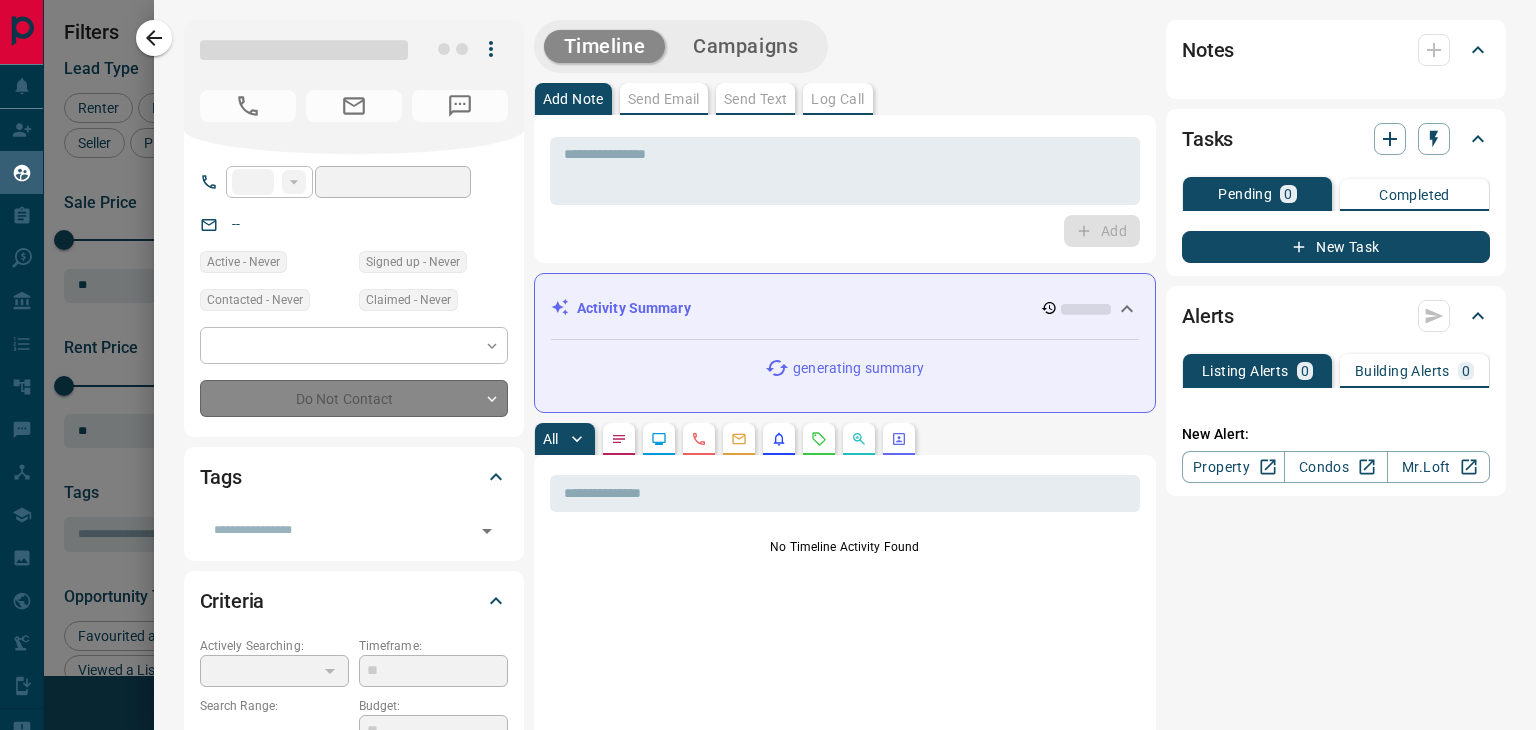 type on "**********" 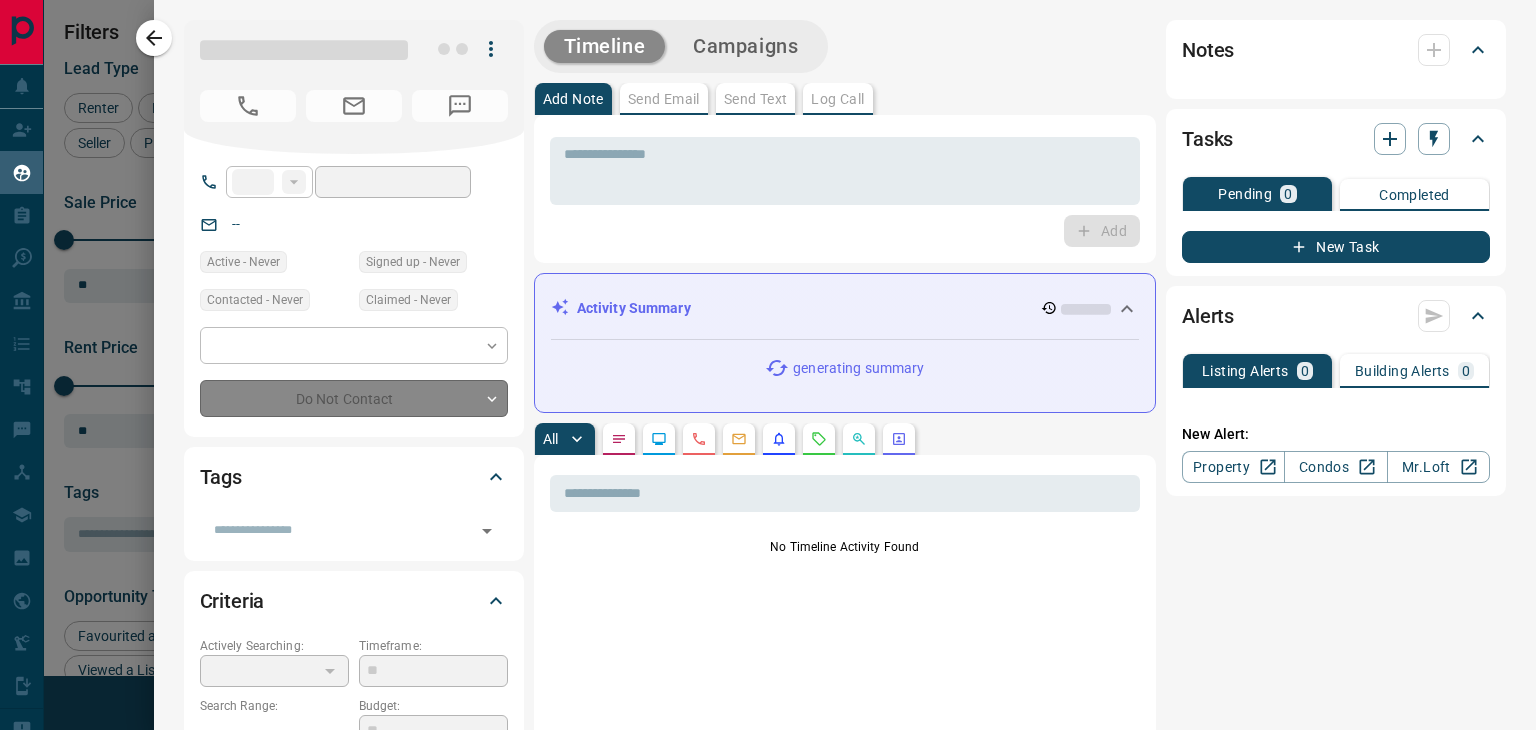 type on "**********" 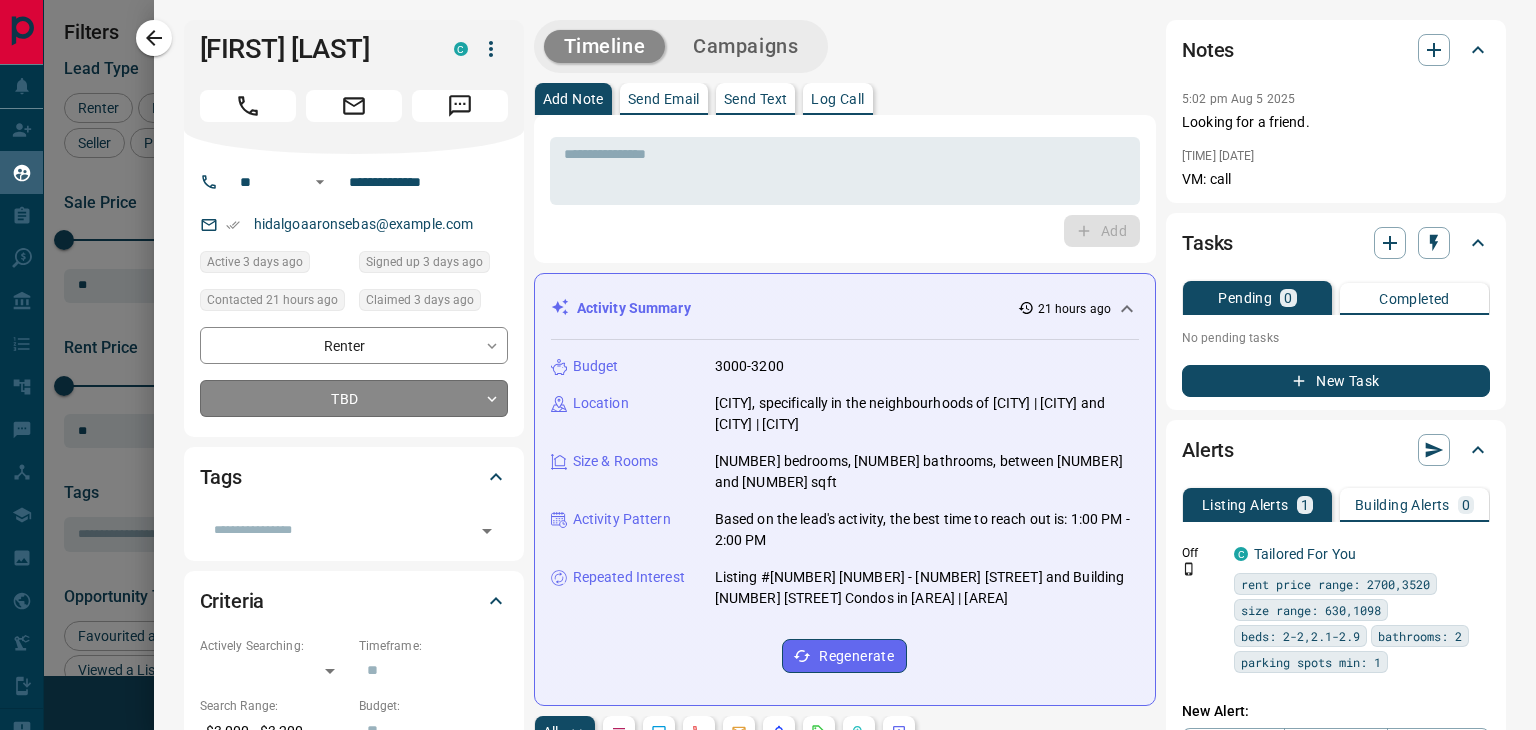 drag, startPoint x: 151, startPoint y: 45, endPoint x: 370, endPoint y: 398, distance: 415.41547 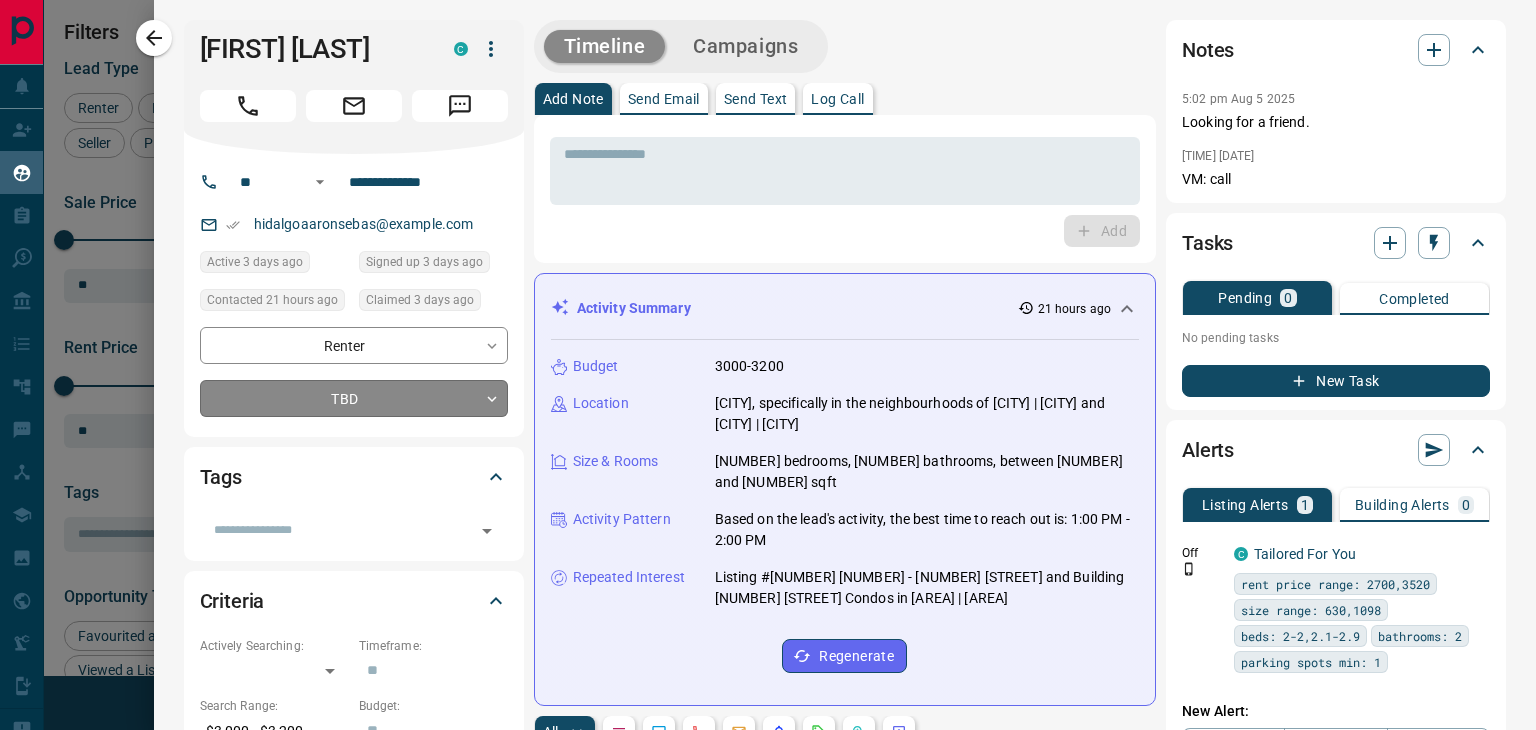 click 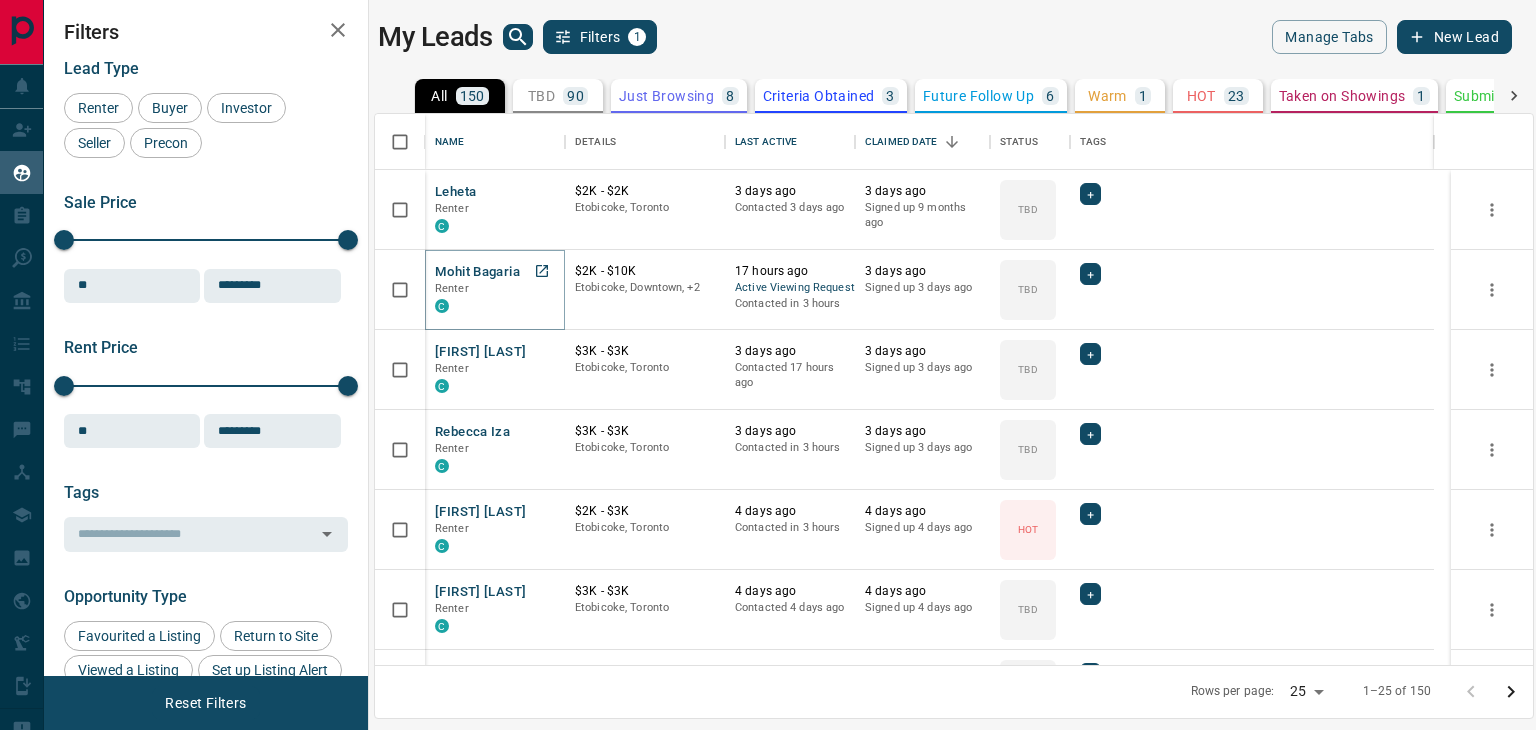 click on "Mohit Bagaria" at bounding box center [477, 272] 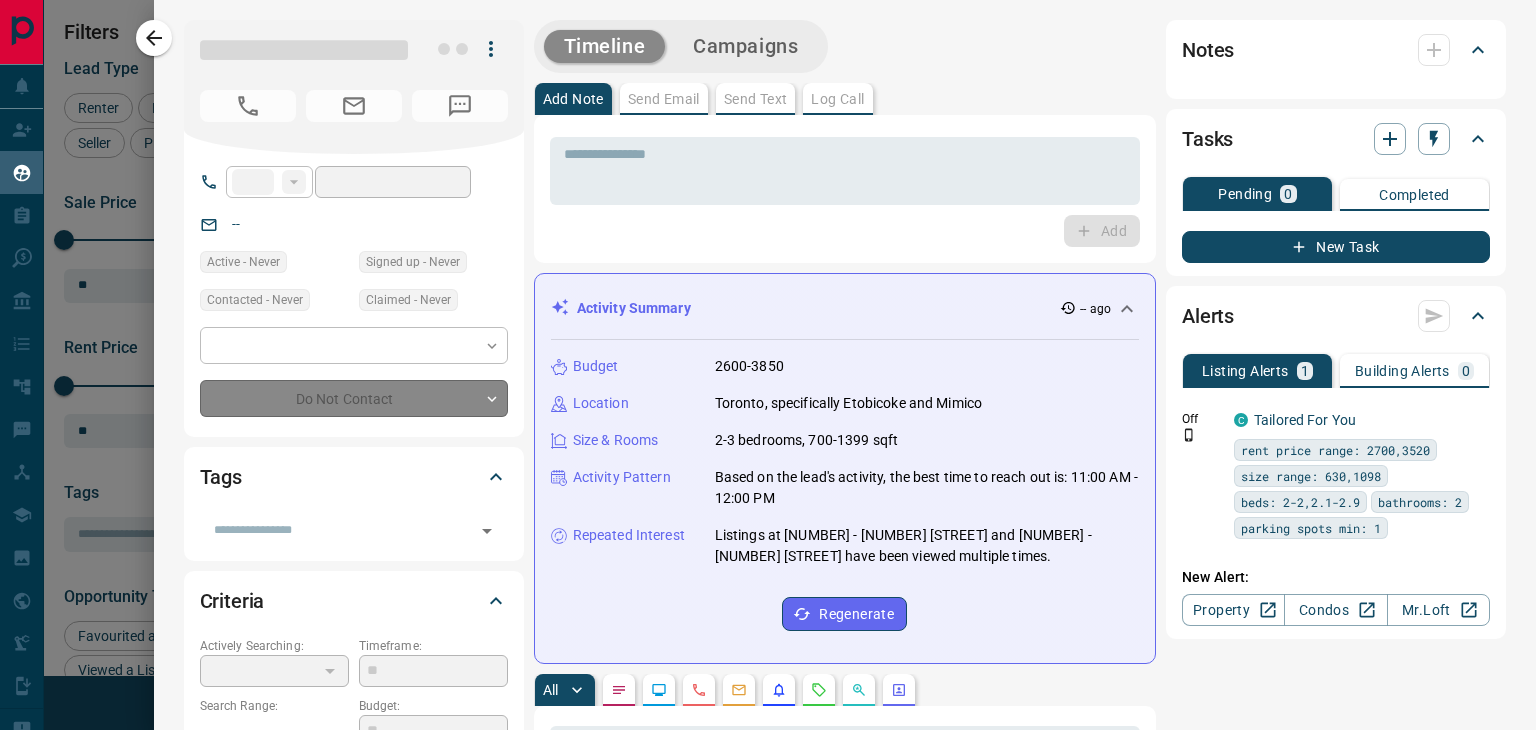 type on "**" 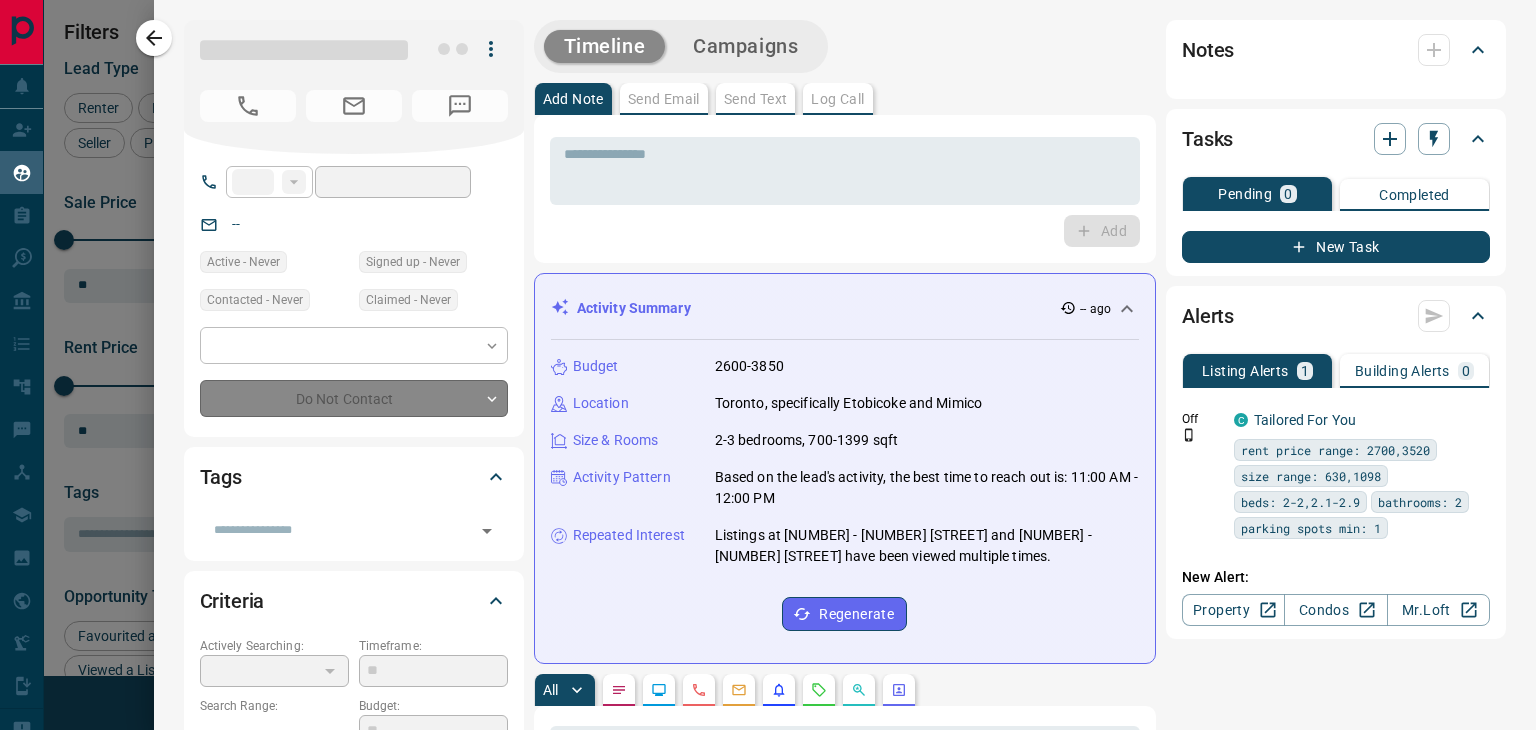 type on "**********" 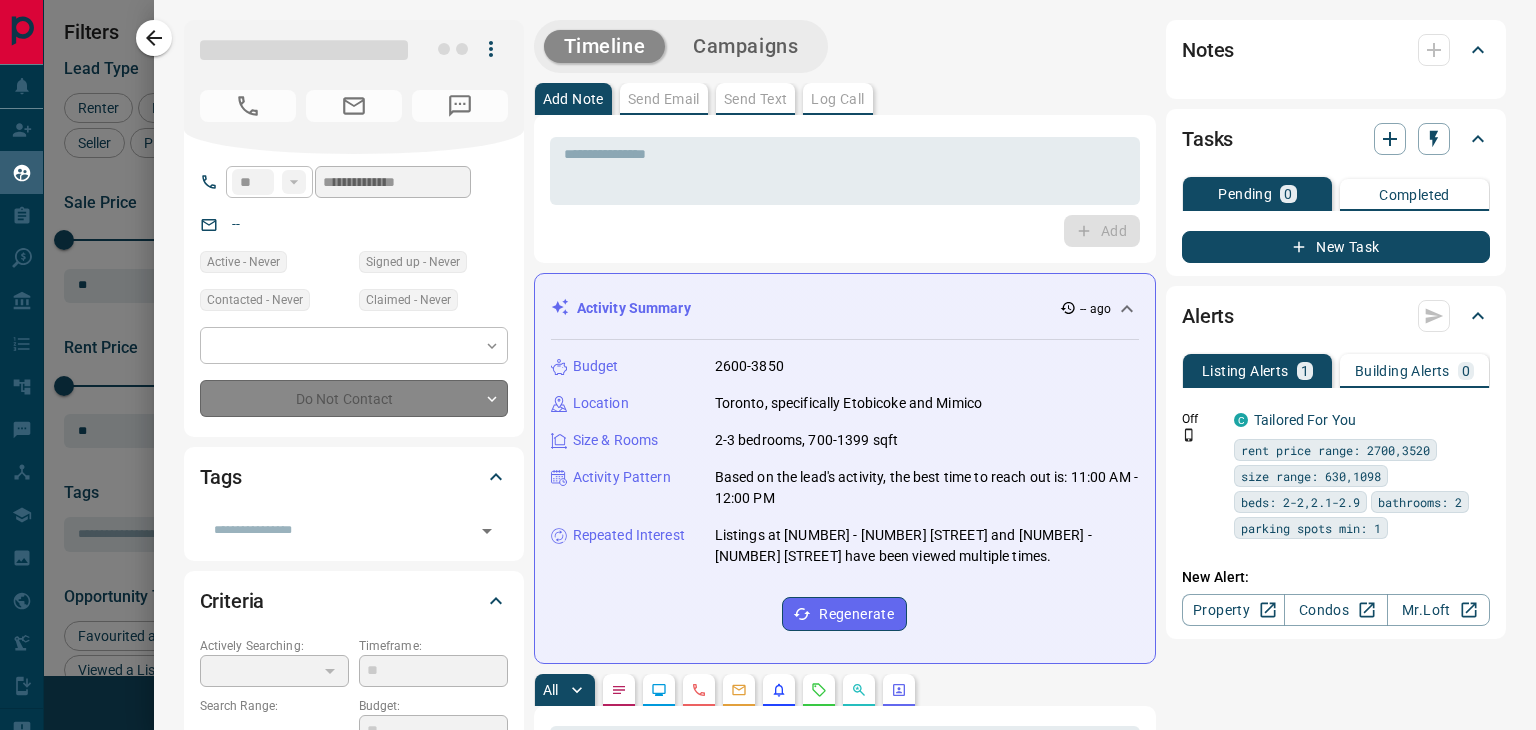 type on "**" 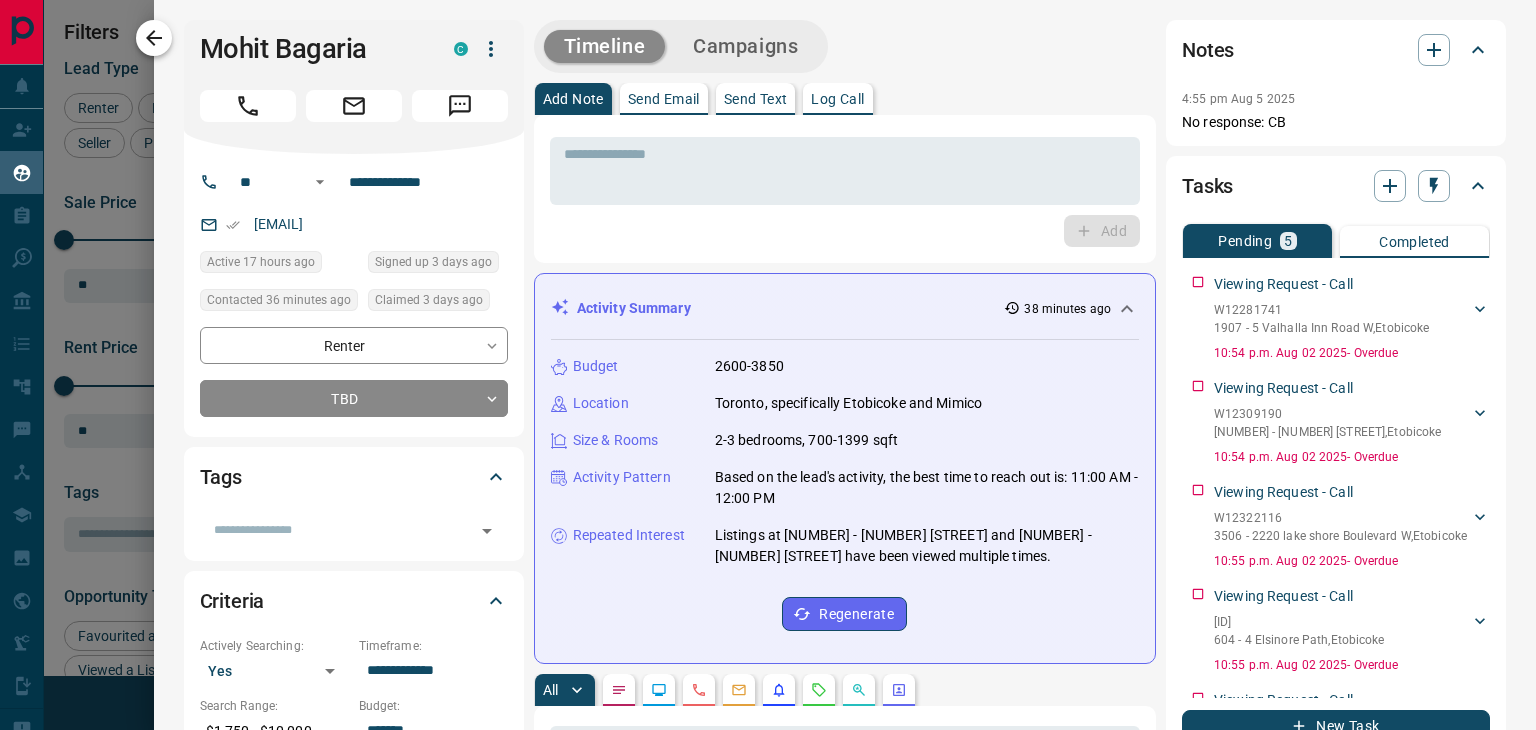 click at bounding box center [154, 38] 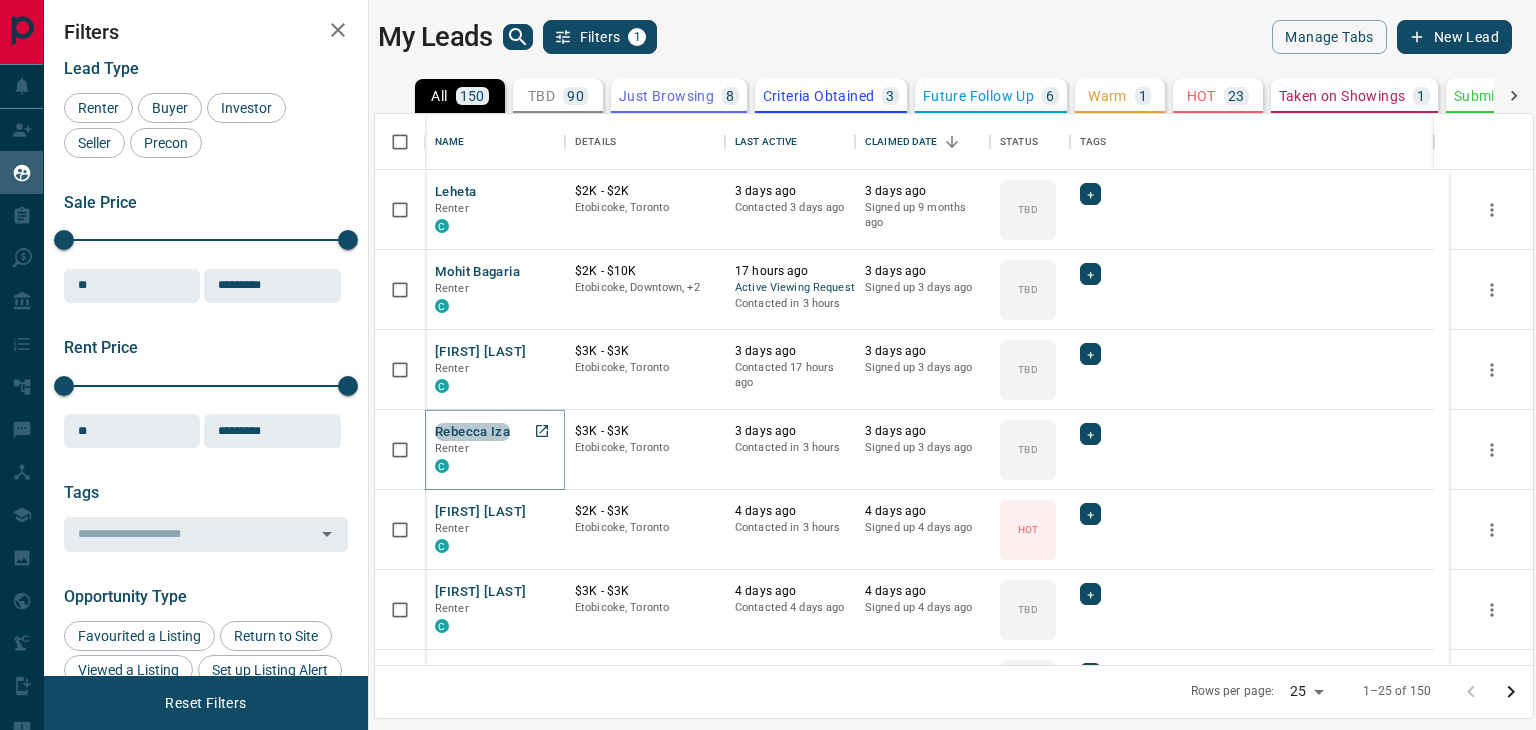 click on "Rebecca Iza" at bounding box center [472, 432] 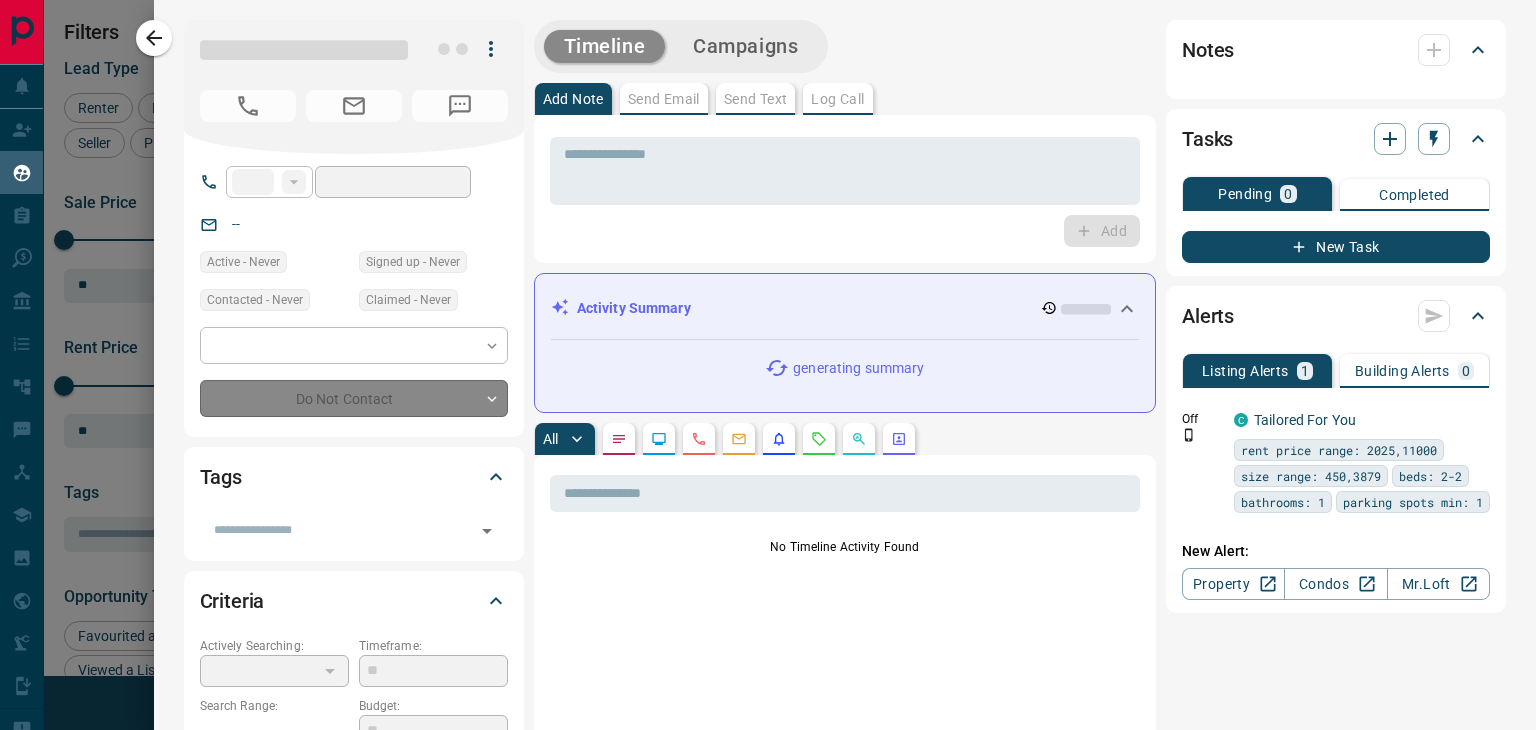 type on "**" 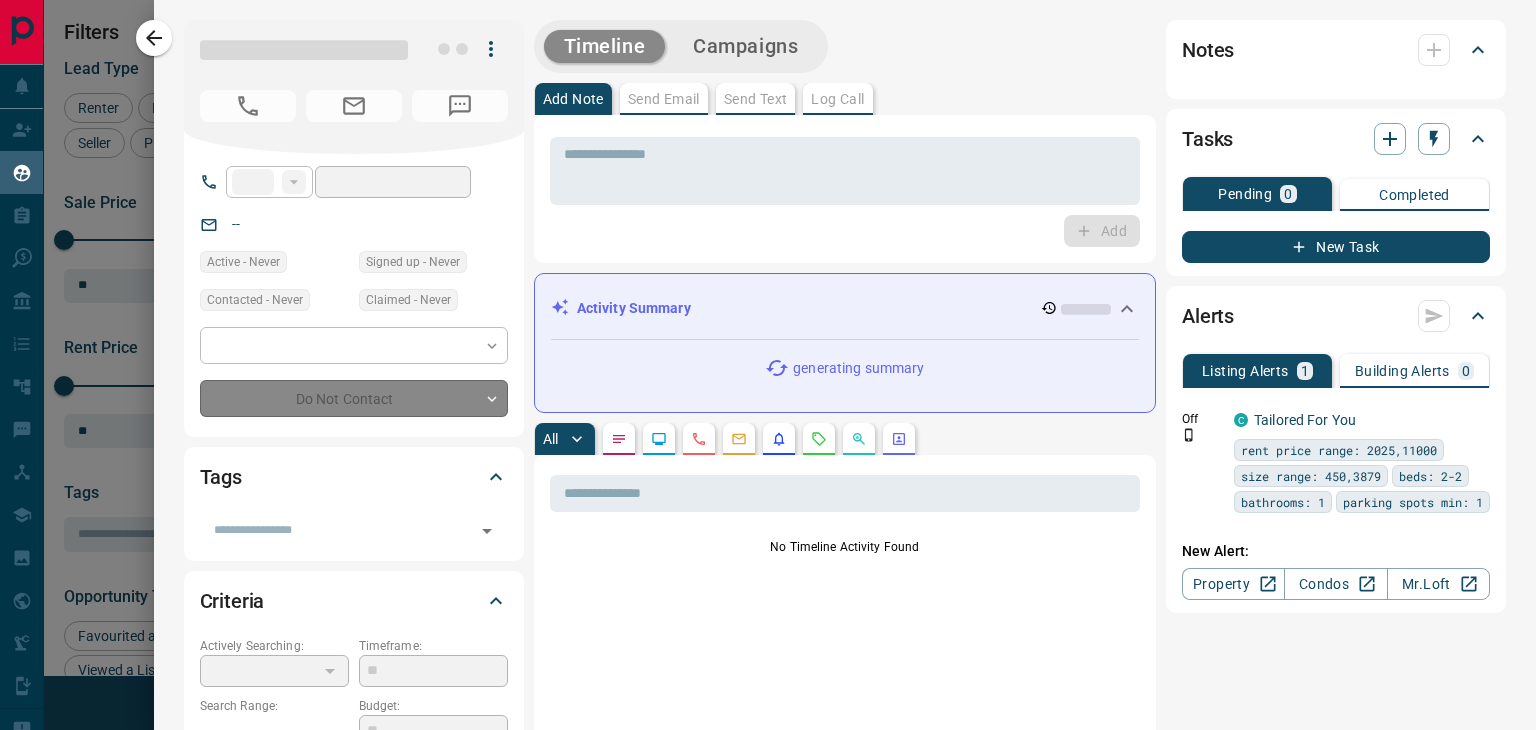 type on "**********" 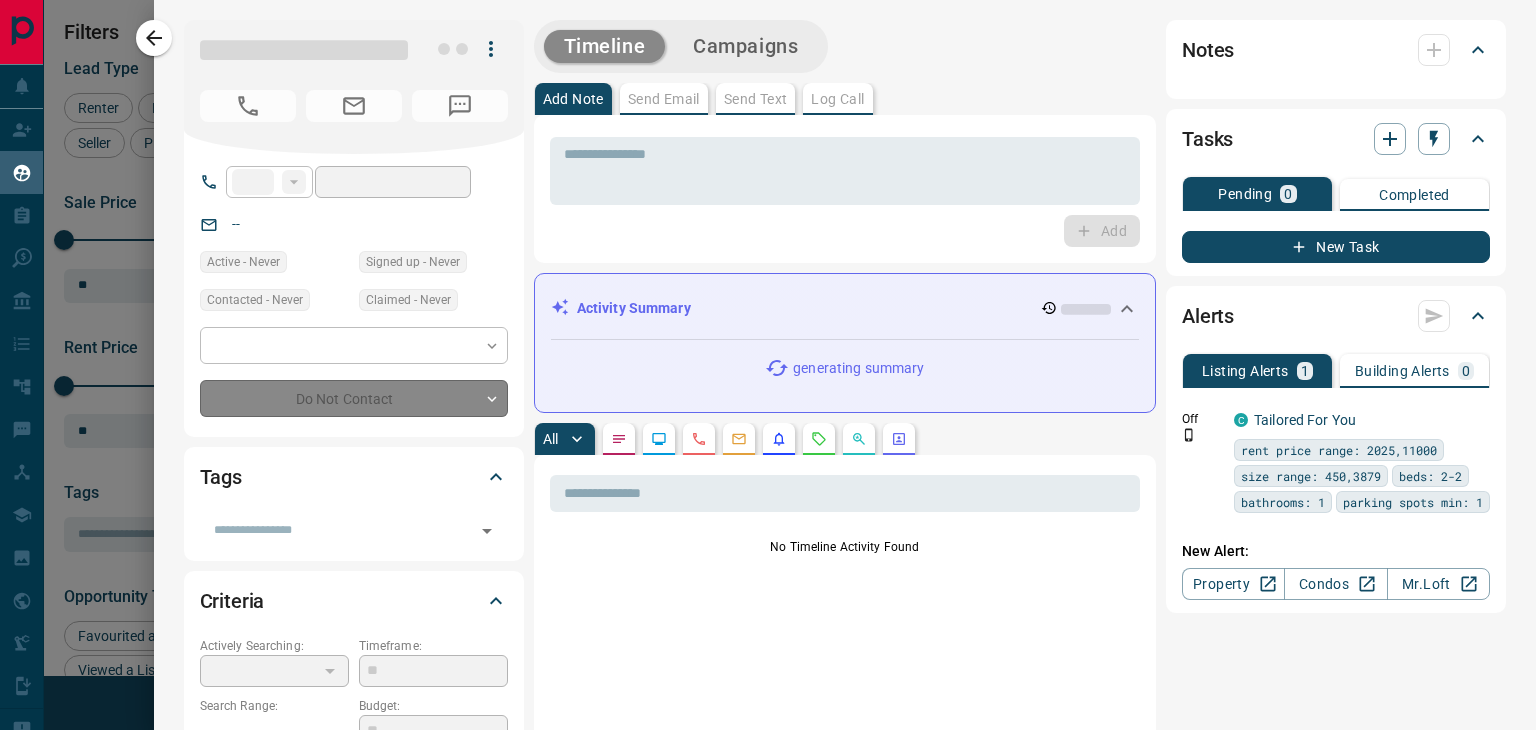 type on "**********" 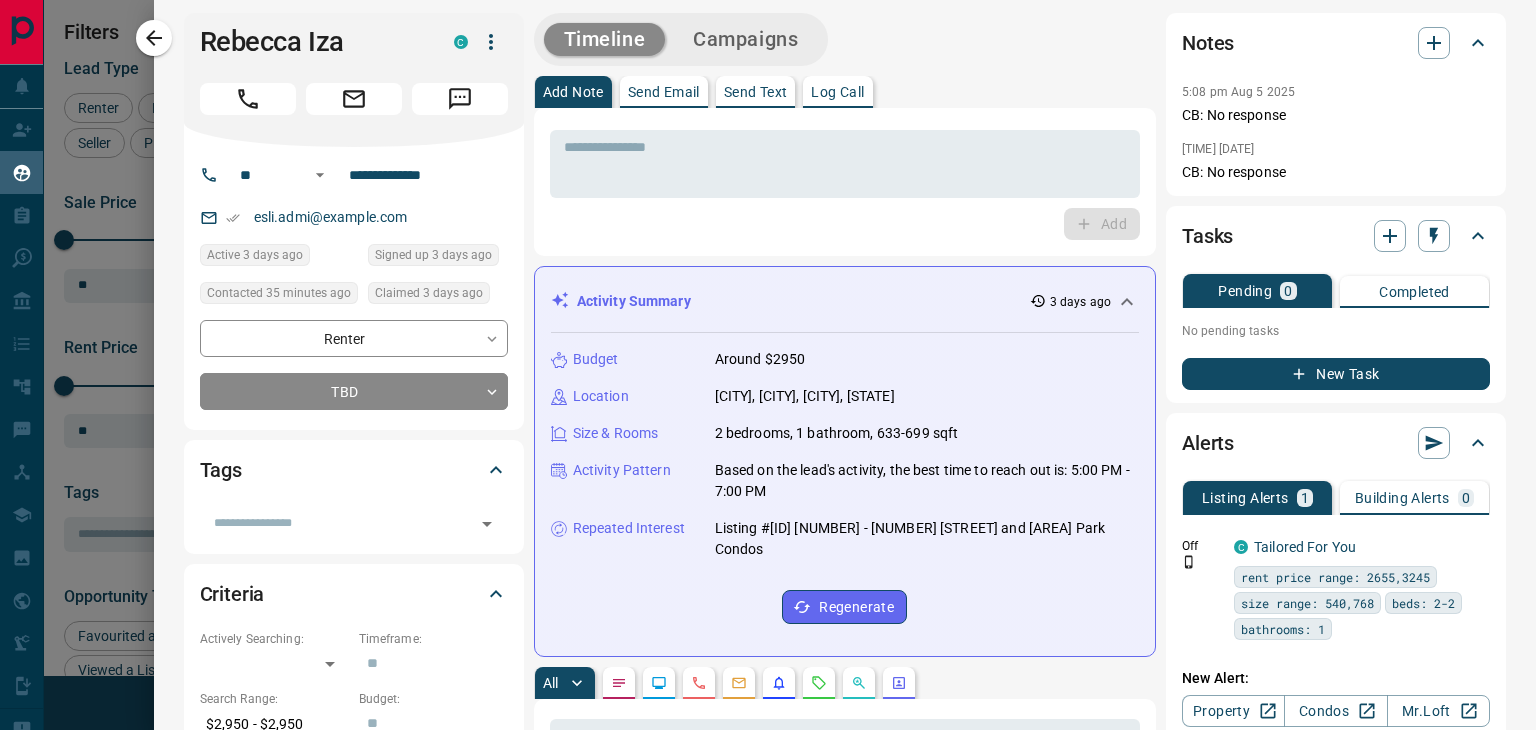 scroll, scrollTop: 0, scrollLeft: 0, axis: both 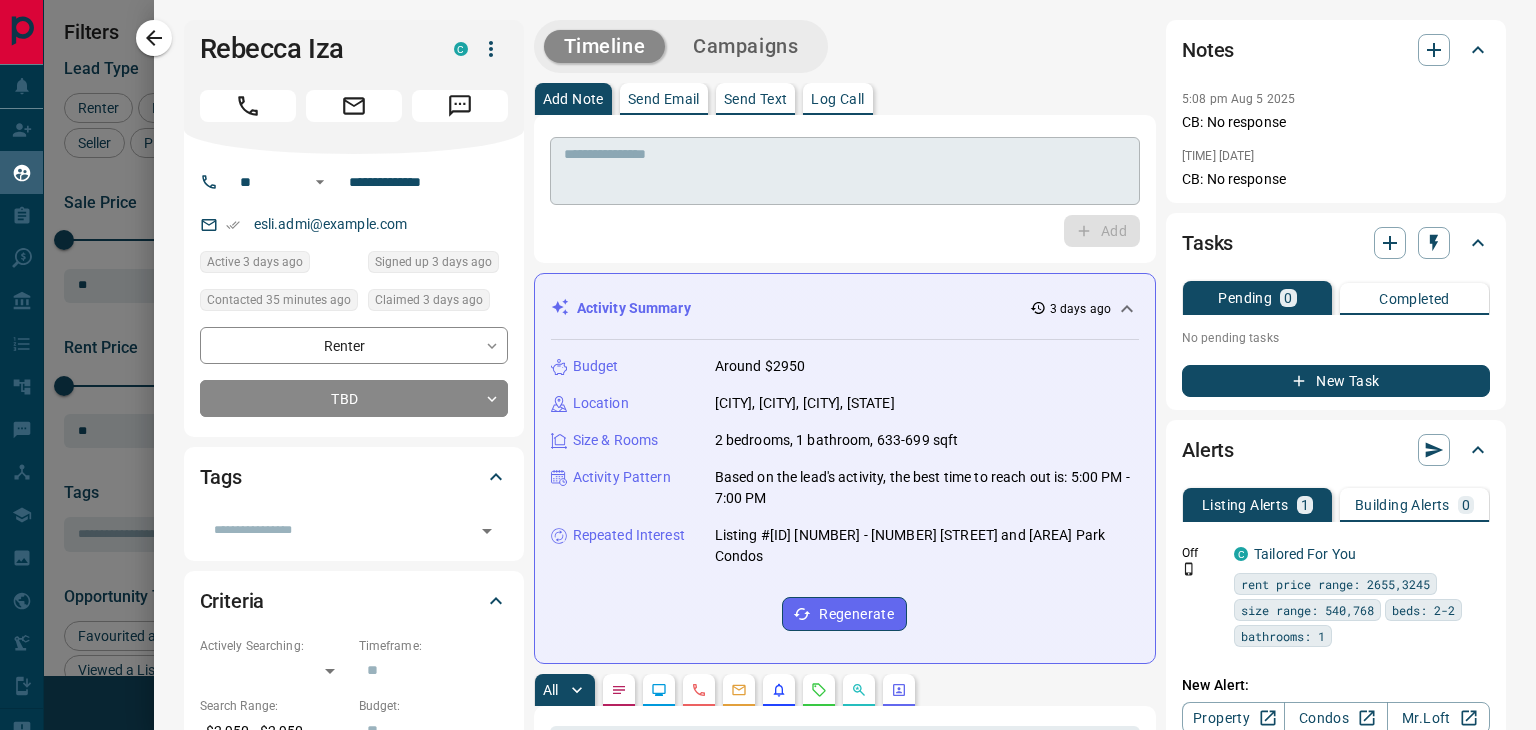 click at bounding box center (845, 171) 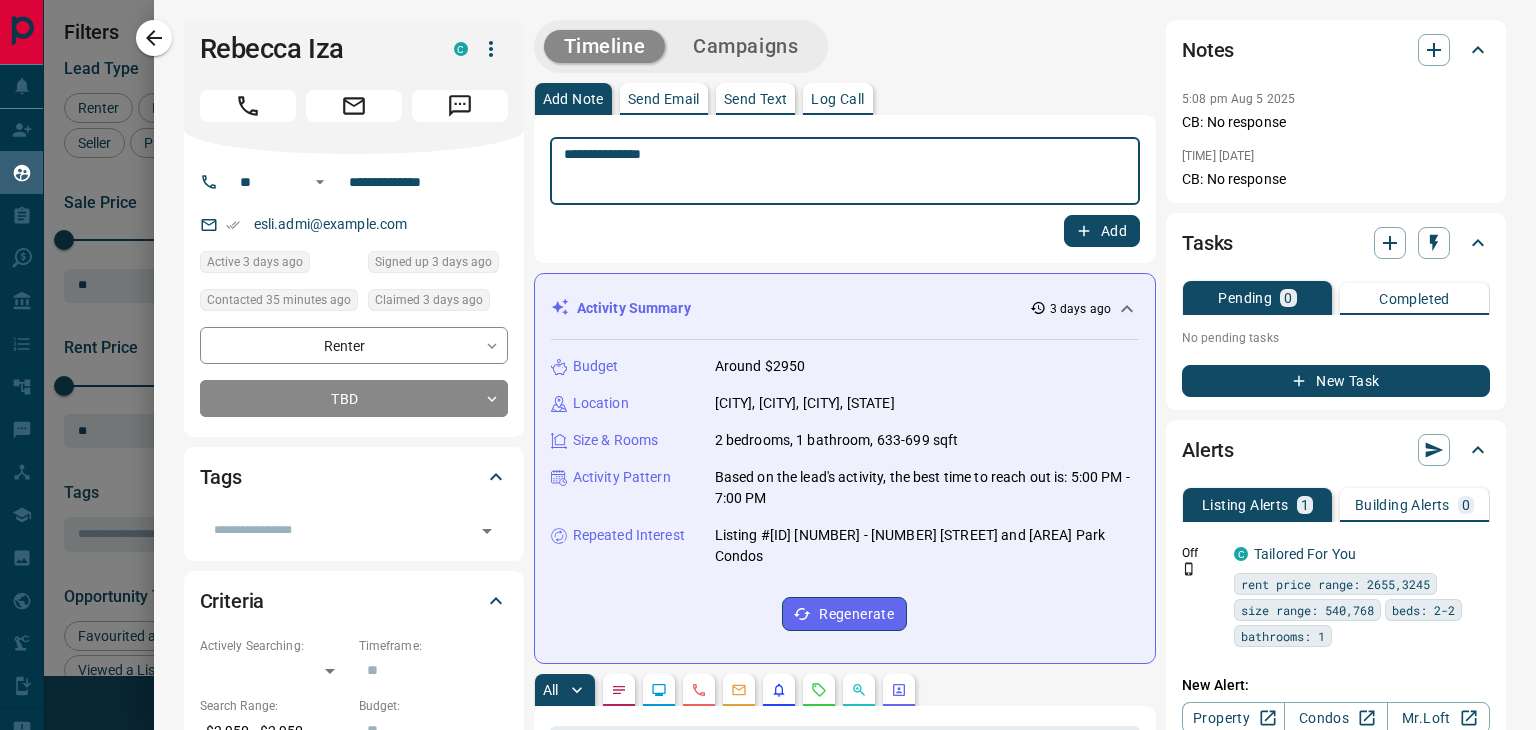 type on "**********" 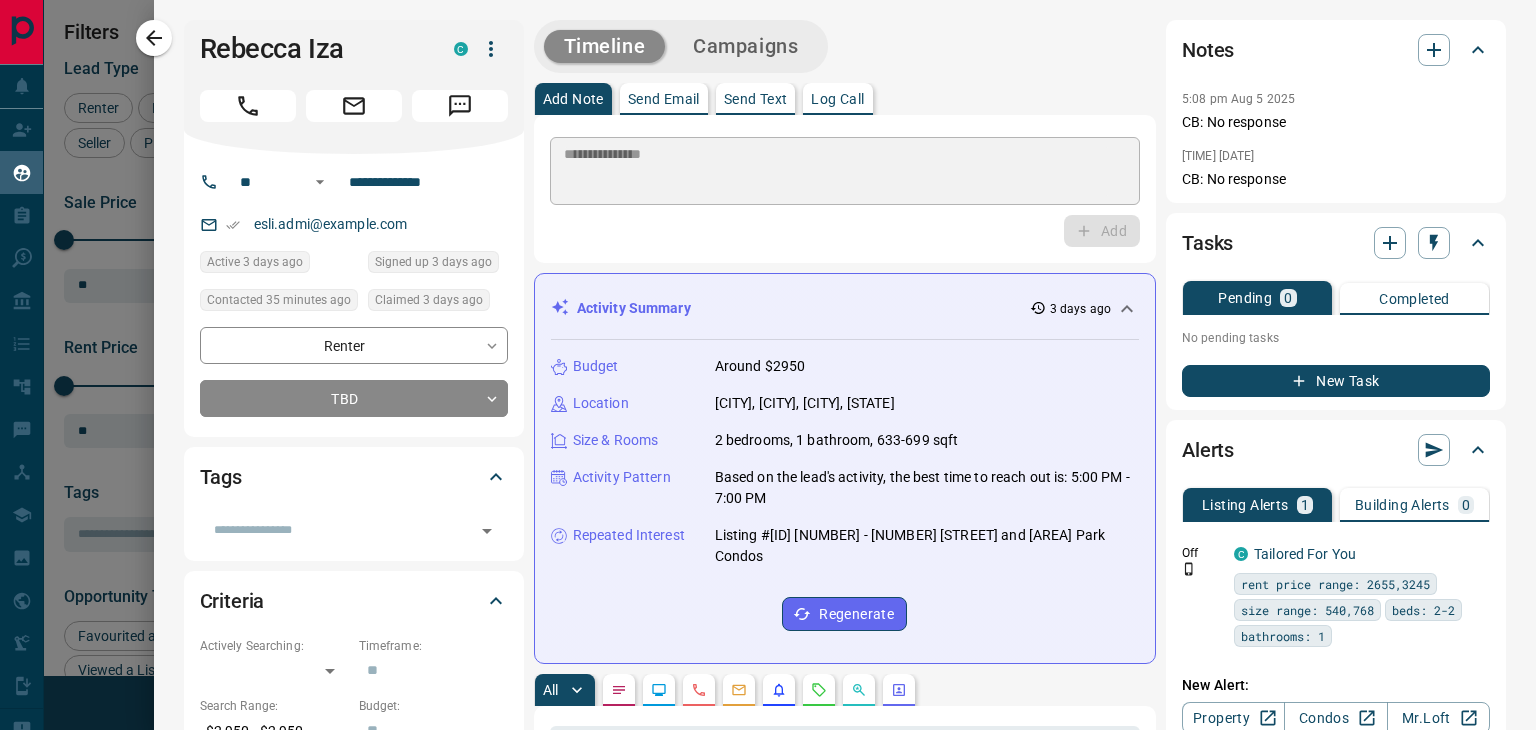 type 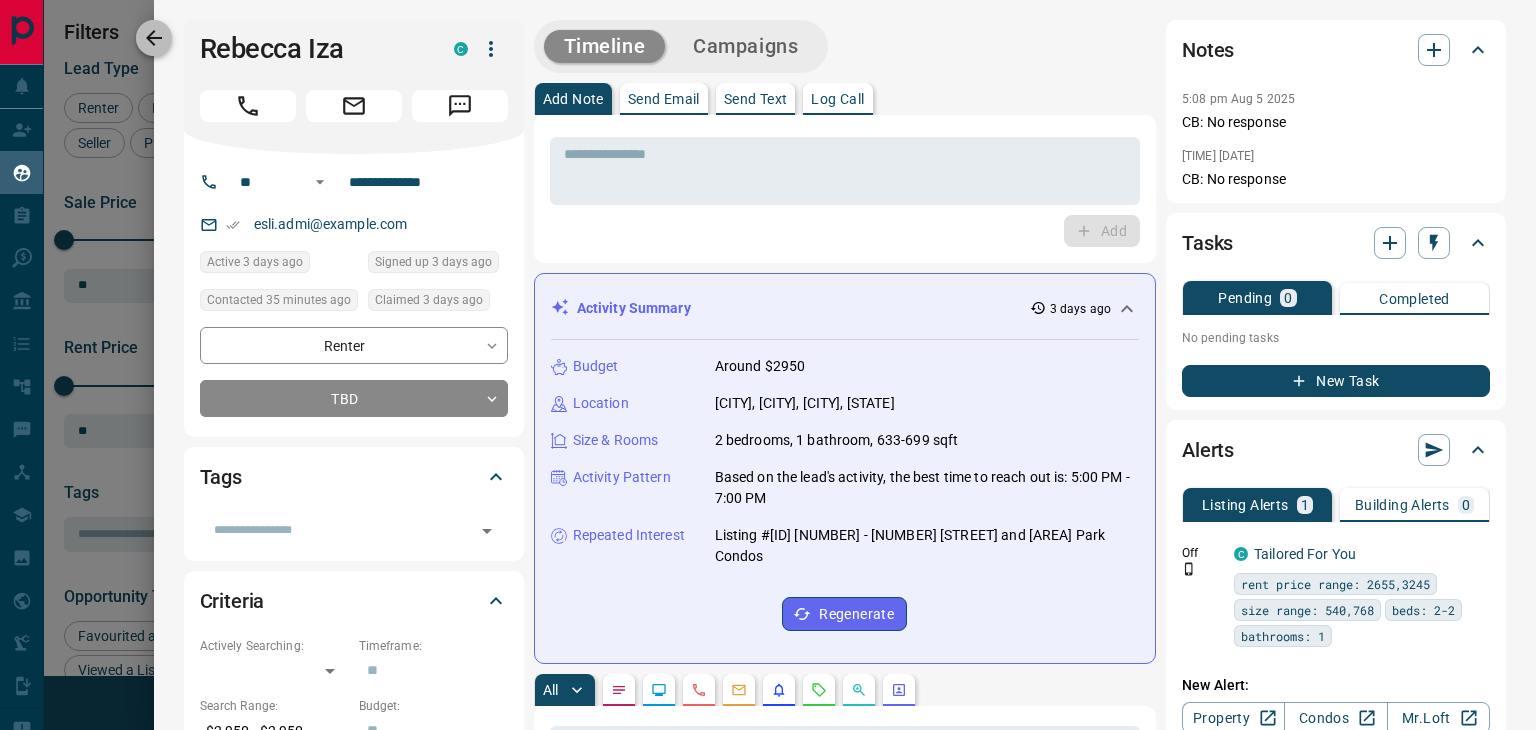 click 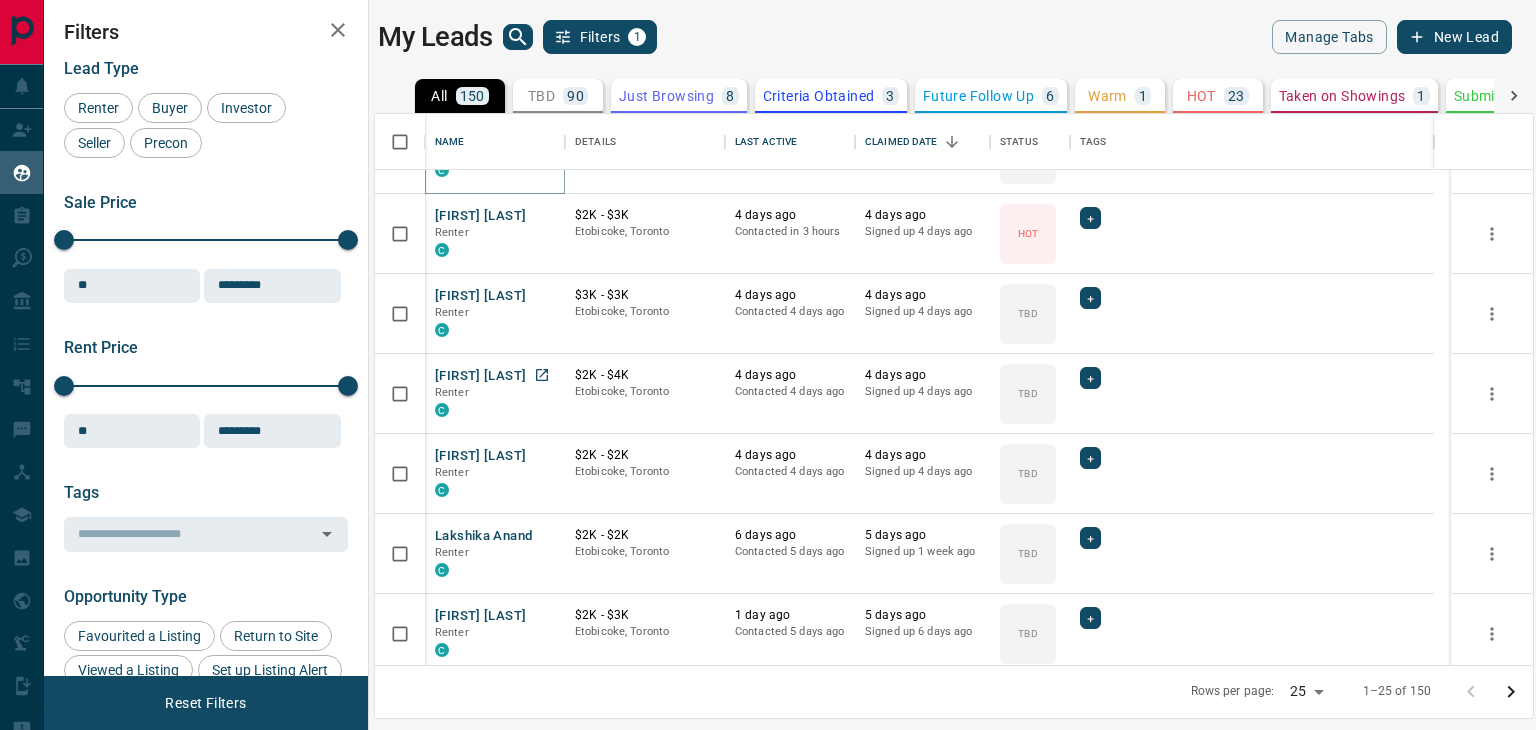 scroll, scrollTop: 300, scrollLeft: 0, axis: vertical 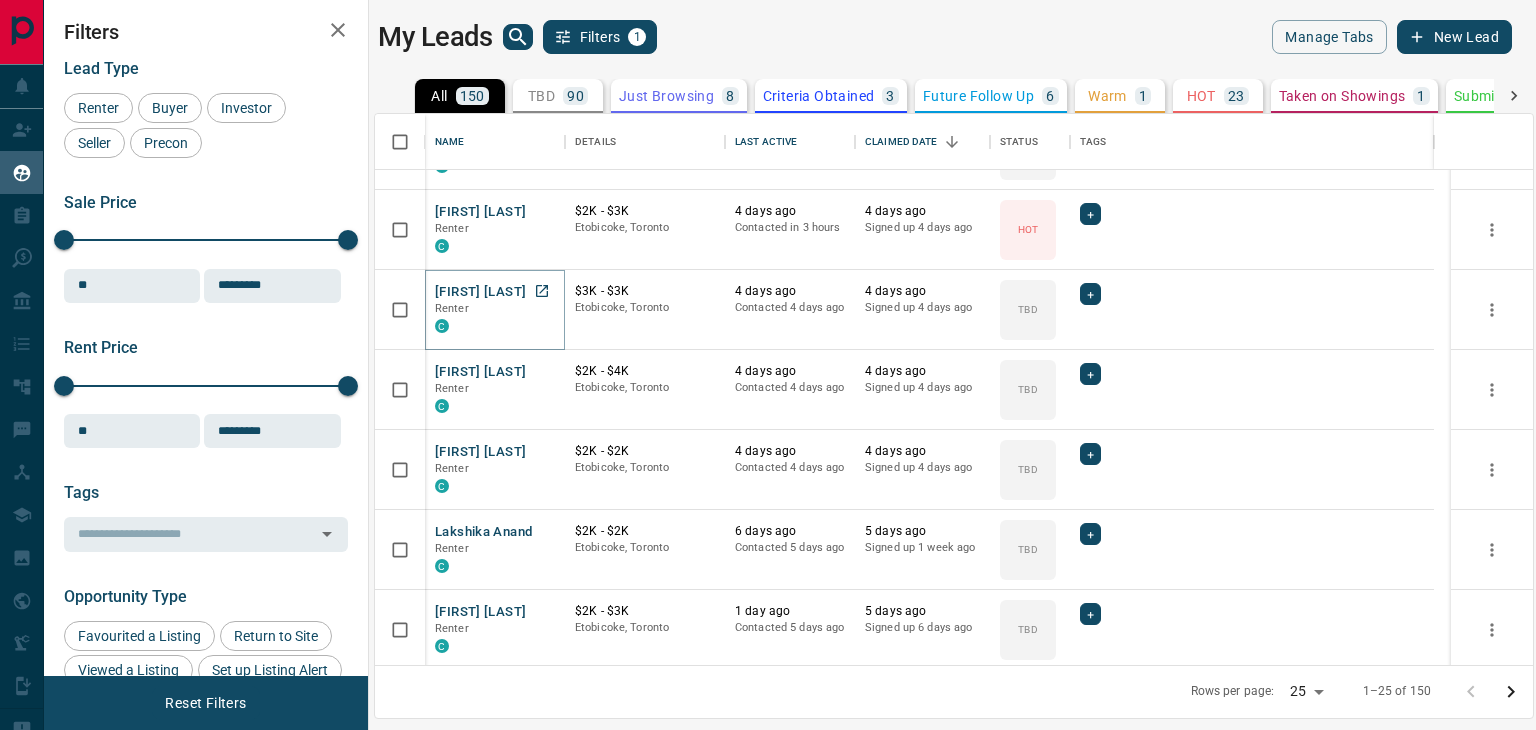 click on "[FIRST] [LAST]" at bounding box center [480, 292] 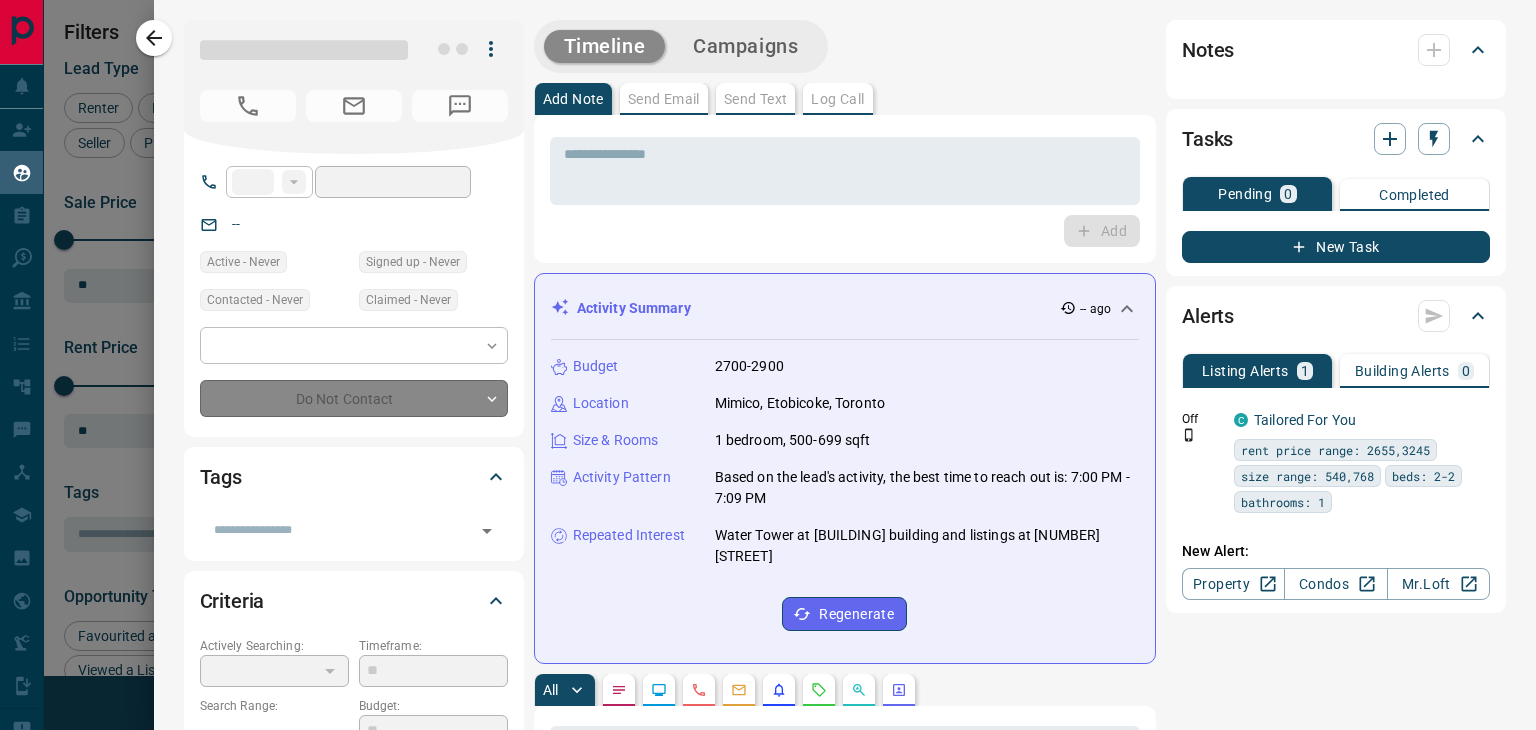 type on "**" 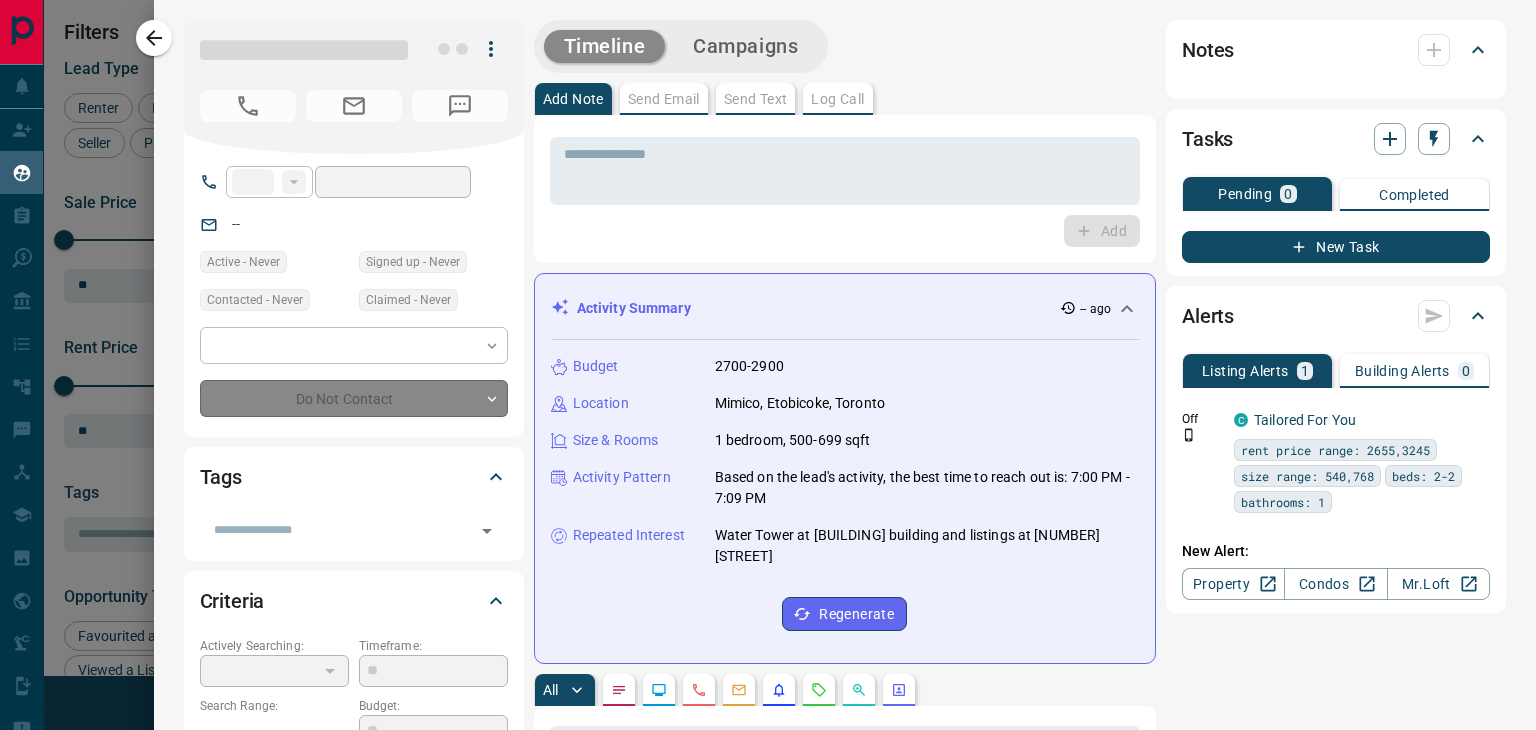 type on "**********" 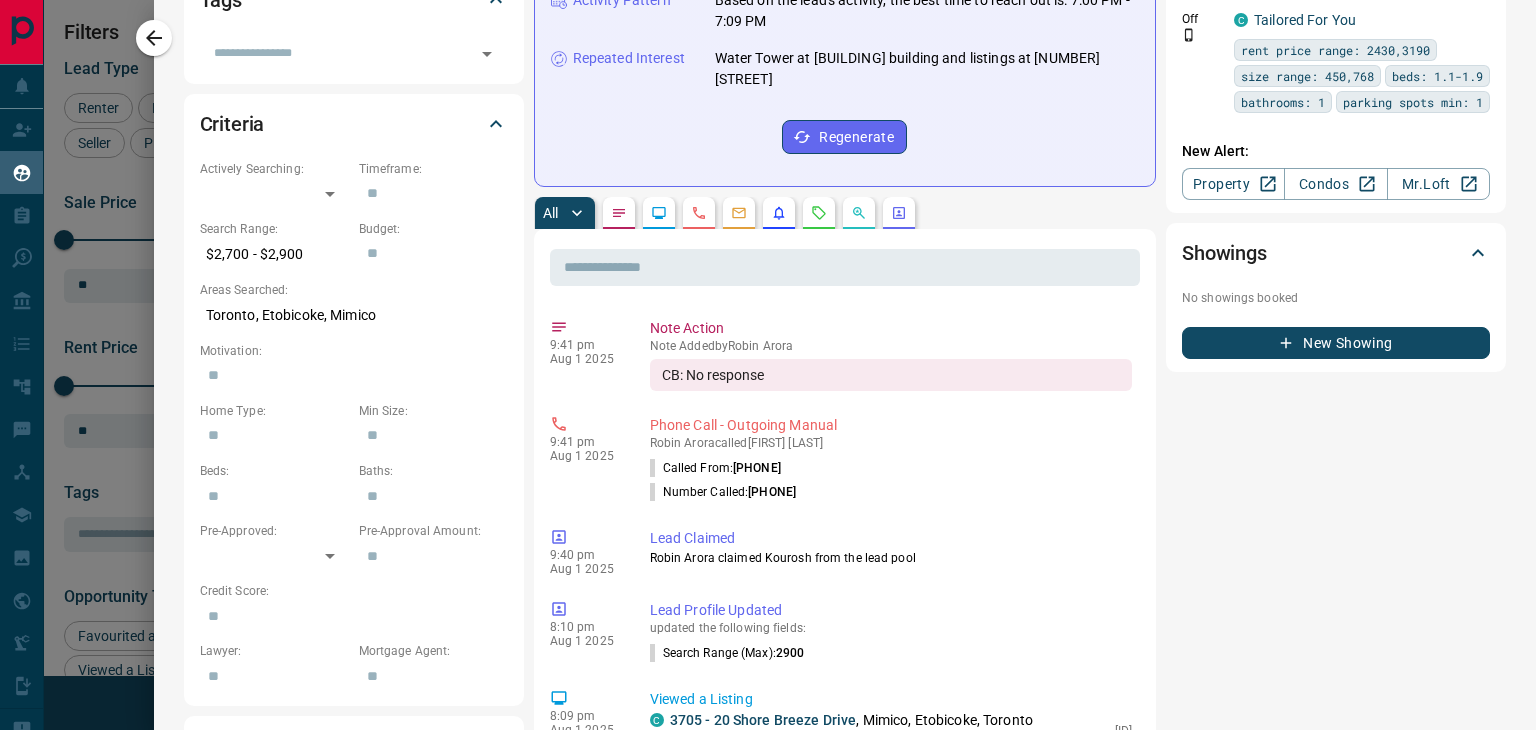 scroll, scrollTop: 500, scrollLeft: 0, axis: vertical 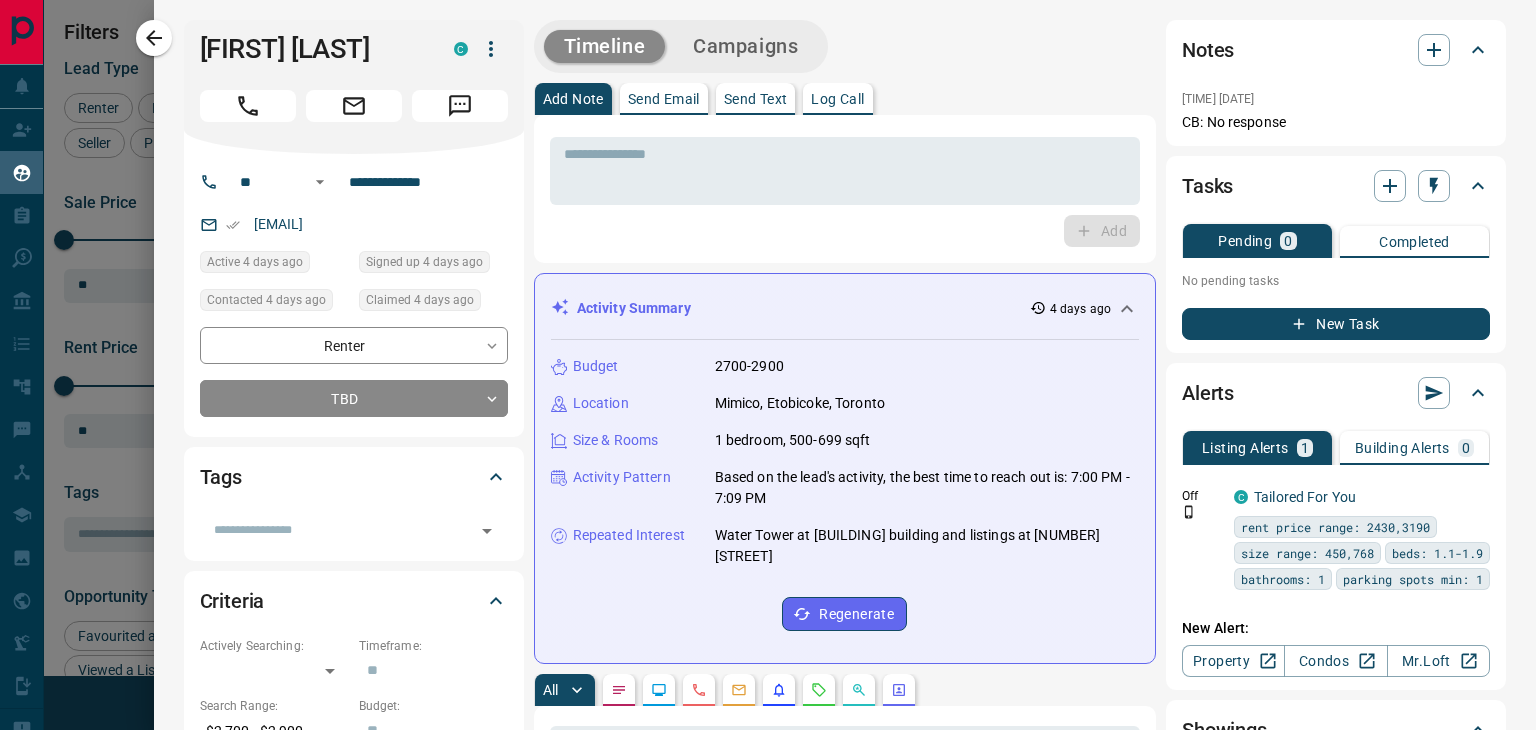 click on "Send Text" at bounding box center [756, 99] 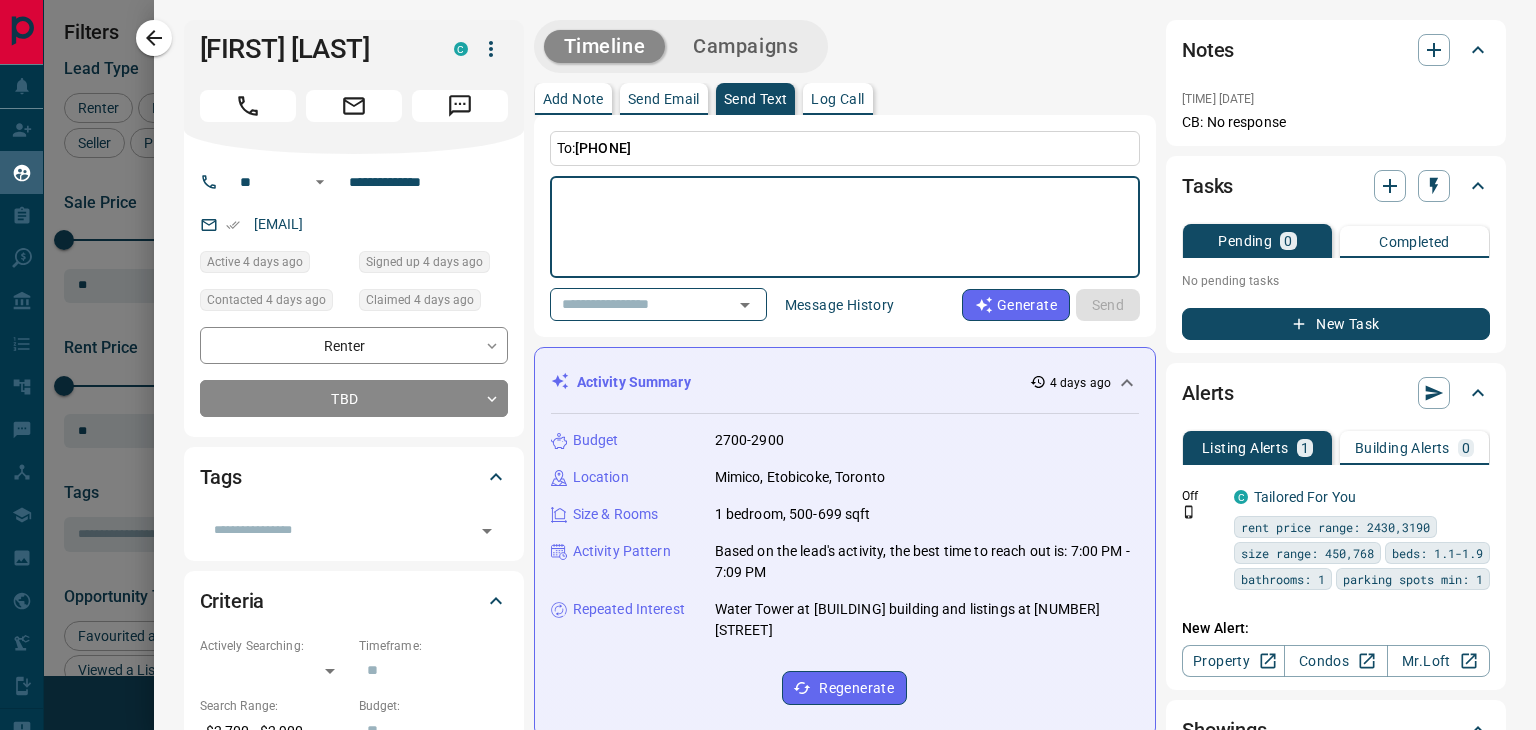 click on "Send Email" at bounding box center (664, 99) 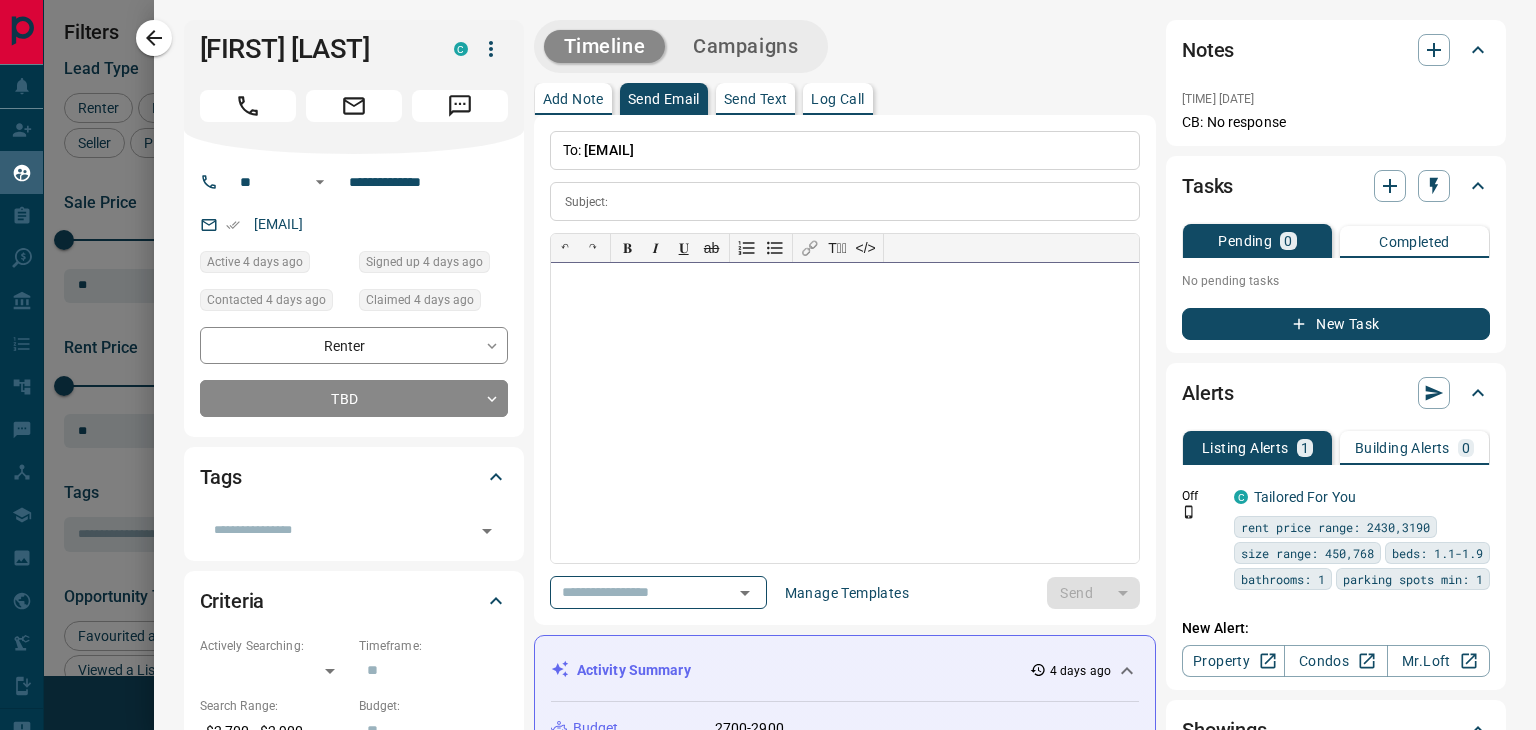 click at bounding box center (845, 413) 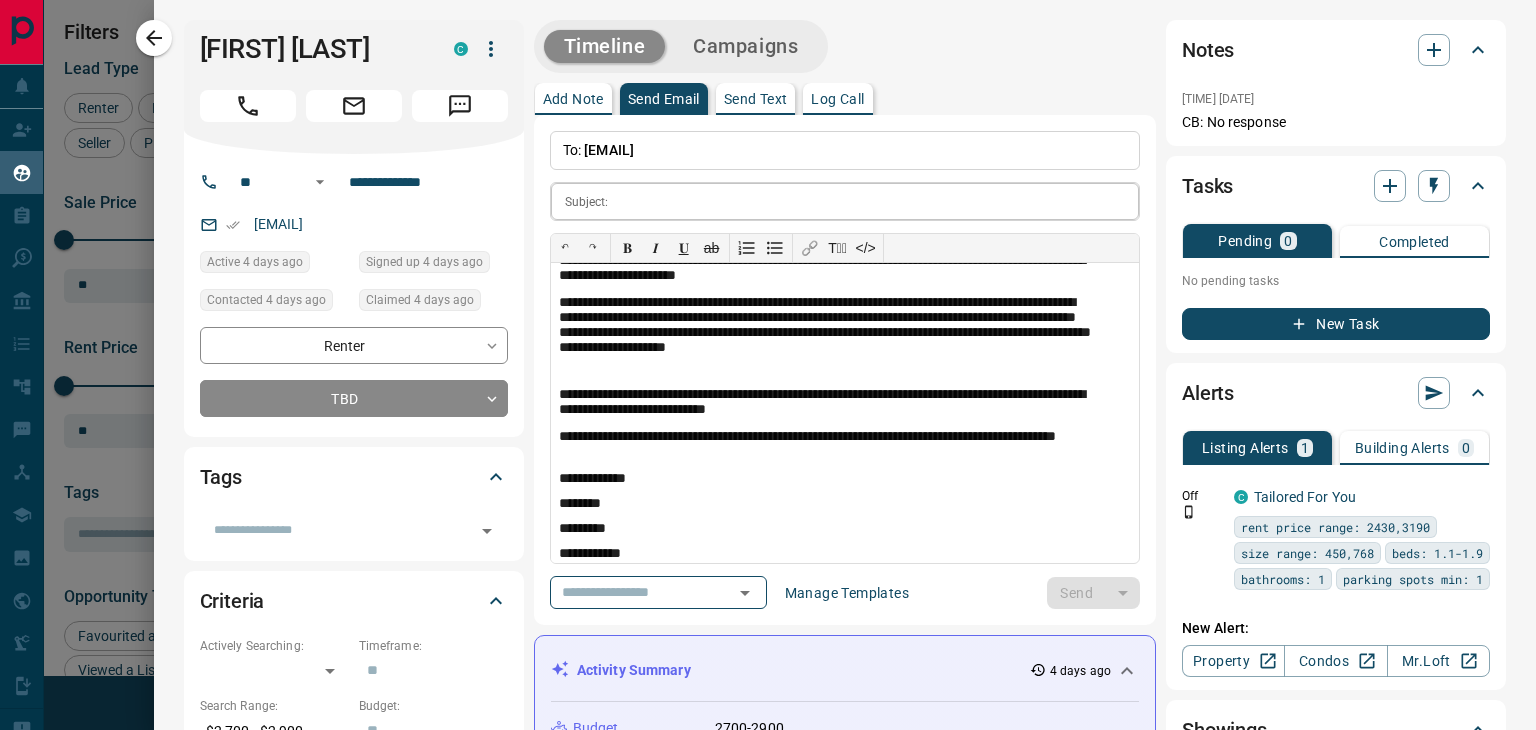 click at bounding box center (878, 201) 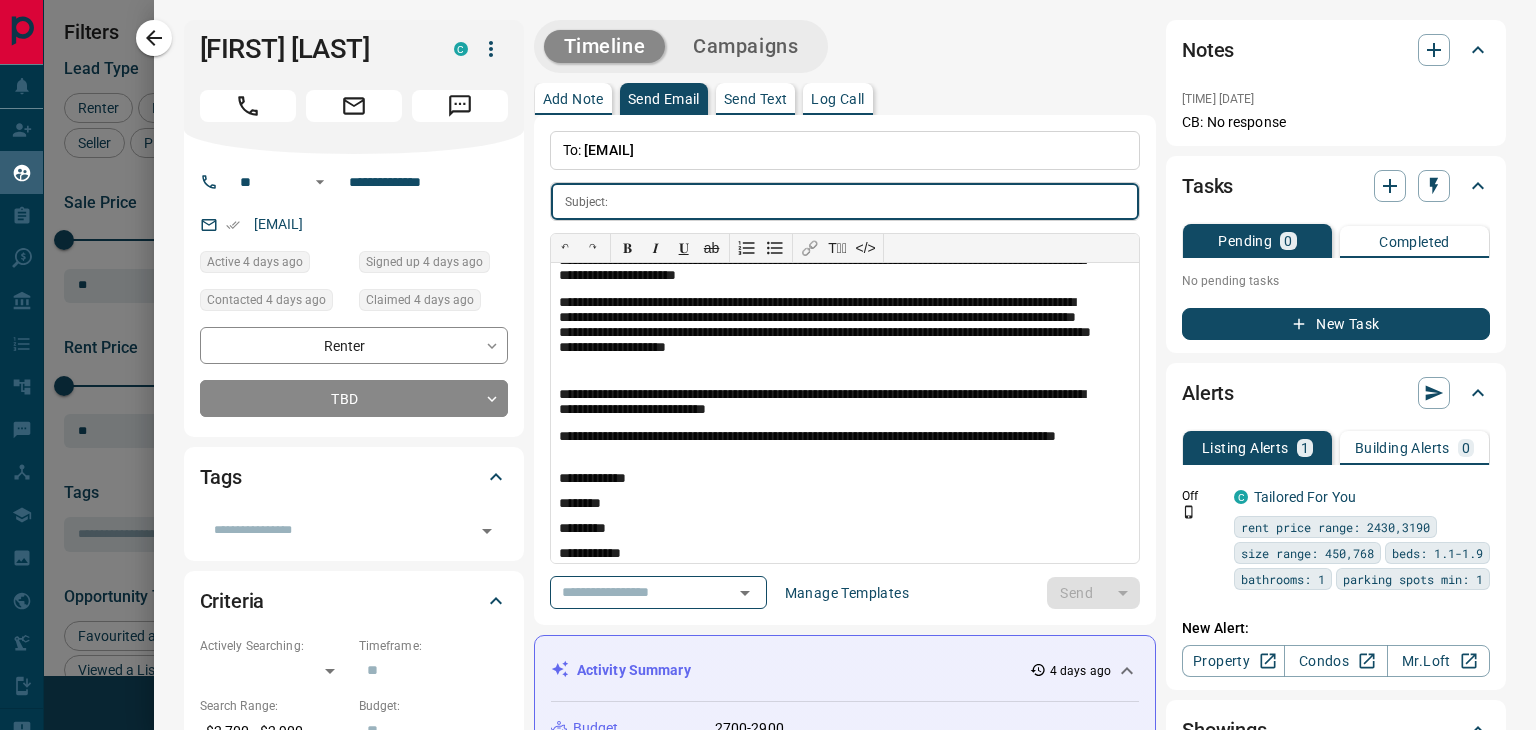 click at bounding box center (878, 201) 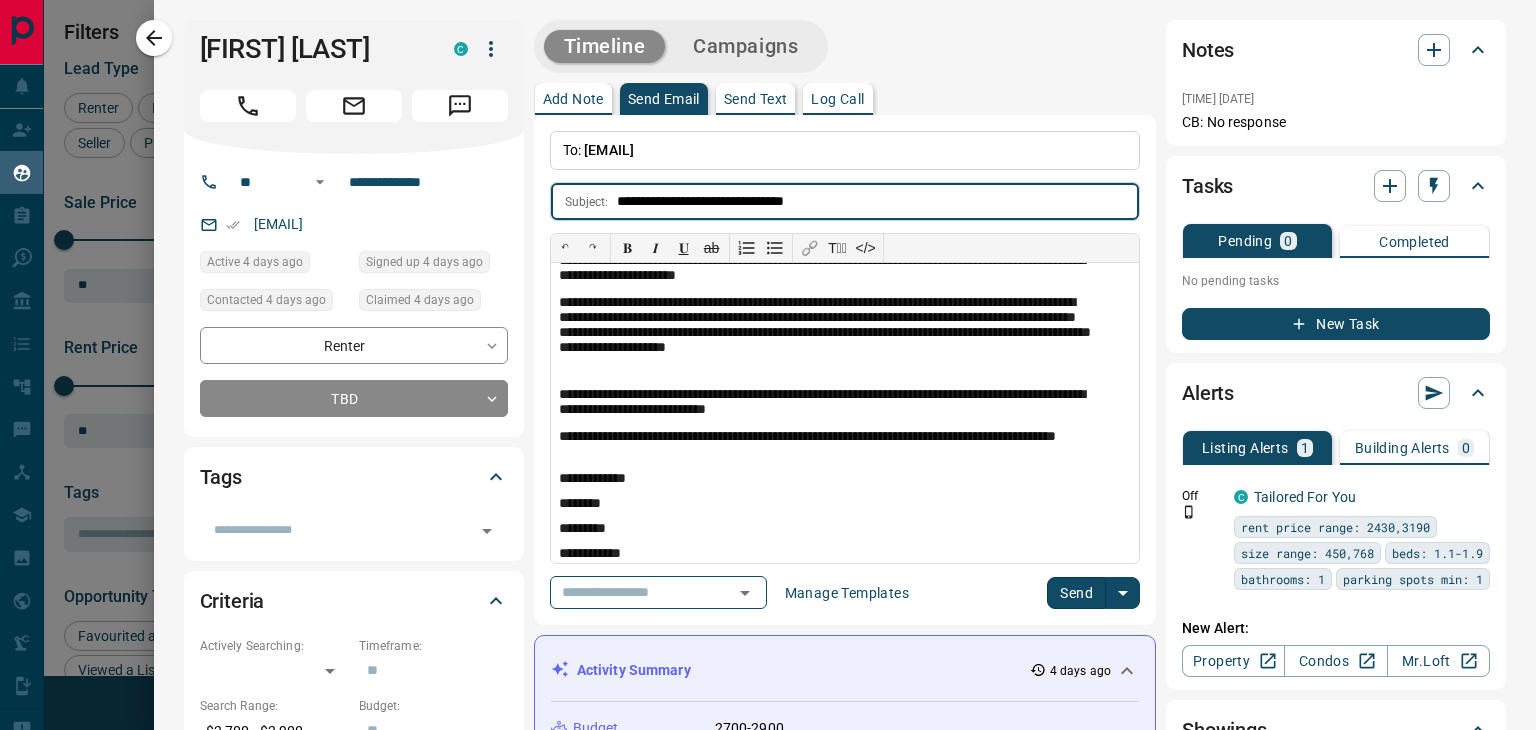 type on "**********" 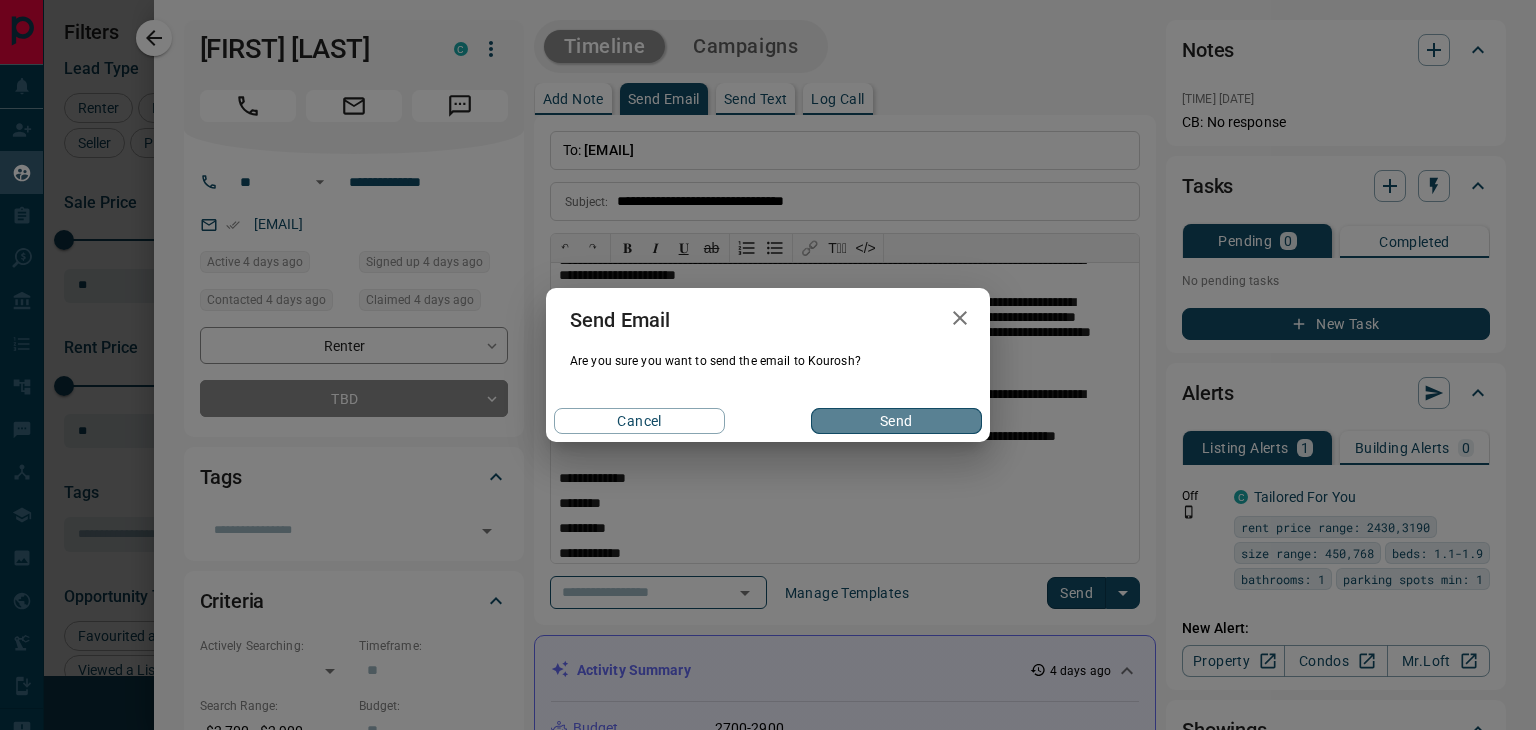 click on "Send" at bounding box center [896, 421] 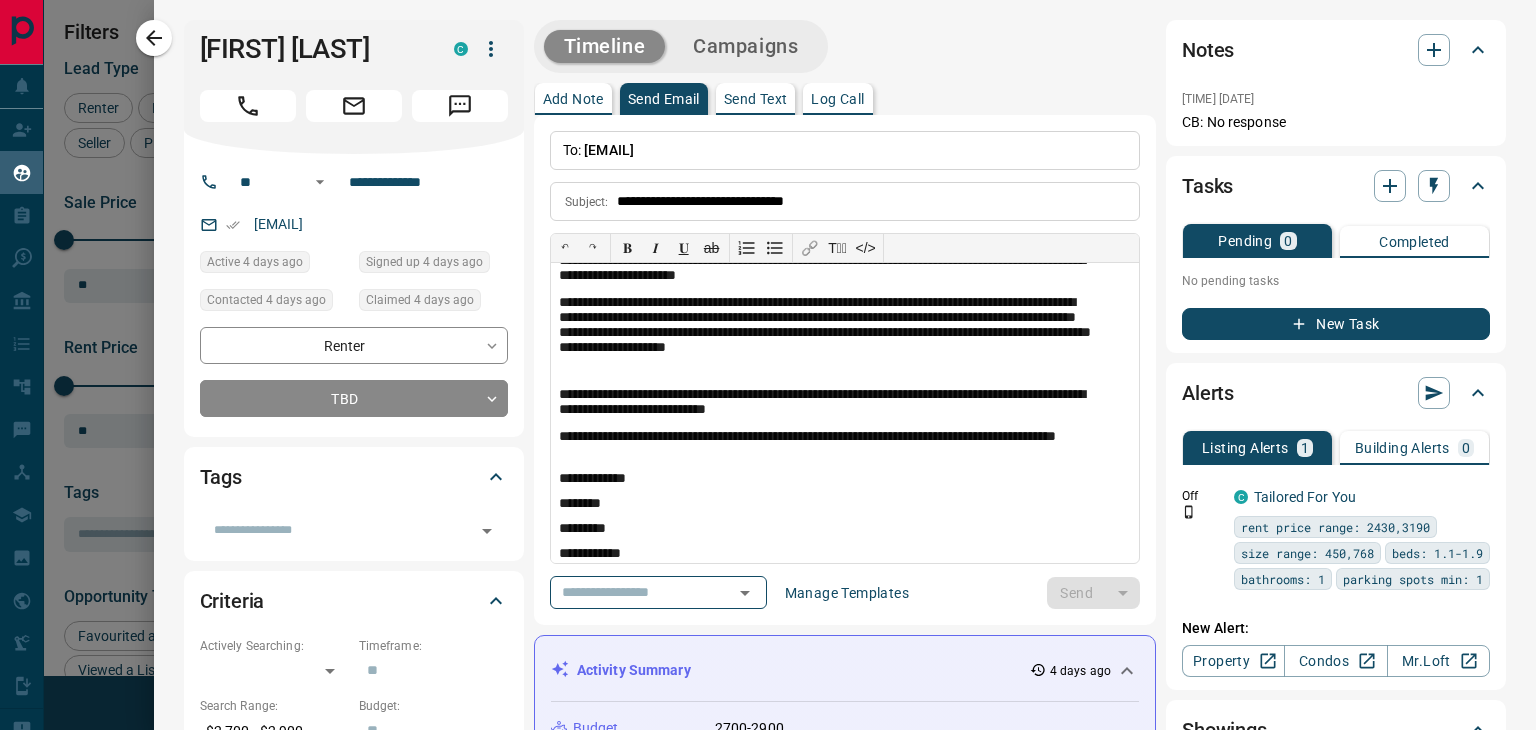 type 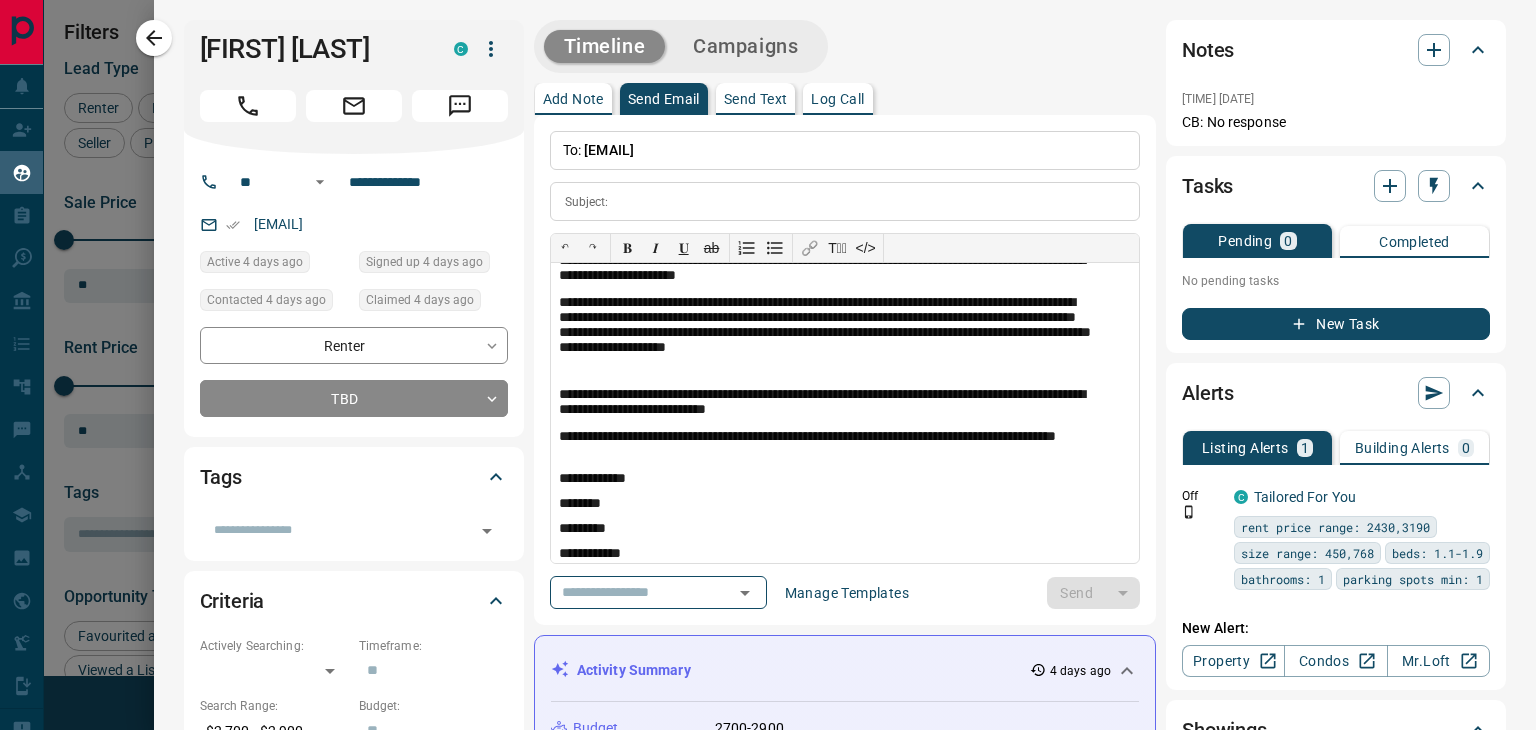 scroll, scrollTop: 0, scrollLeft: 0, axis: both 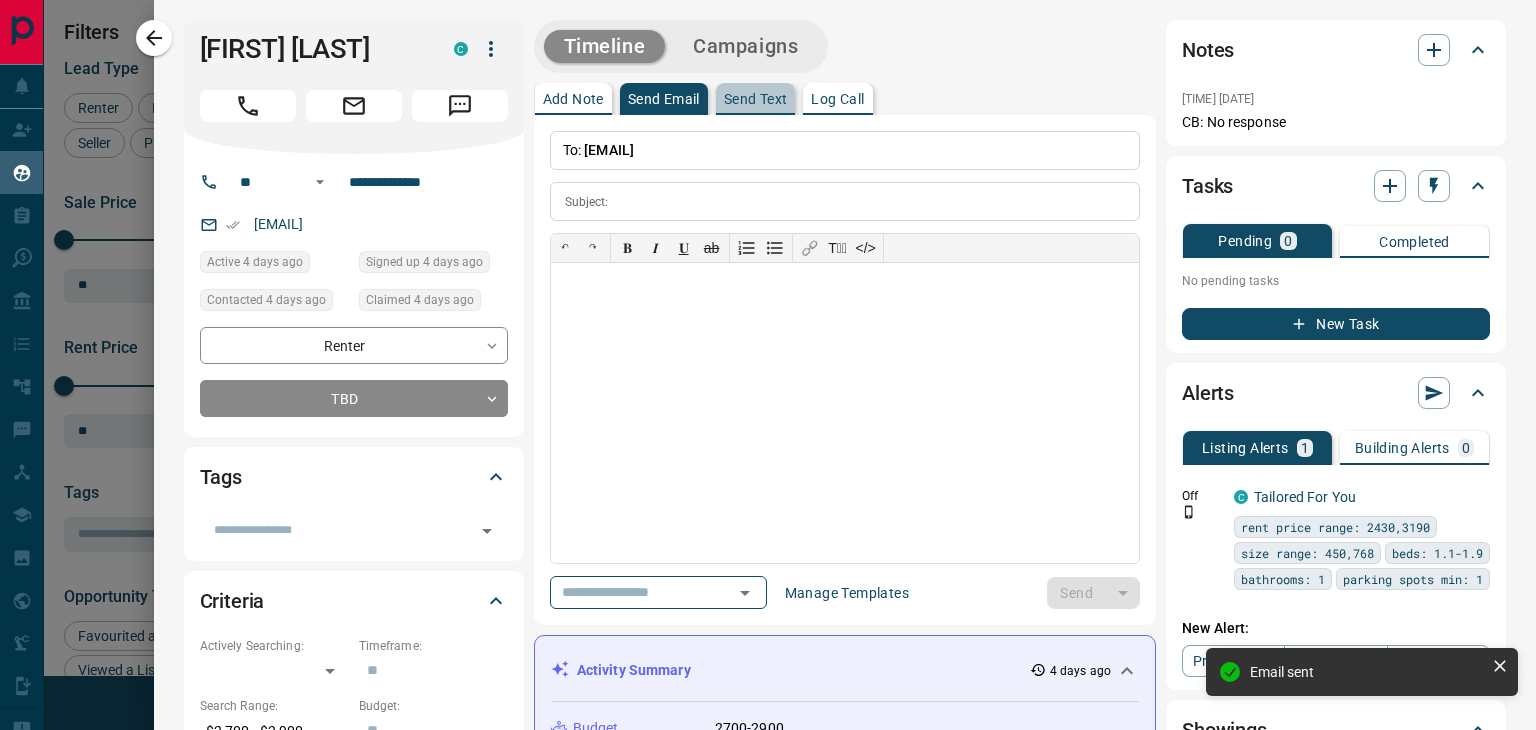 click on "Send Text" at bounding box center (756, 99) 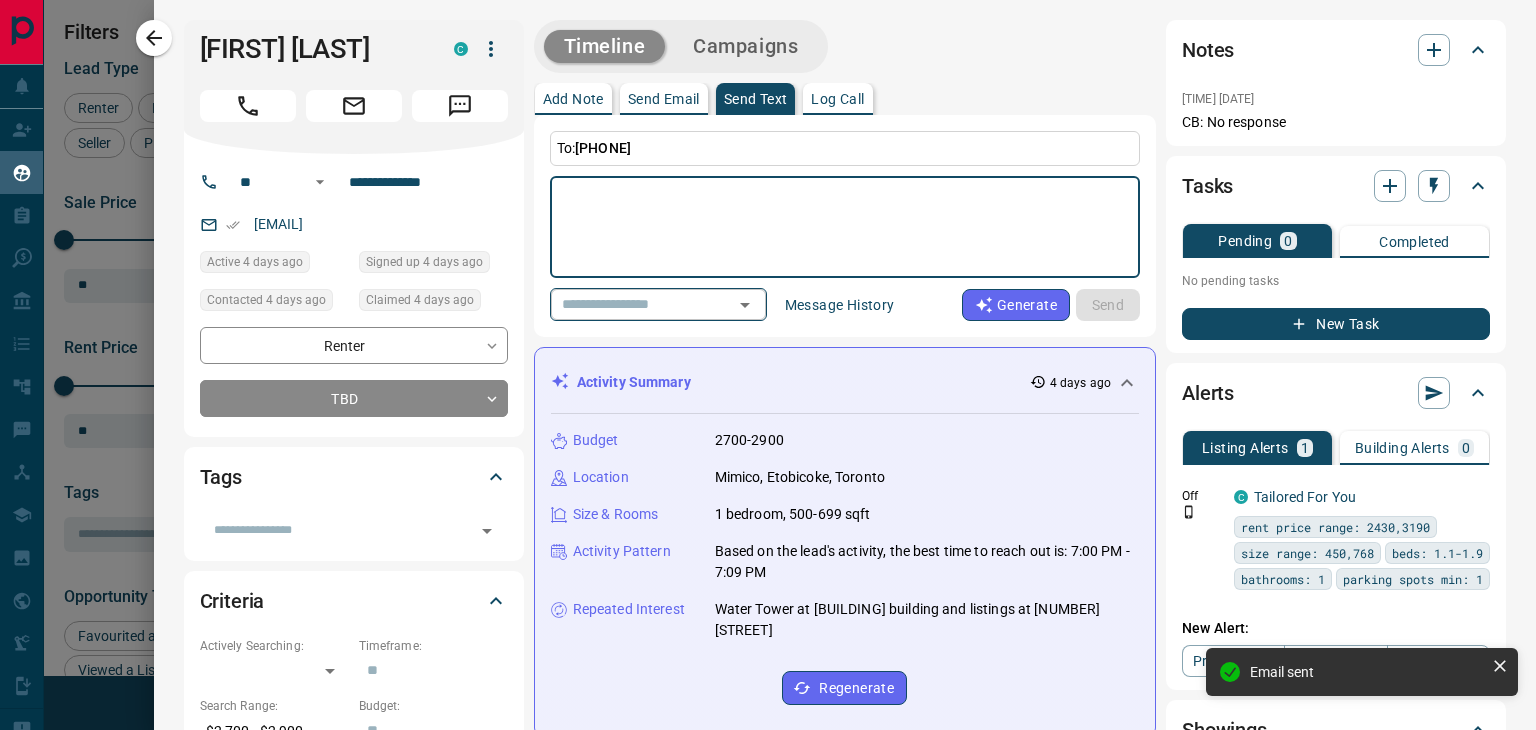 click at bounding box center (630, 304) 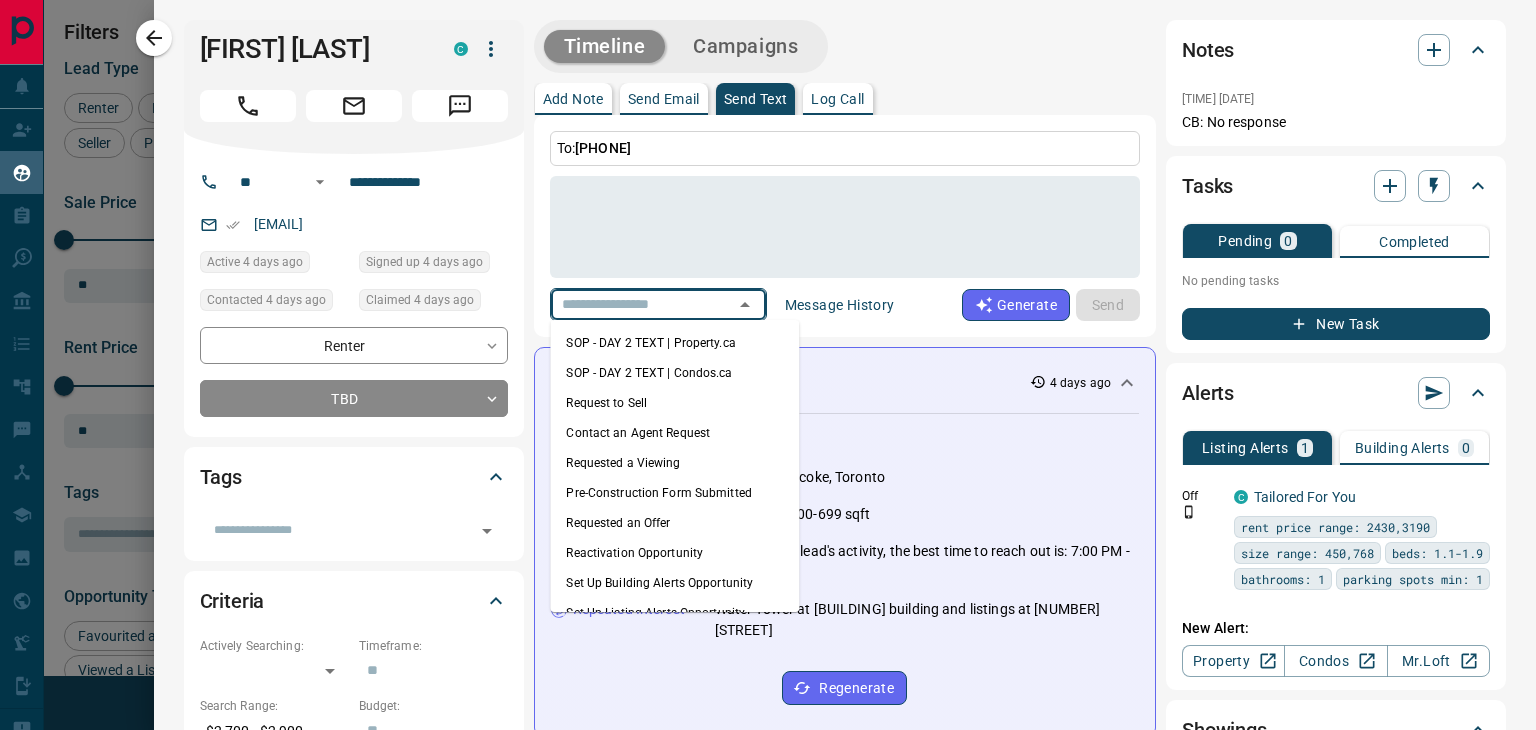 click on "Contact an Agent Request" at bounding box center [674, 433] 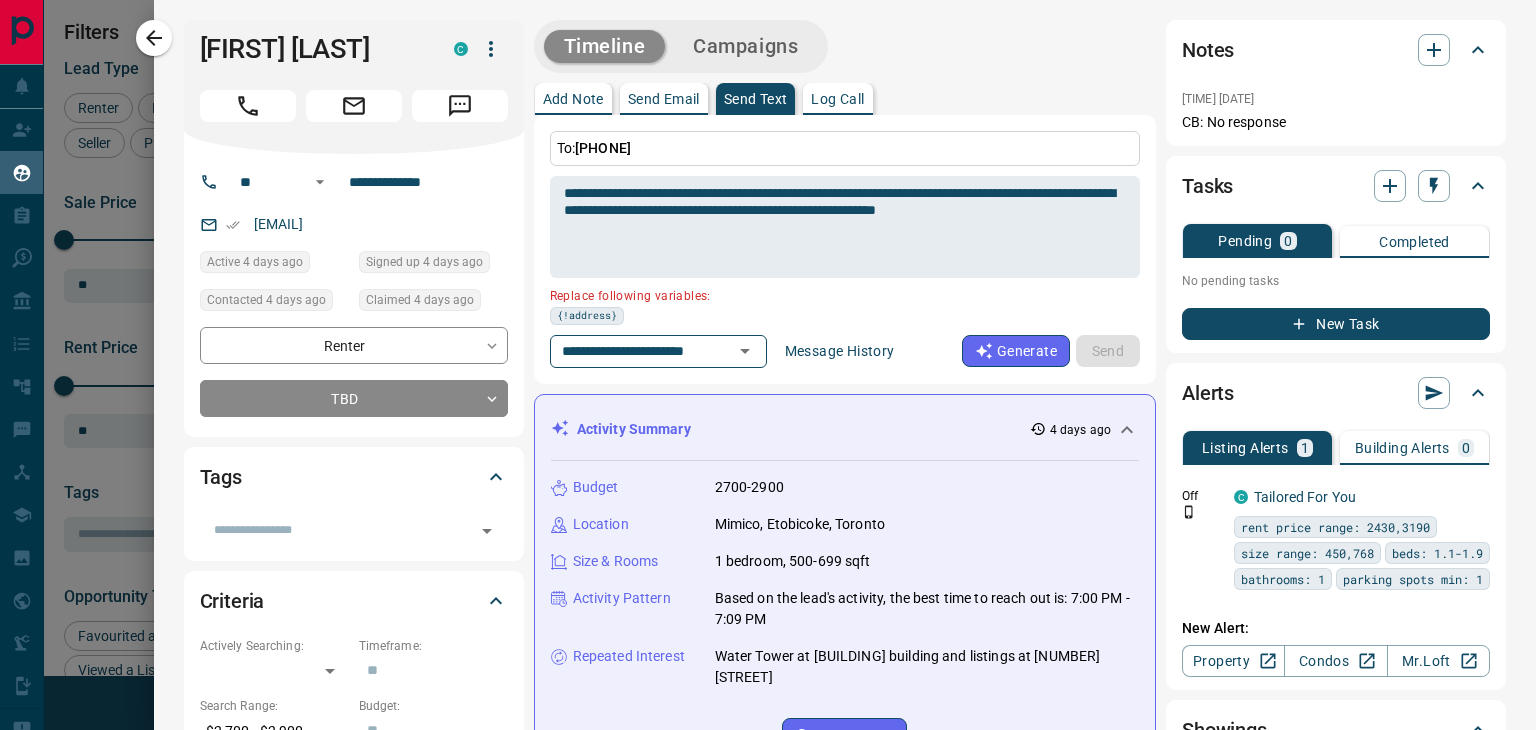 type on "**********" 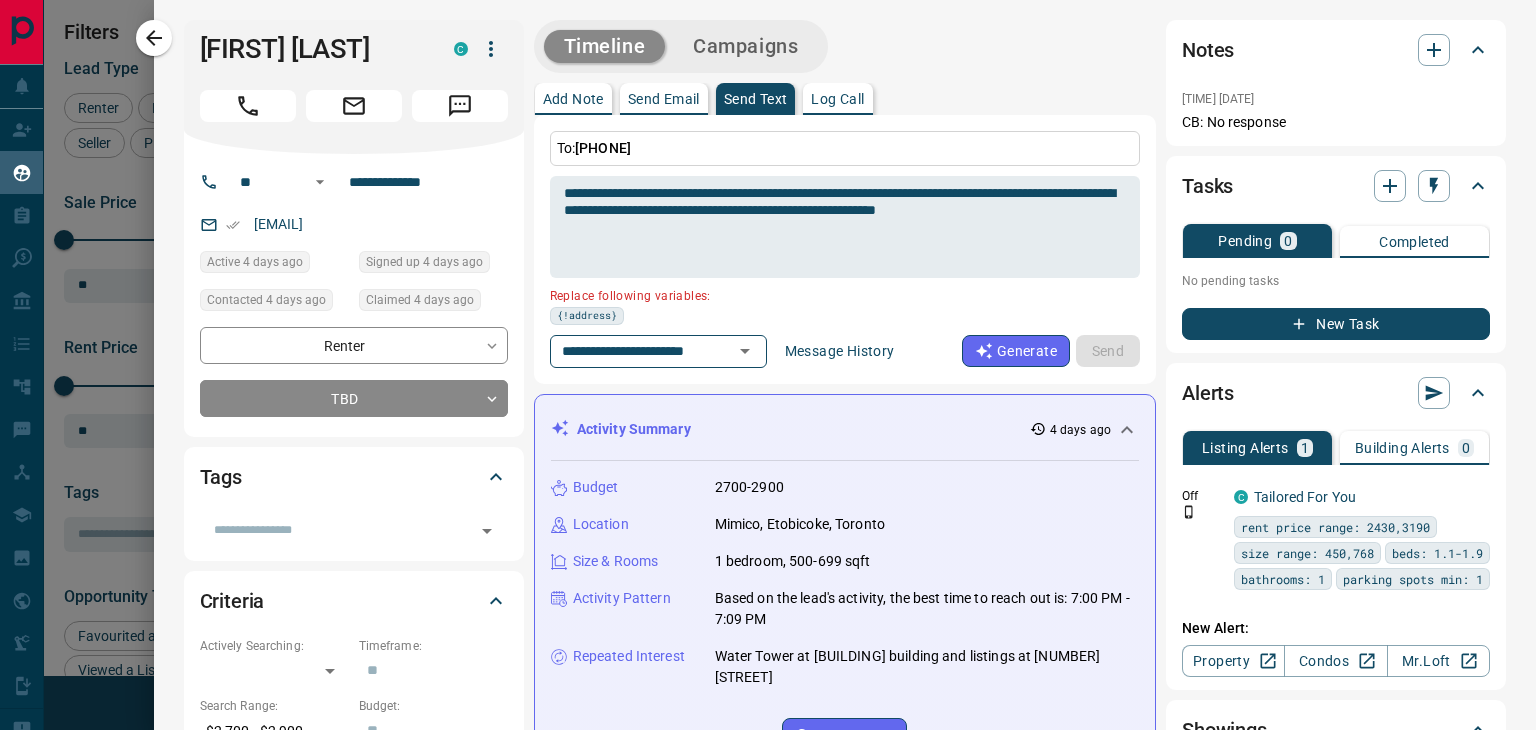 type on "**********" 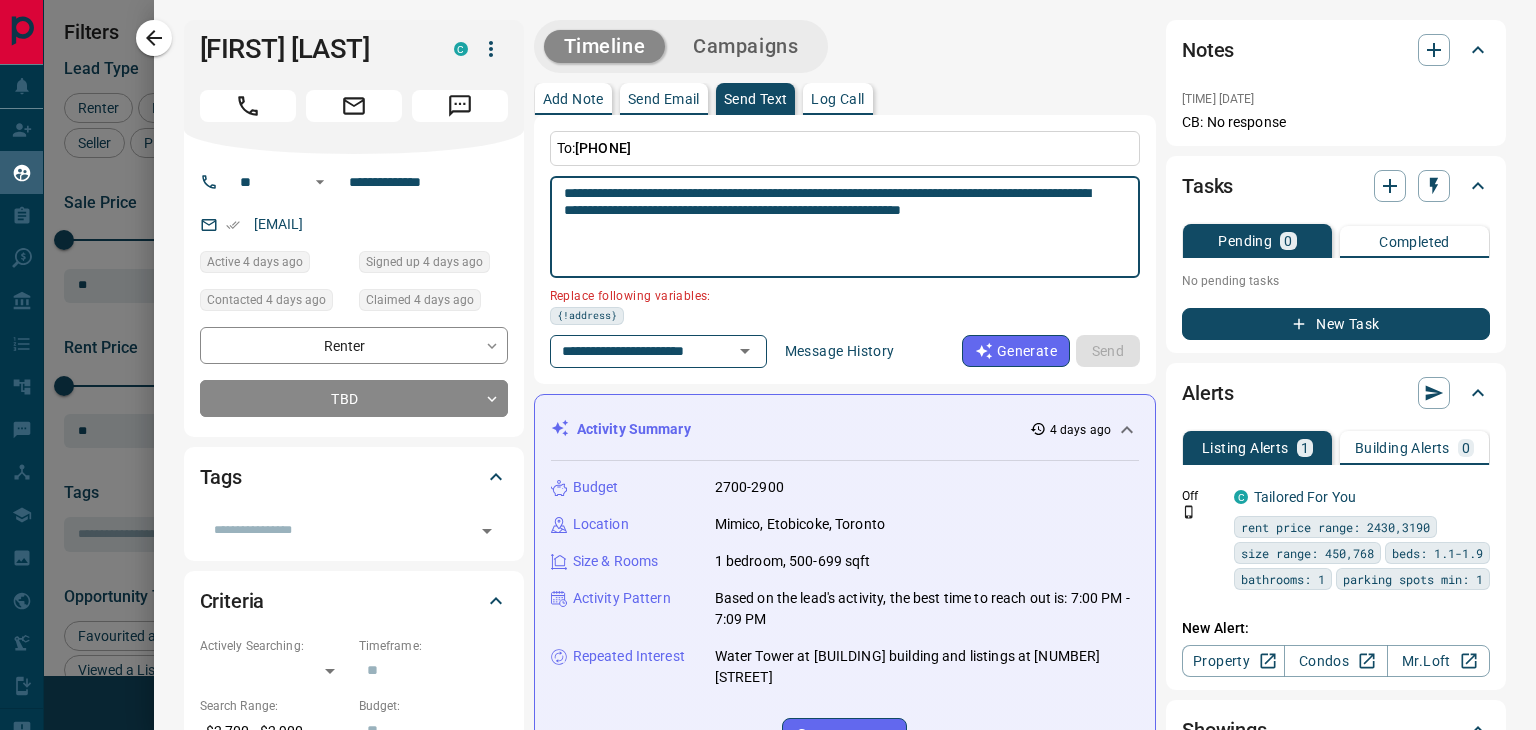 drag, startPoint x: 656, startPoint y: 246, endPoint x: 627, endPoint y: 229, distance: 33.61547 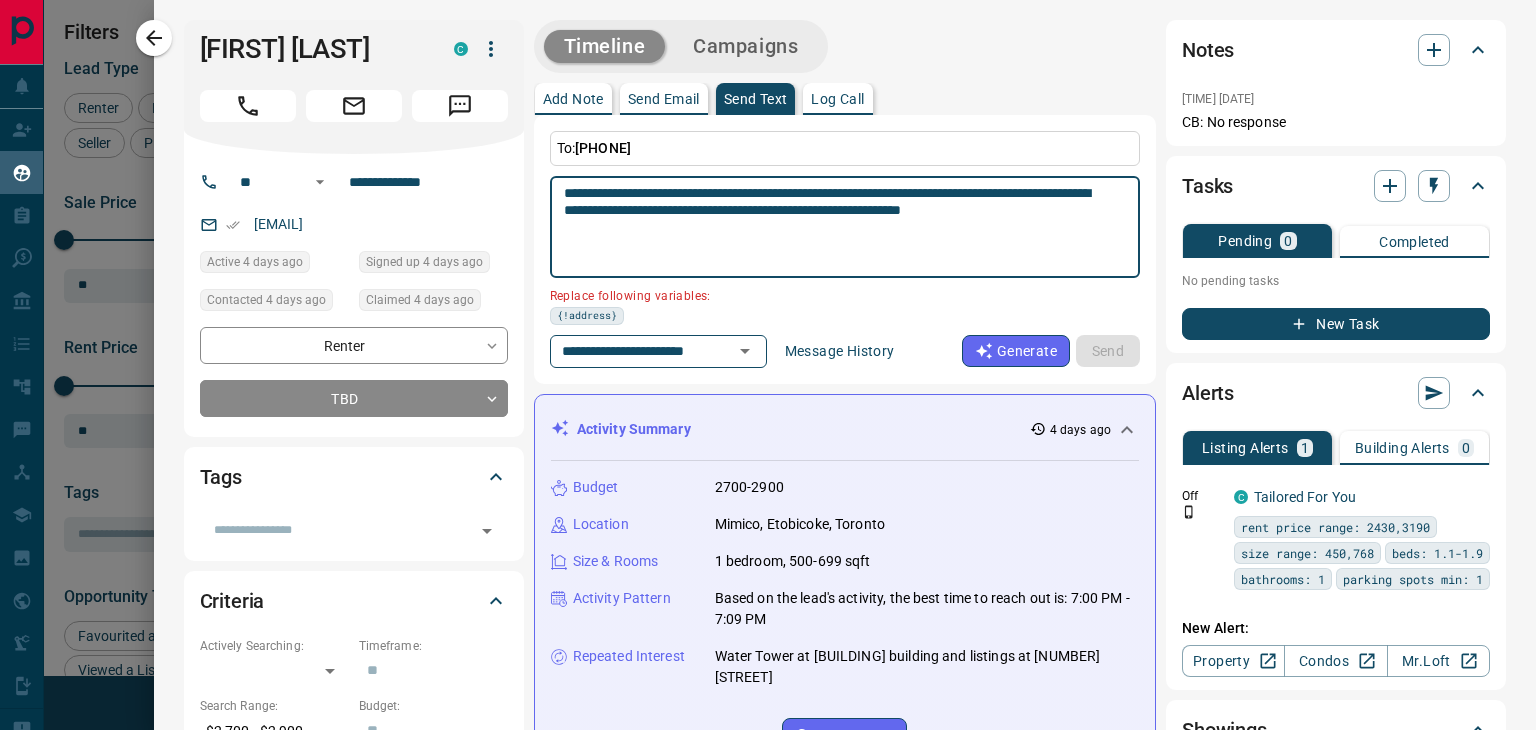 click on "**********" at bounding box center (837, 227) 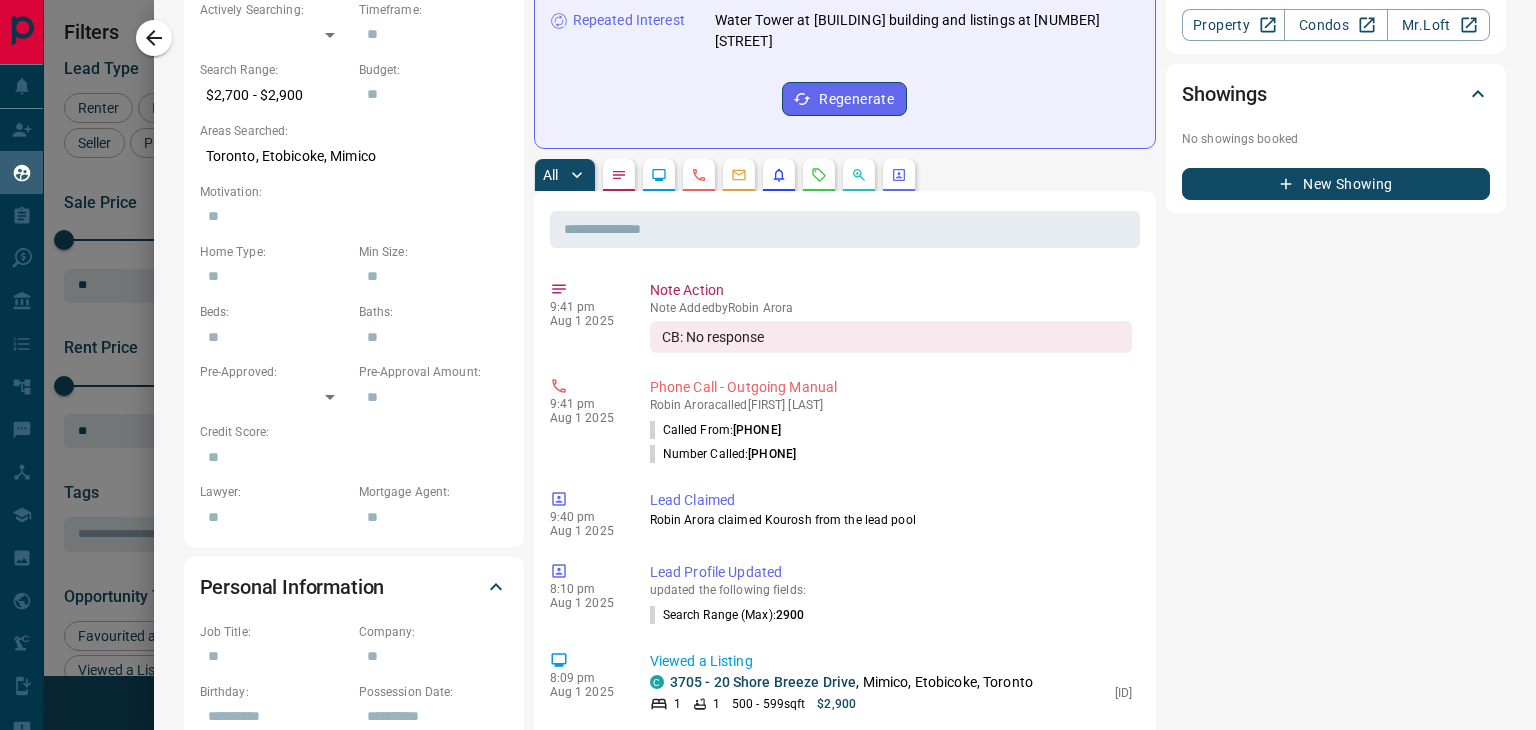 scroll, scrollTop: 800, scrollLeft: 0, axis: vertical 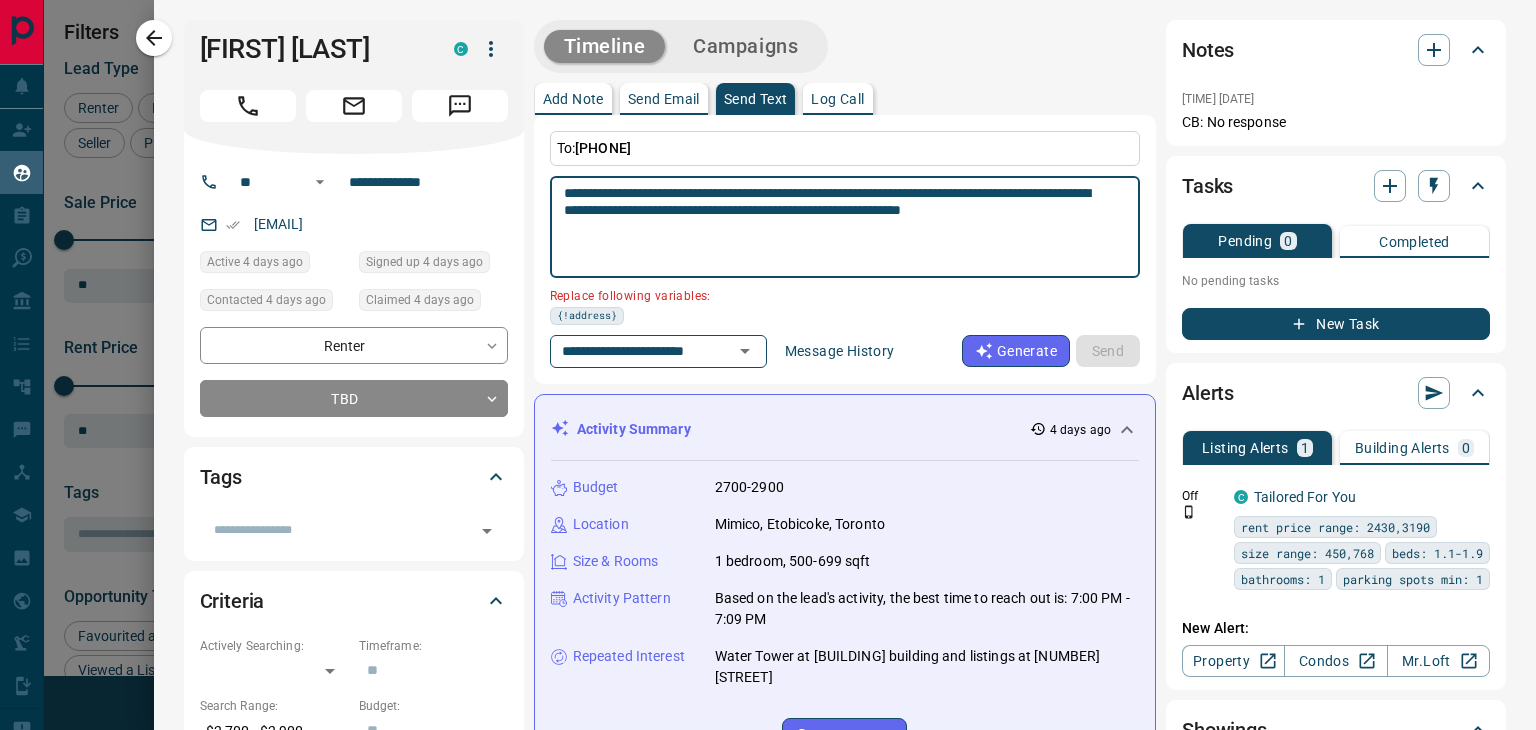 drag, startPoint x: 667, startPoint y: 241, endPoint x: 490, endPoint y: 140, distance: 203.78911 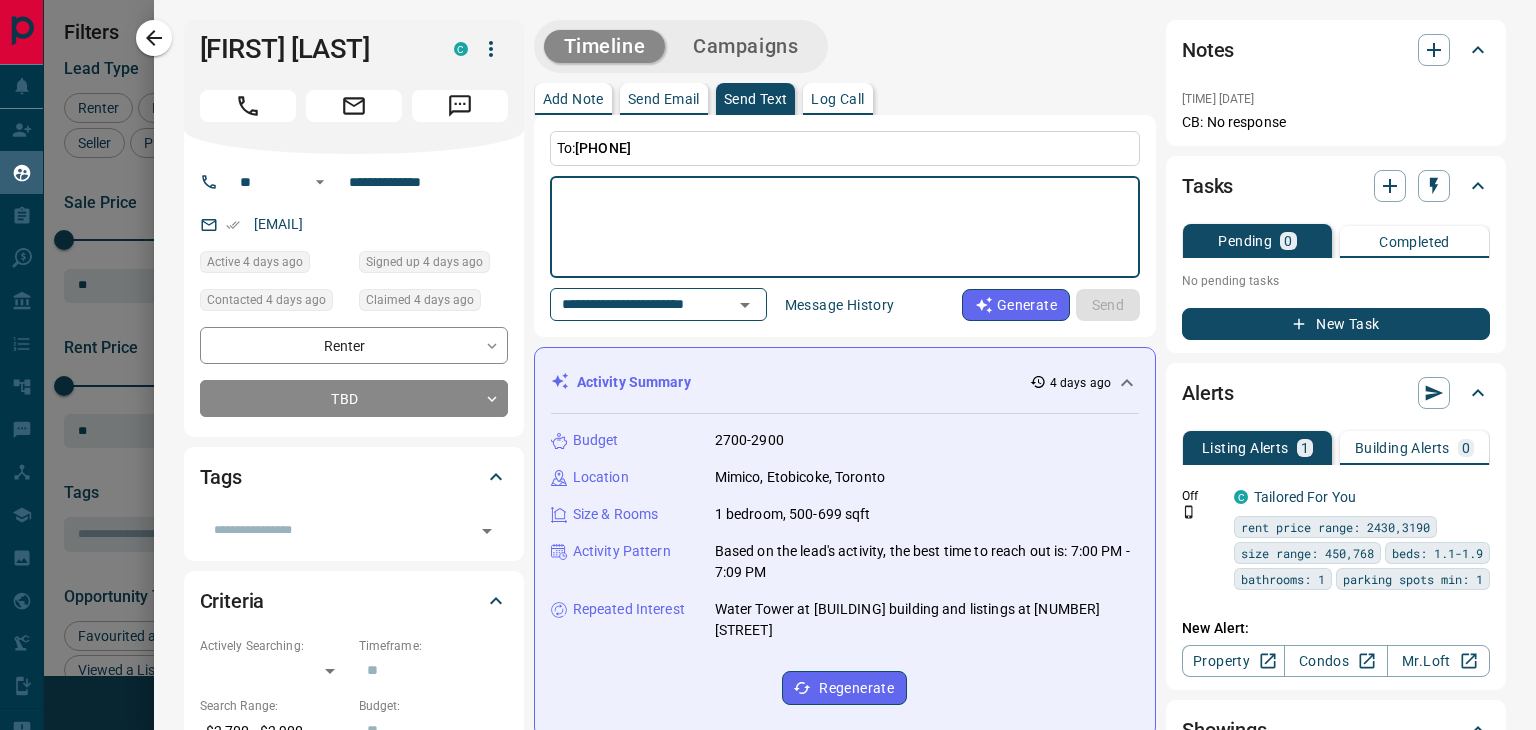 click at bounding box center (837, 227) 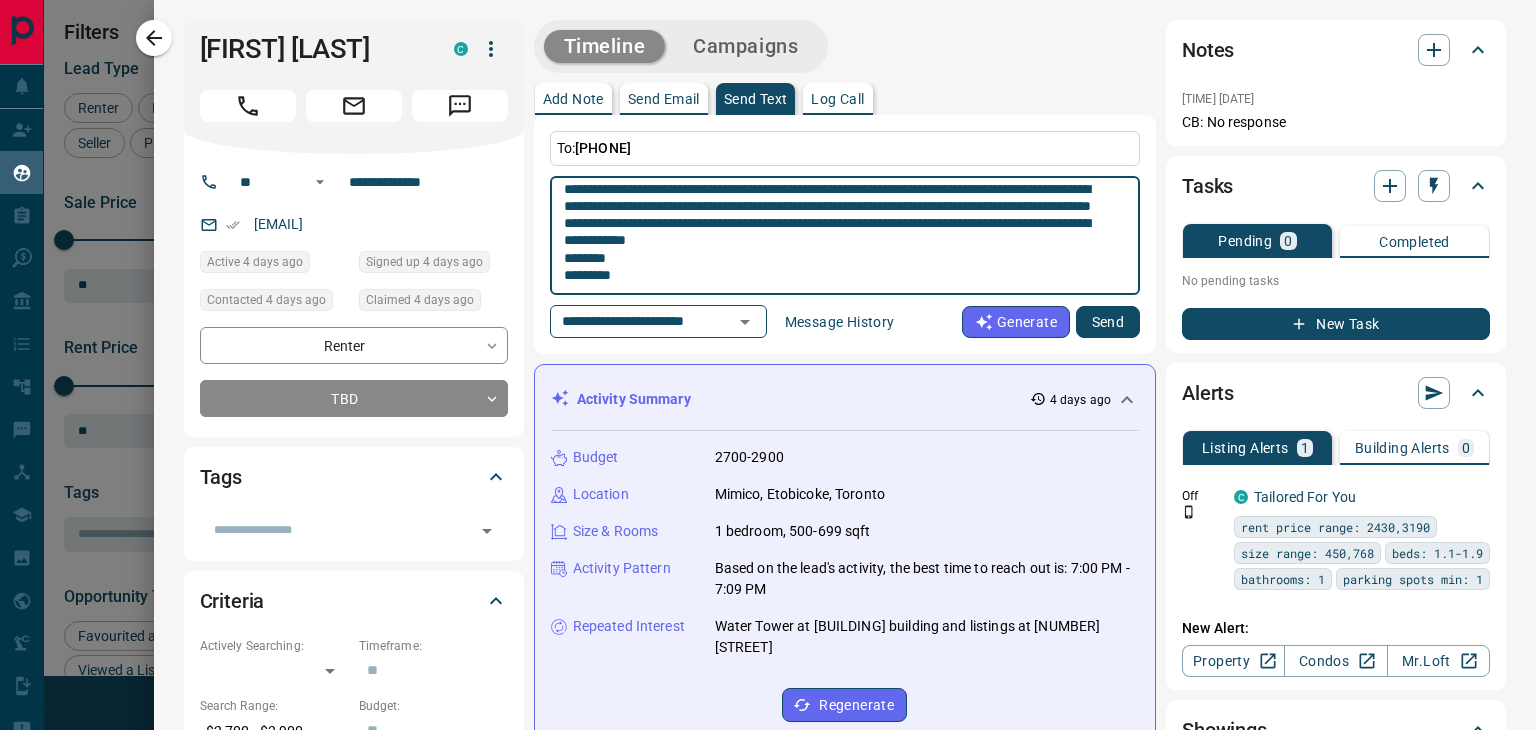 scroll, scrollTop: 0, scrollLeft: 0, axis: both 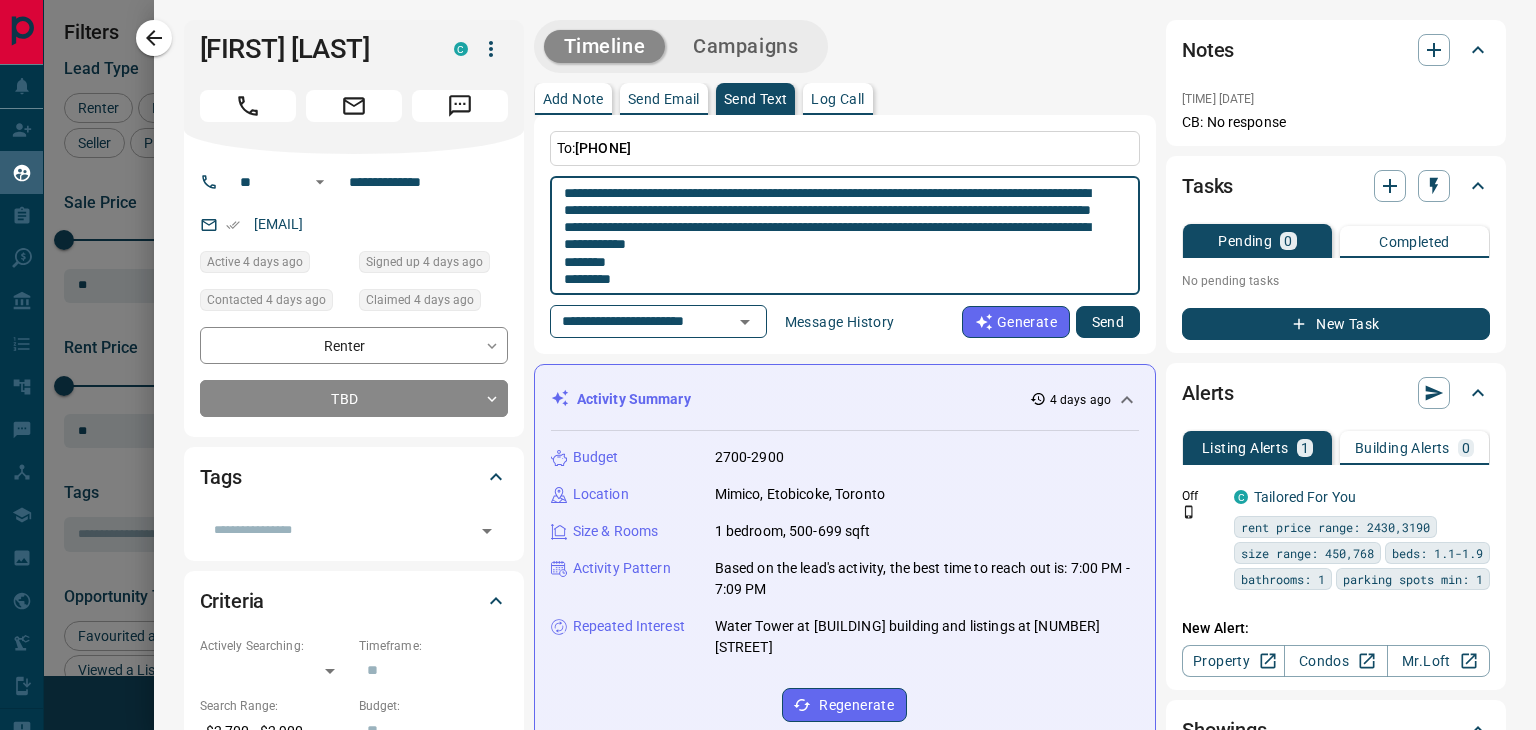 type on "**********" 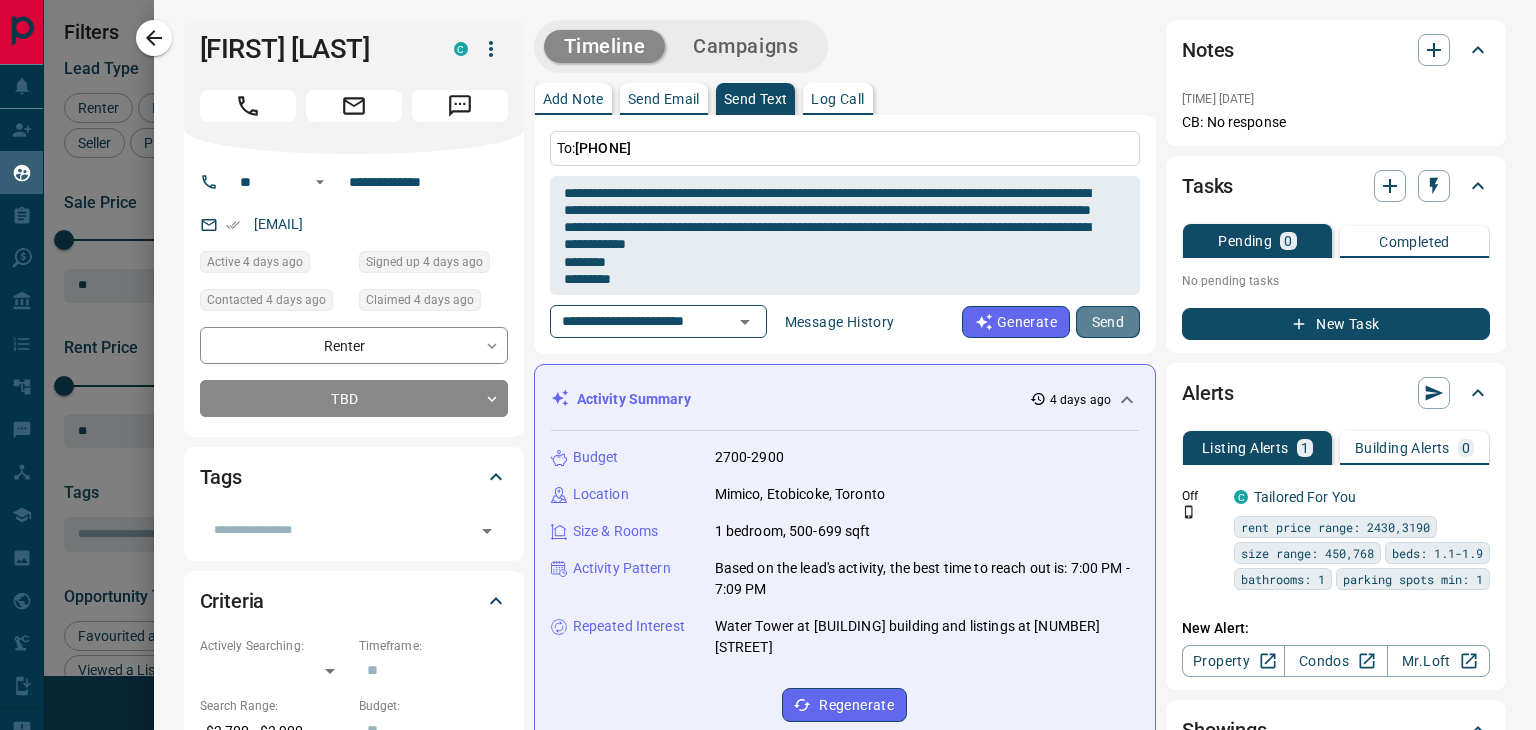 click on "Send" at bounding box center [1108, 322] 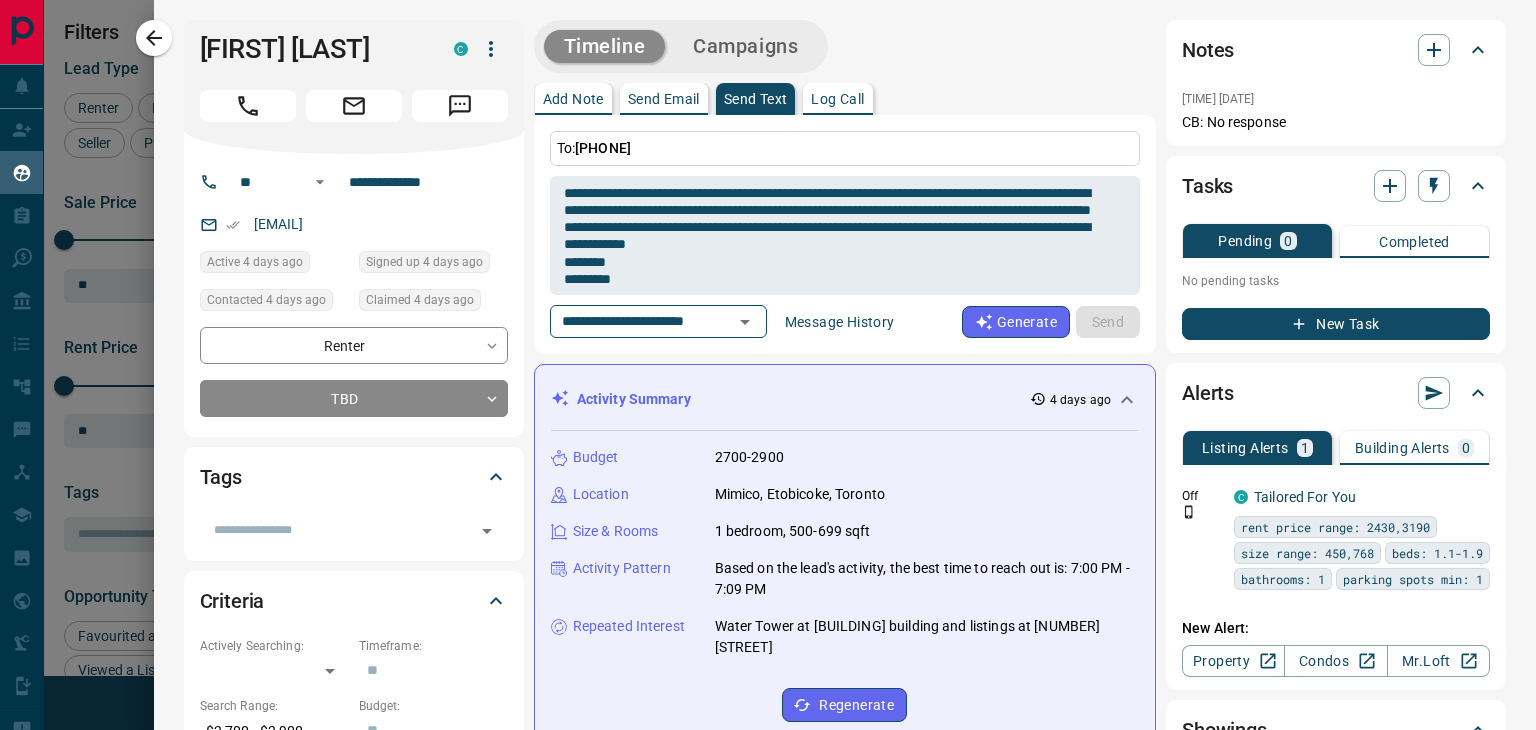 type 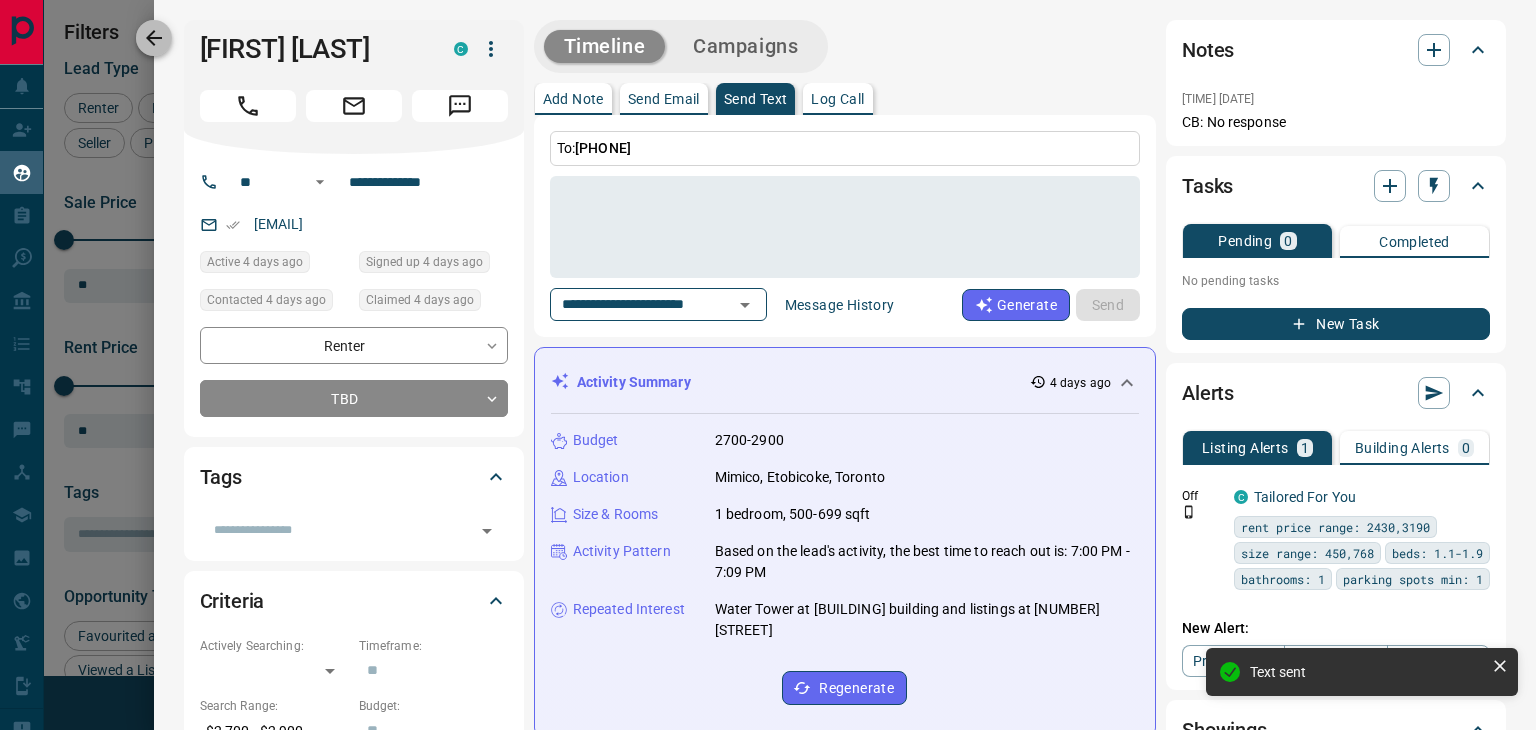 click 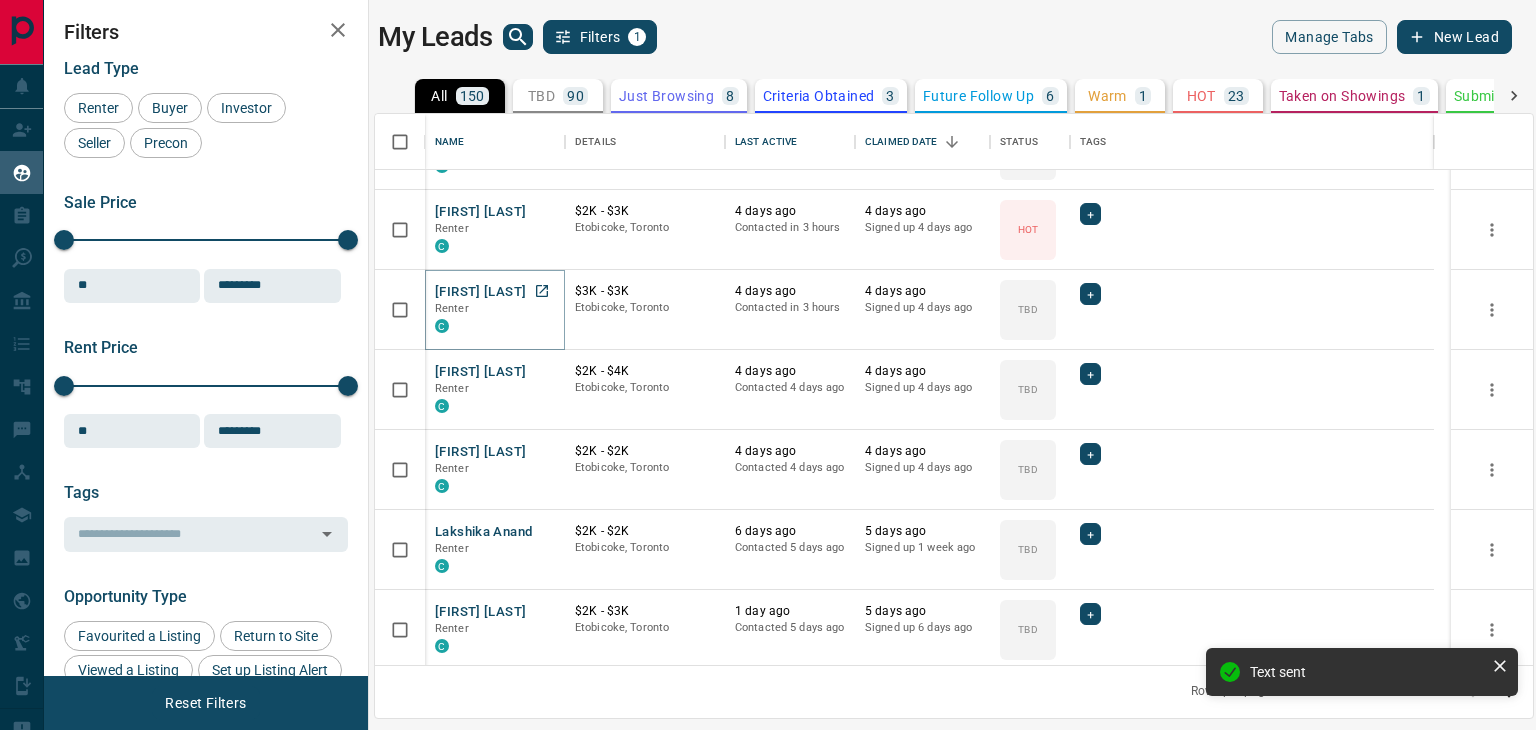 click on "[FIRST] [LAST]" at bounding box center [480, 292] 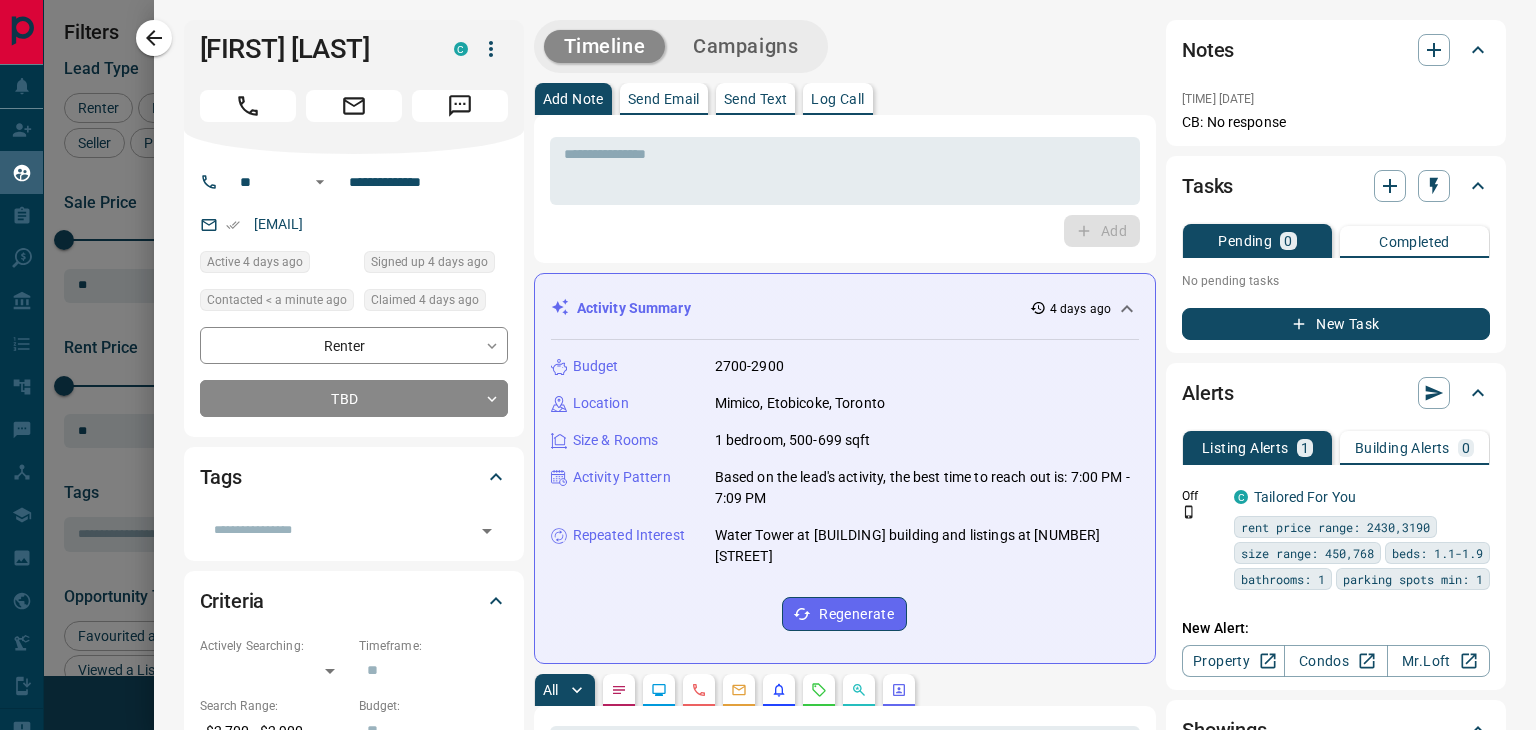 click on "Log Call" at bounding box center (837, 99) 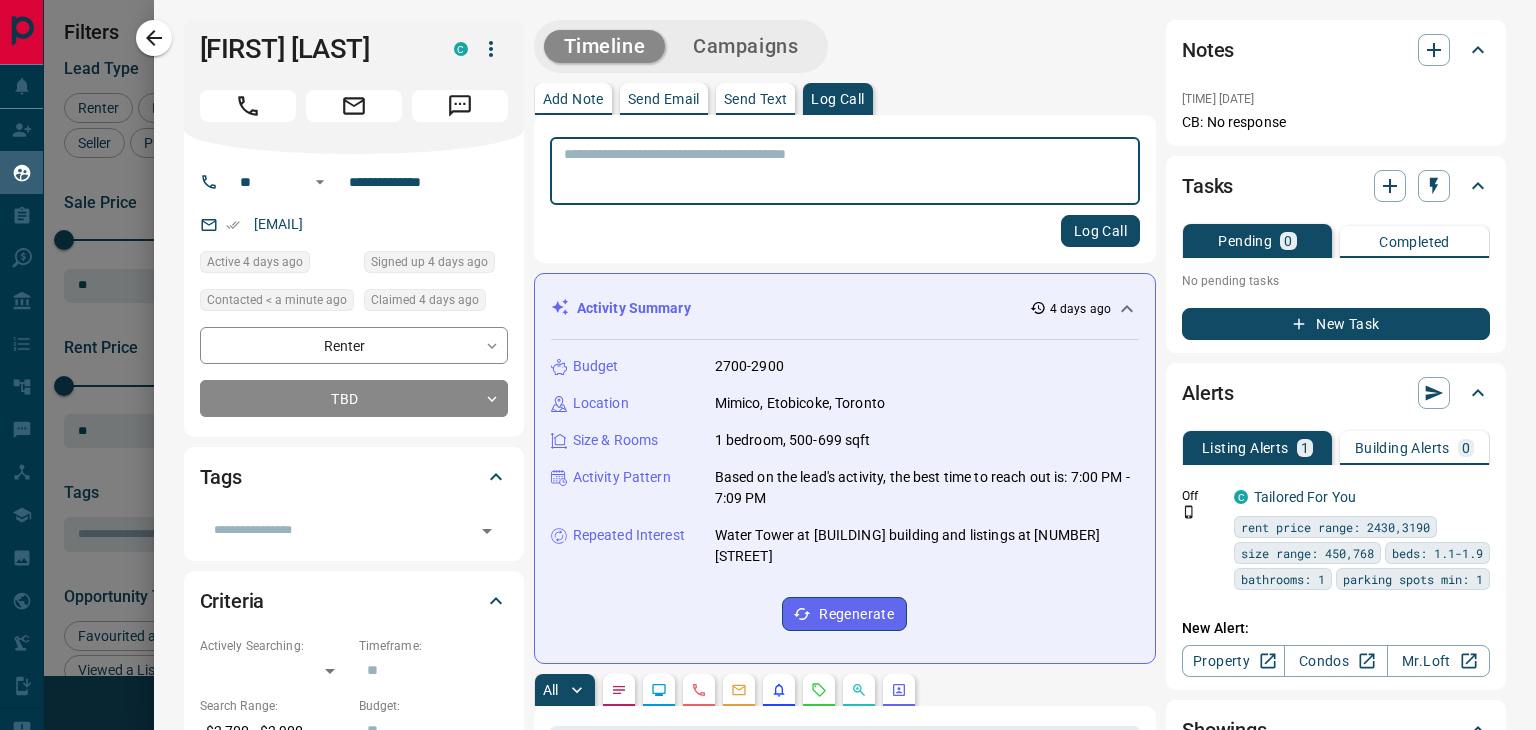 click at bounding box center [845, 171] 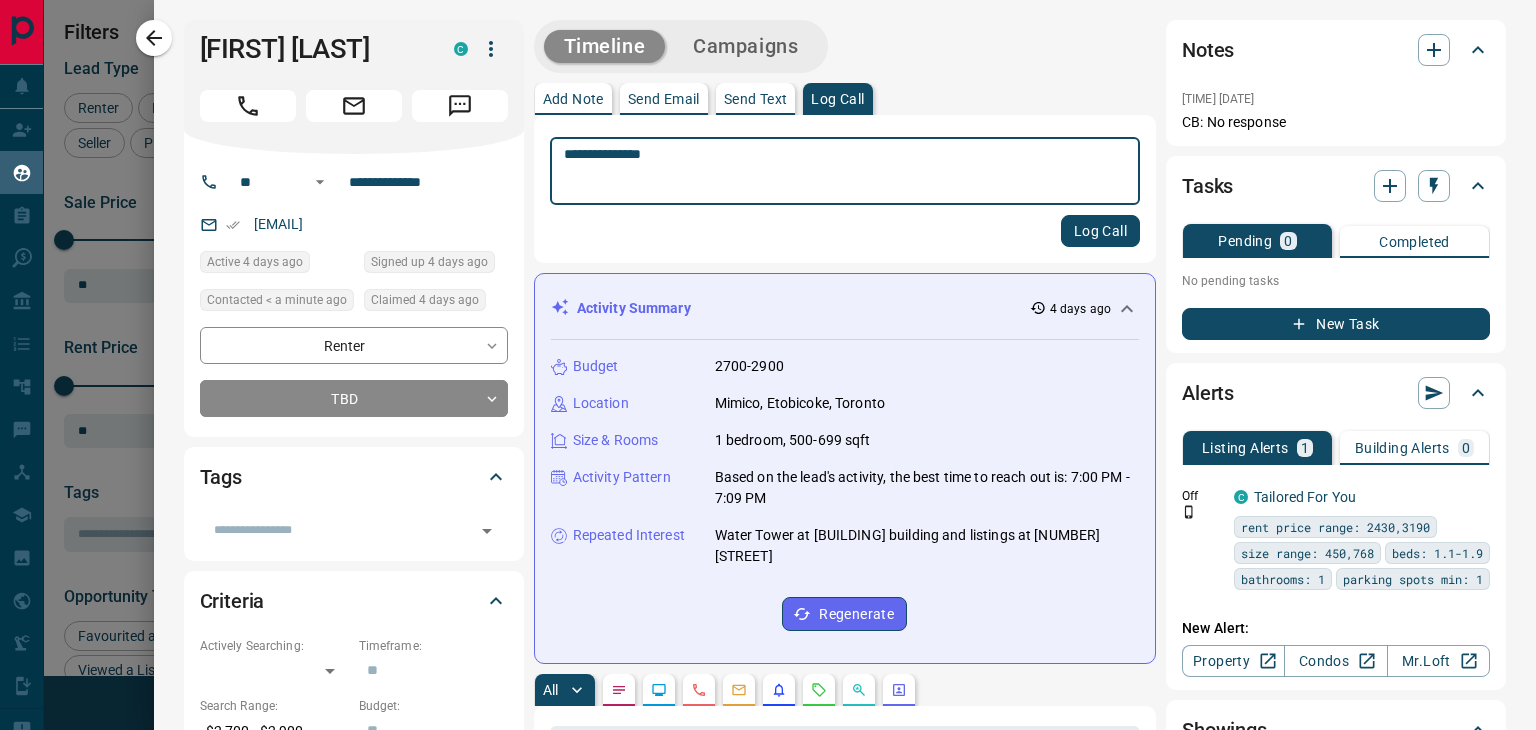 type on "**********" 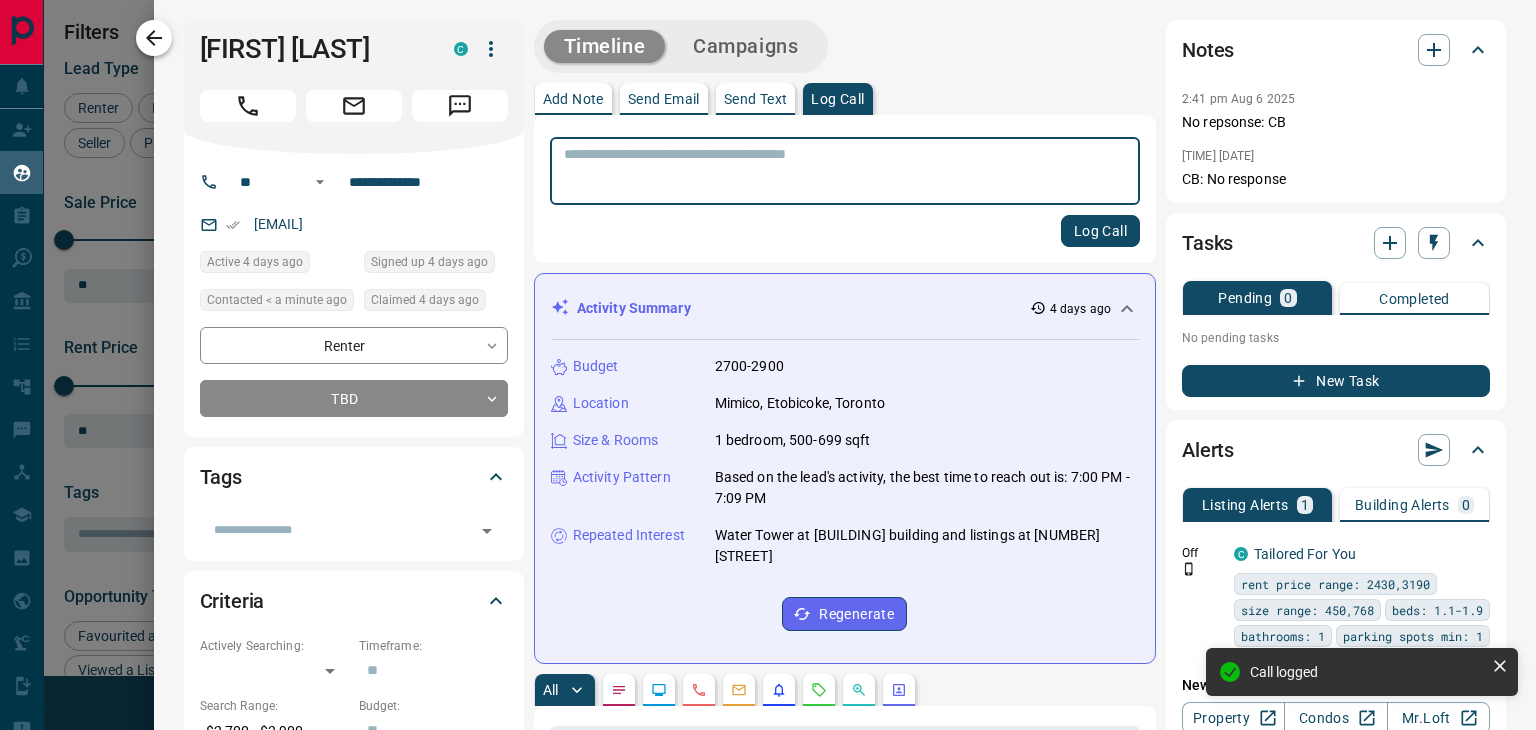 drag, startPoint x: 131, startPoint y: 33, endPoint x: 144, endPoint y: 37, distance: 13.601471 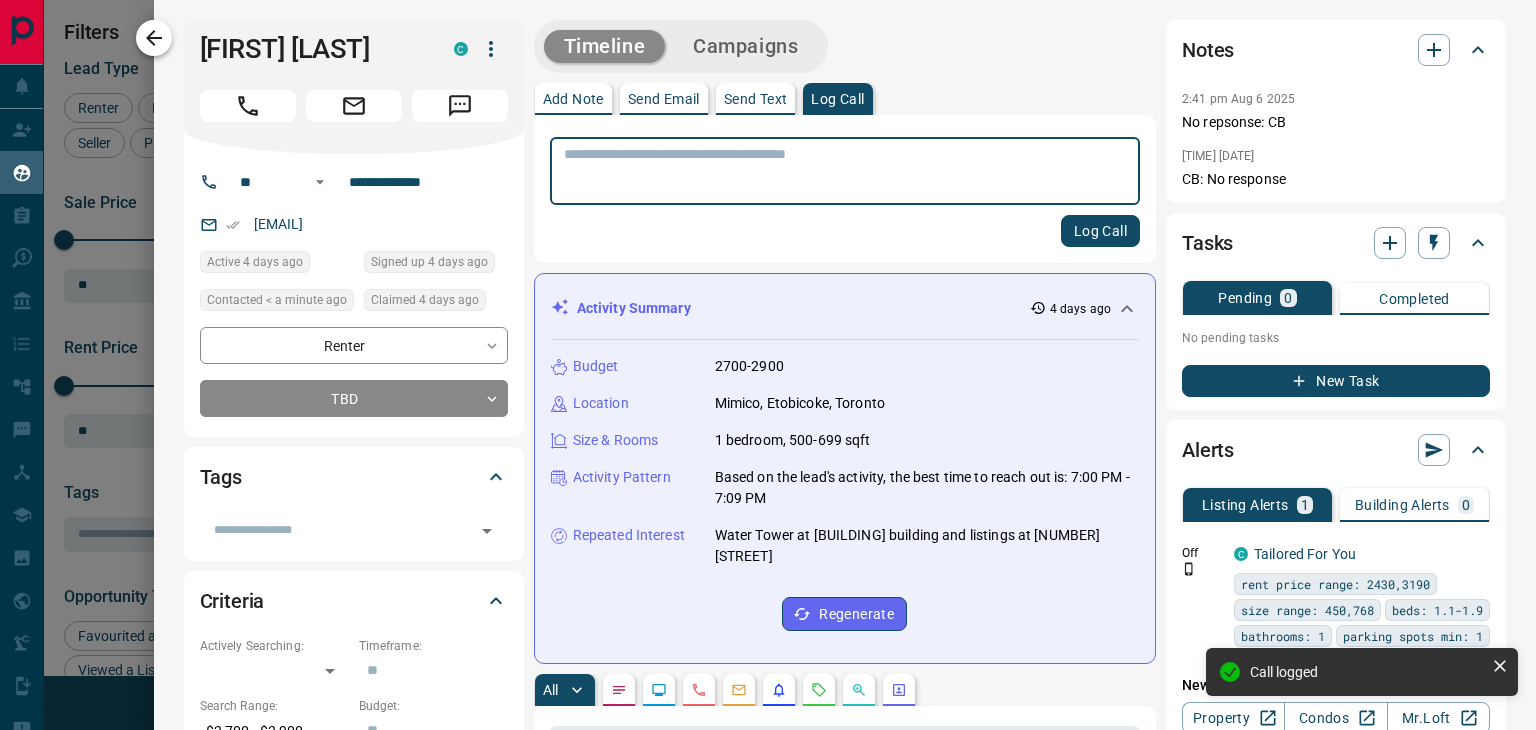 click on "**********" at bounding box center (768, 365) 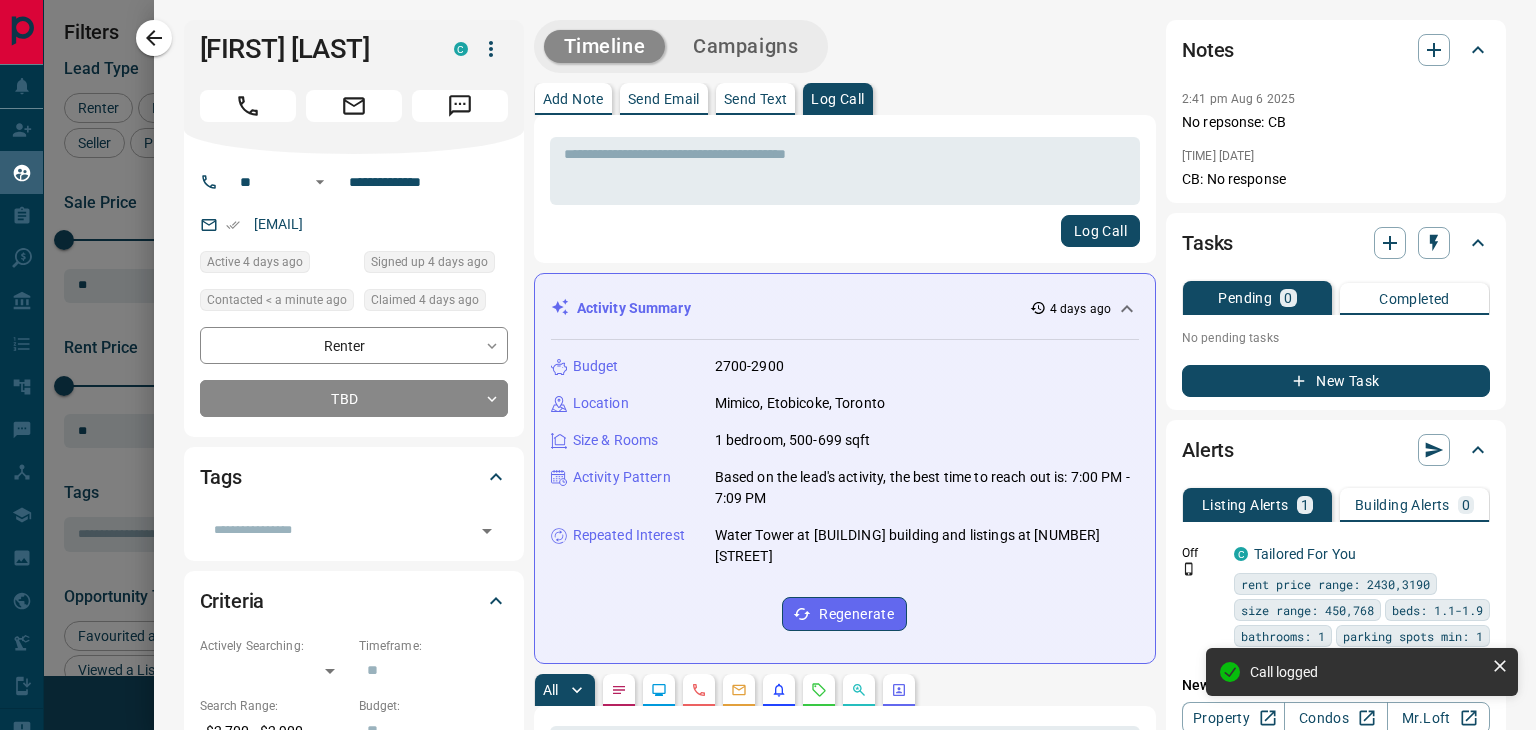 click 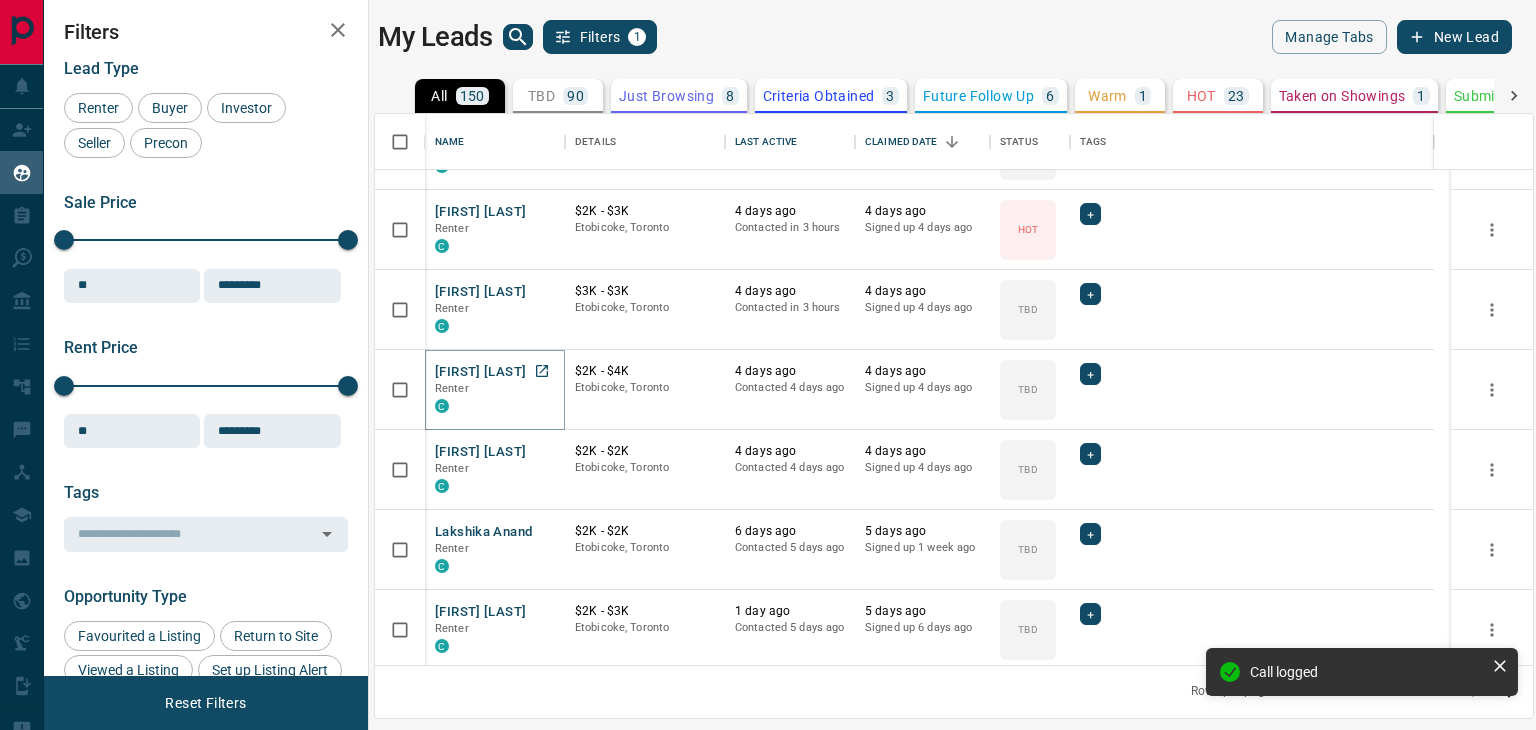 click on "[FIRST] [LAST]" at bounding box center [480, 372] 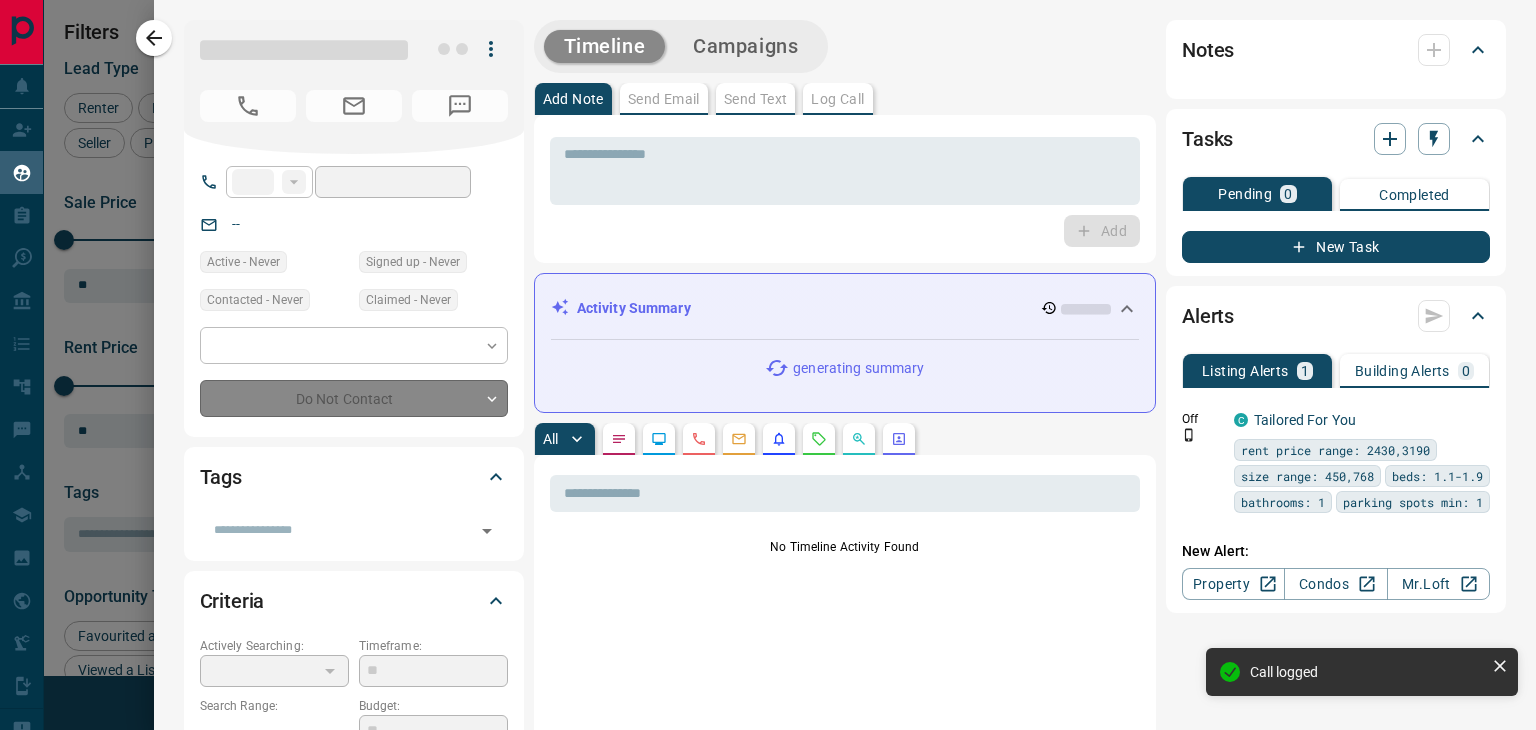 type on "**" 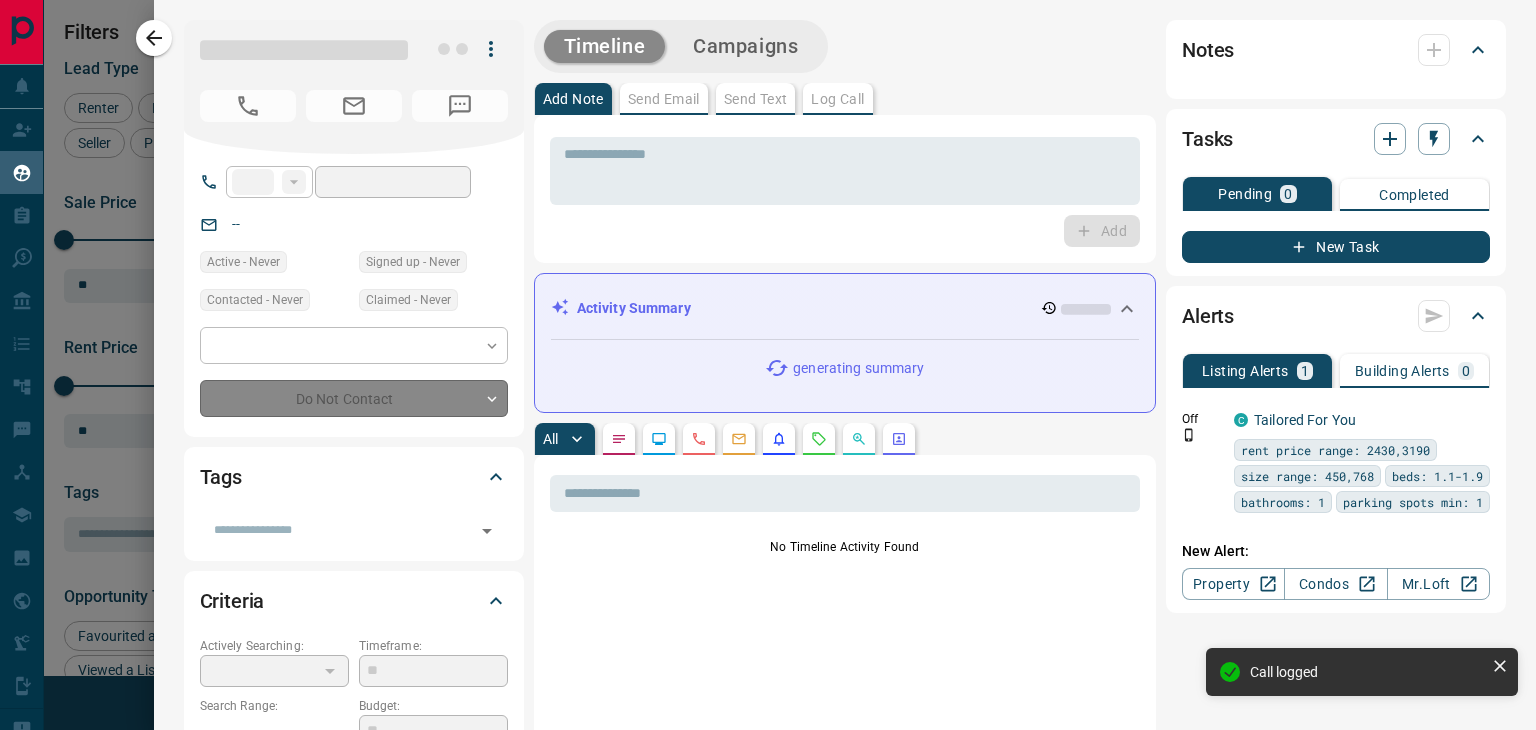 type on "**********" 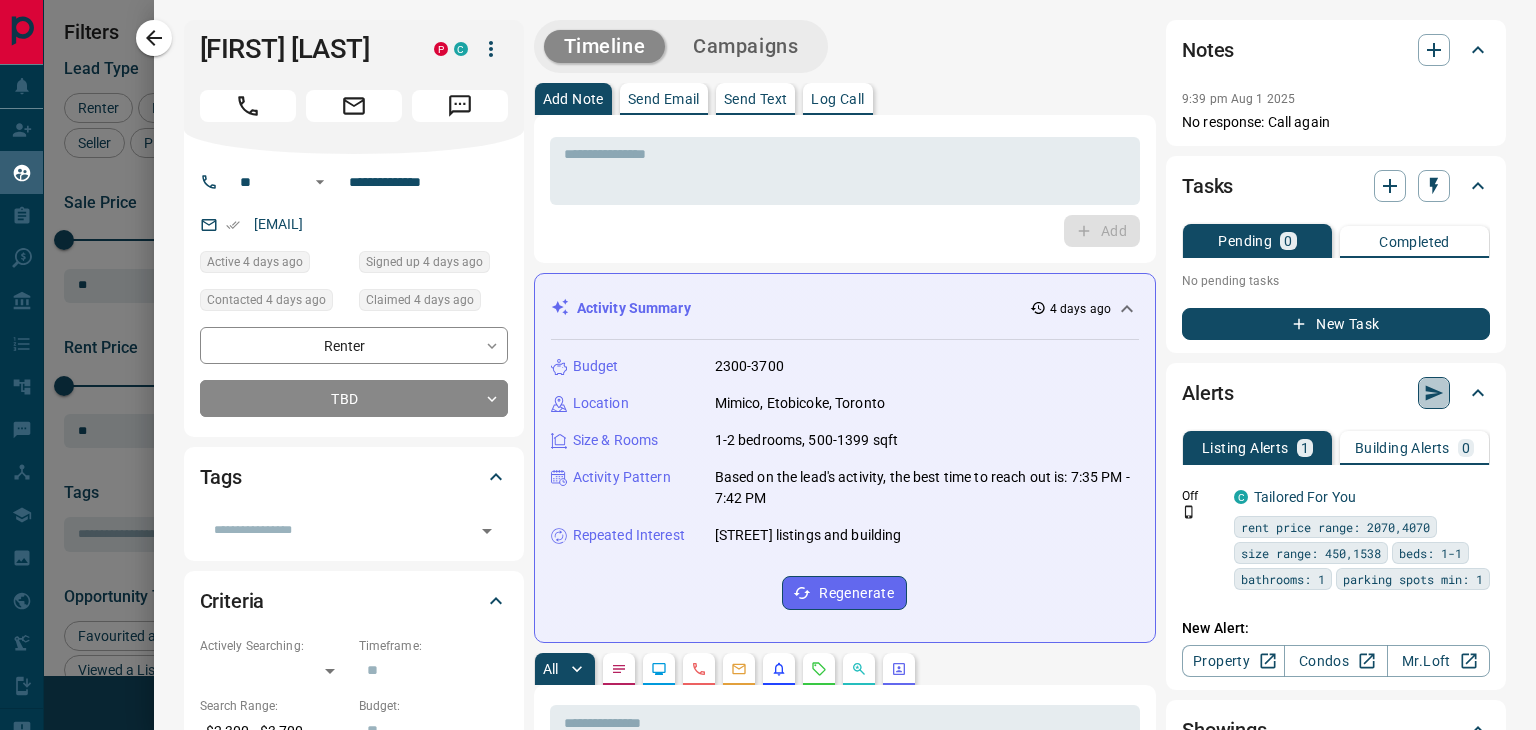 click 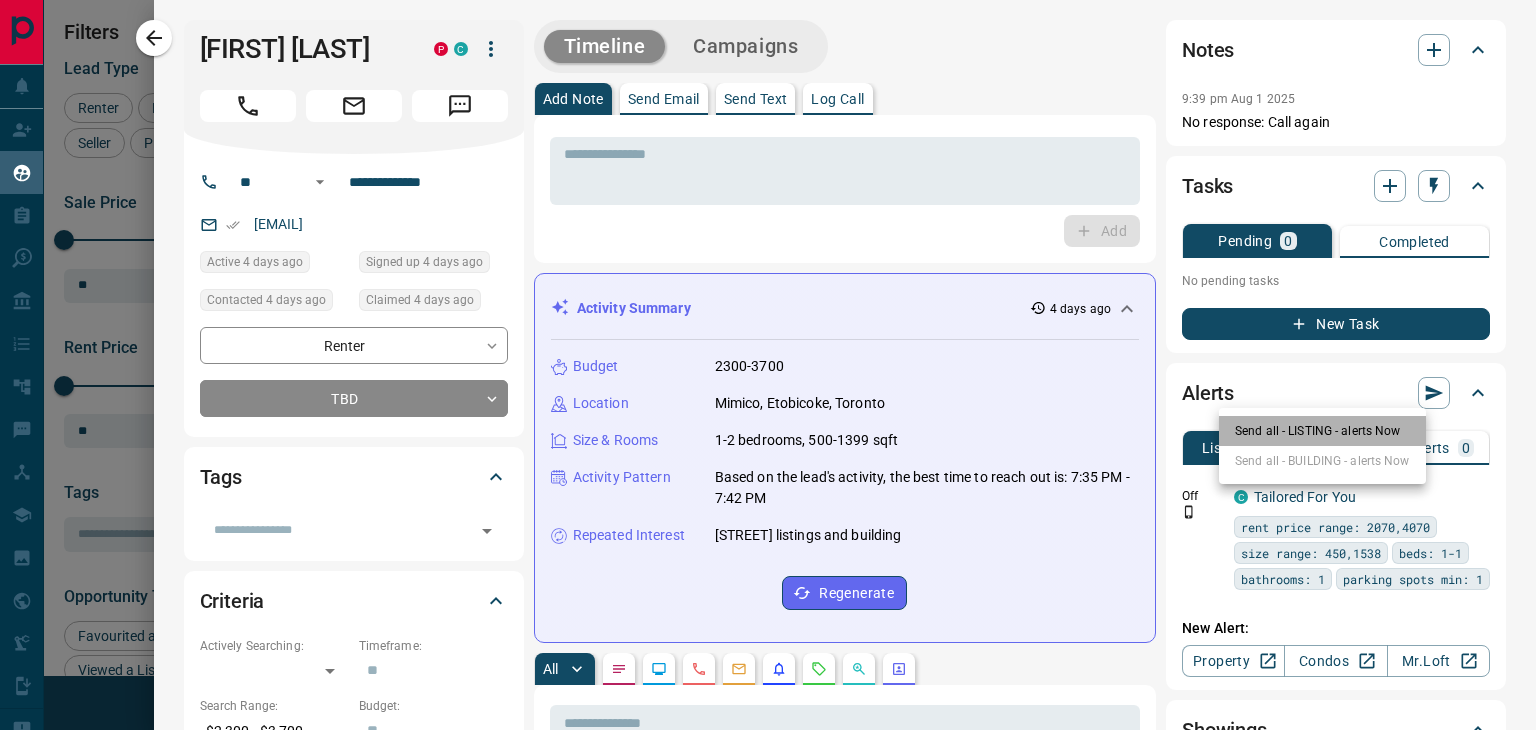 click on "Send all - LISTING - alerts Now" at bounding box center (1322, 431) 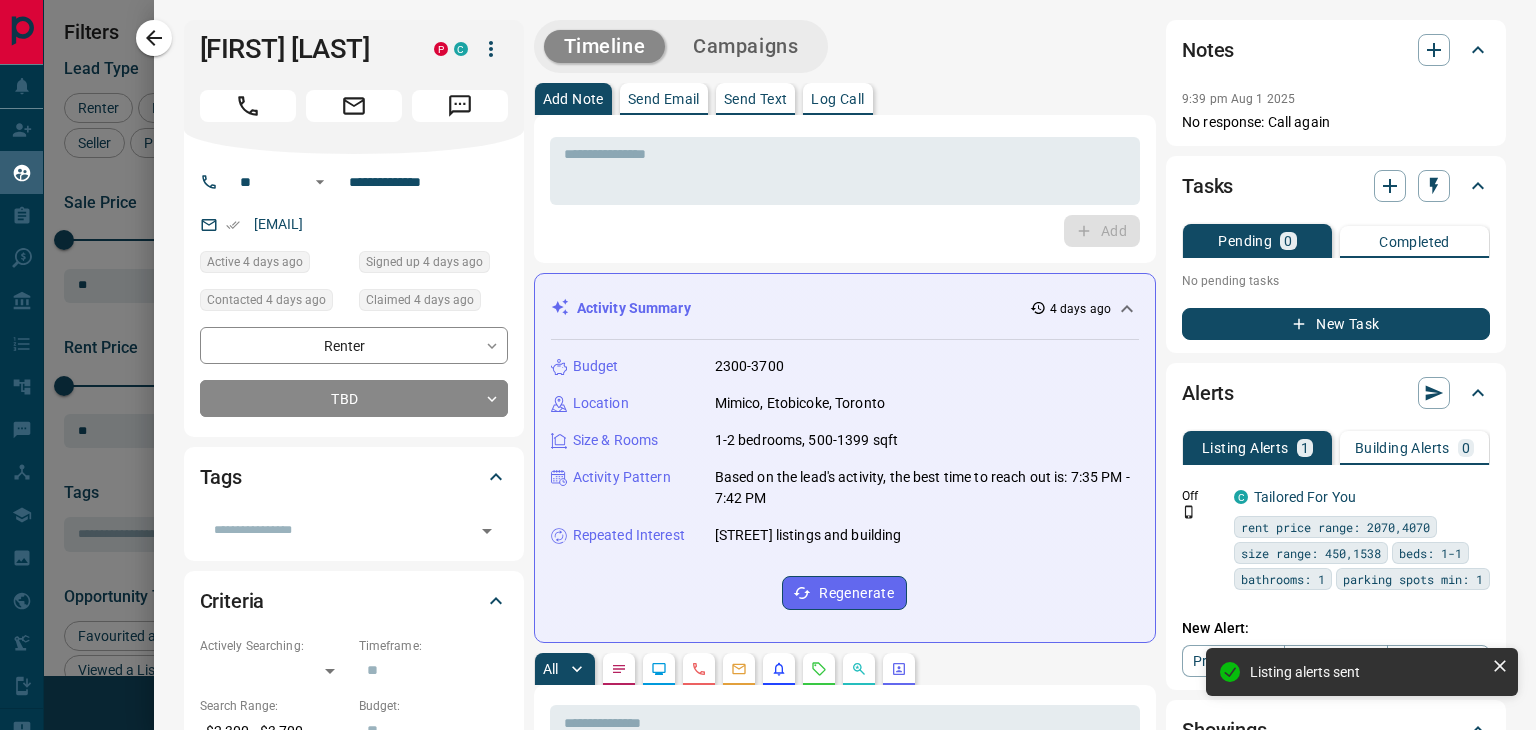 click on "Send Email" at bounding box center (664, 99) 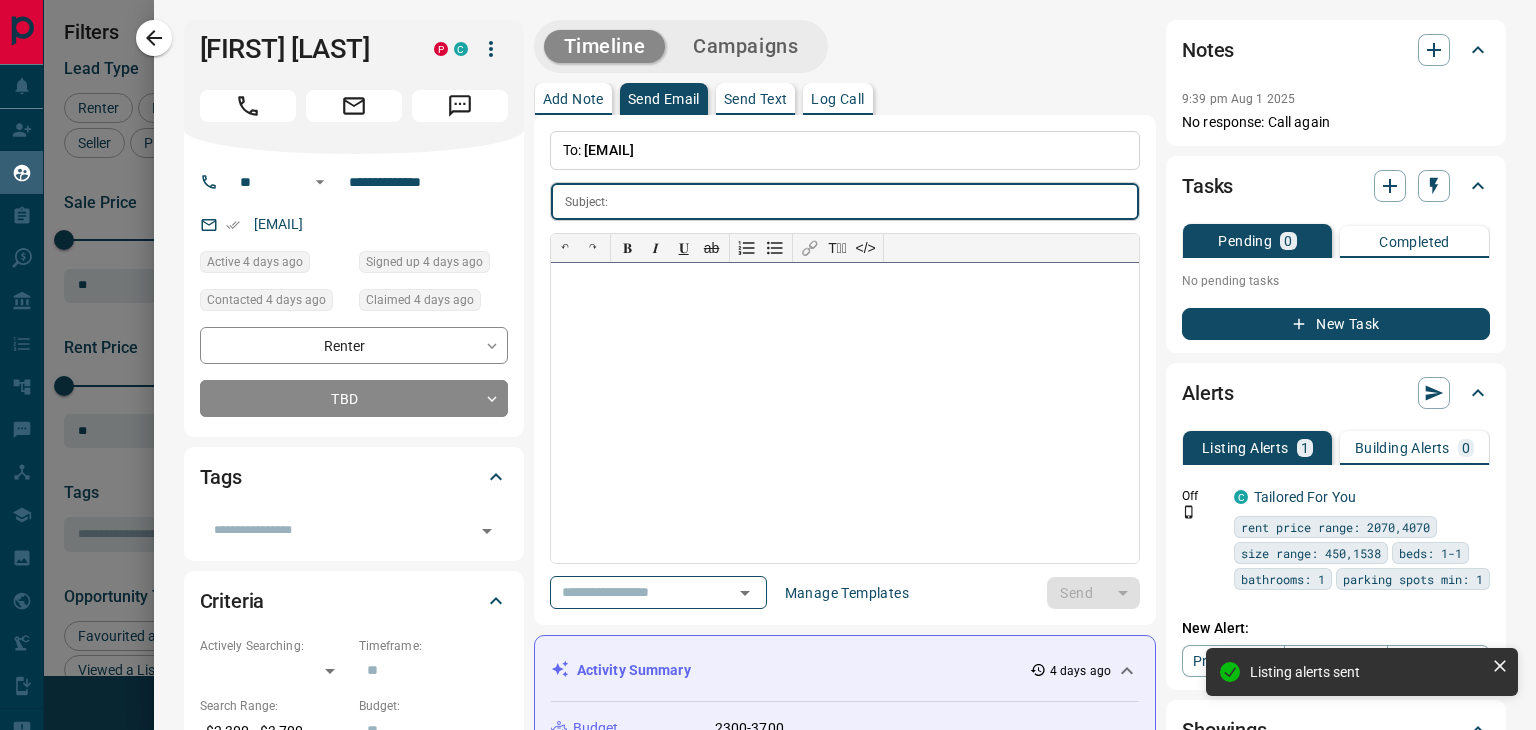 click at bounding box center (845, 413) 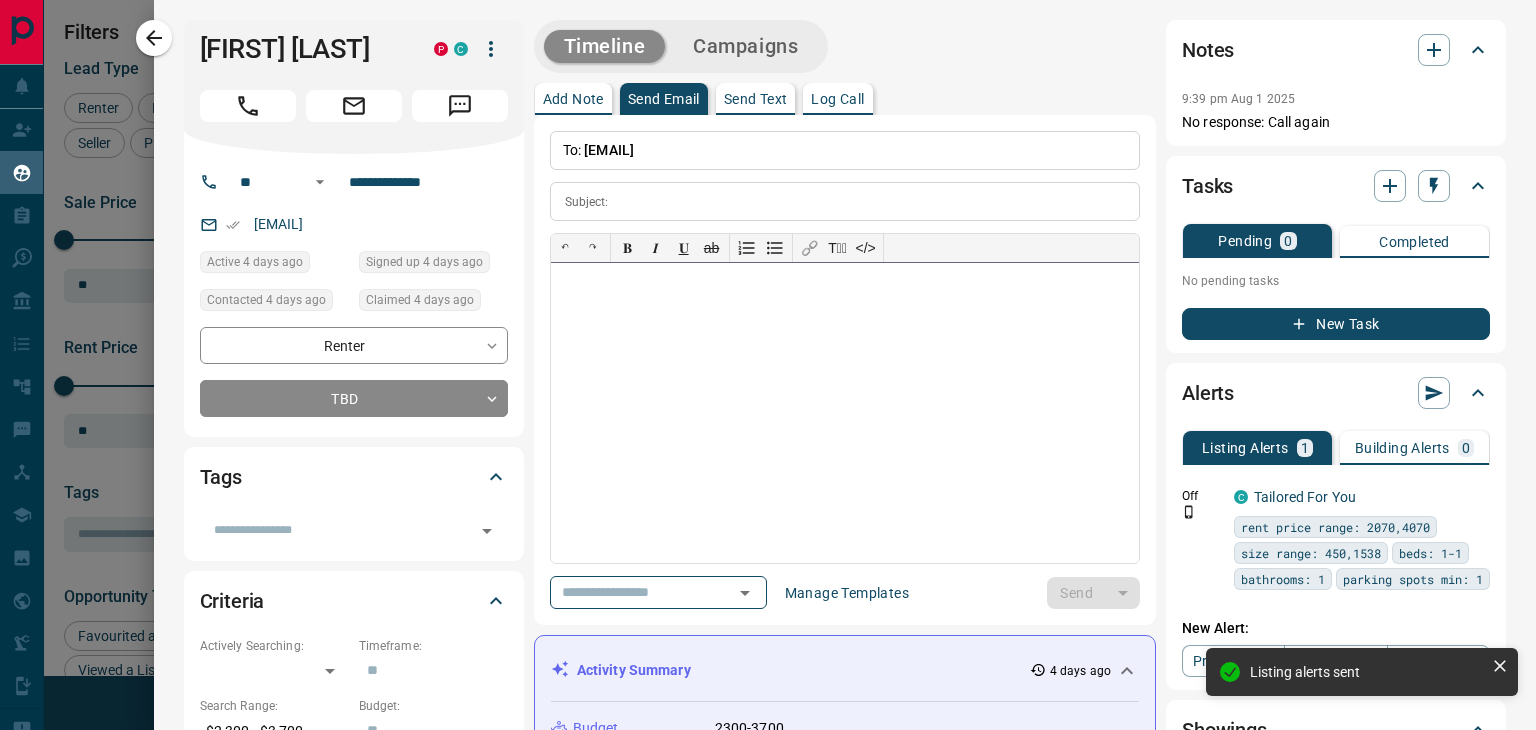 paste 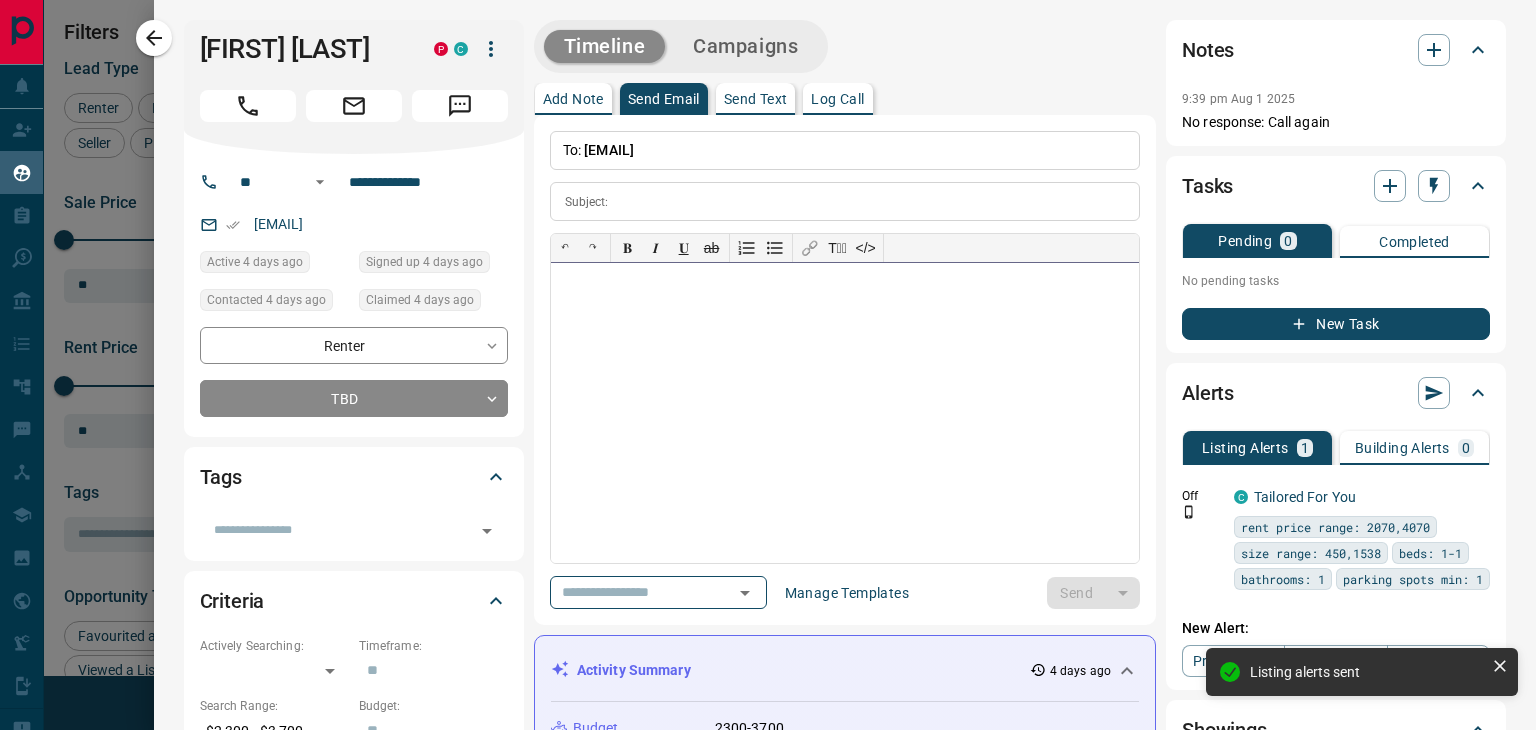 type 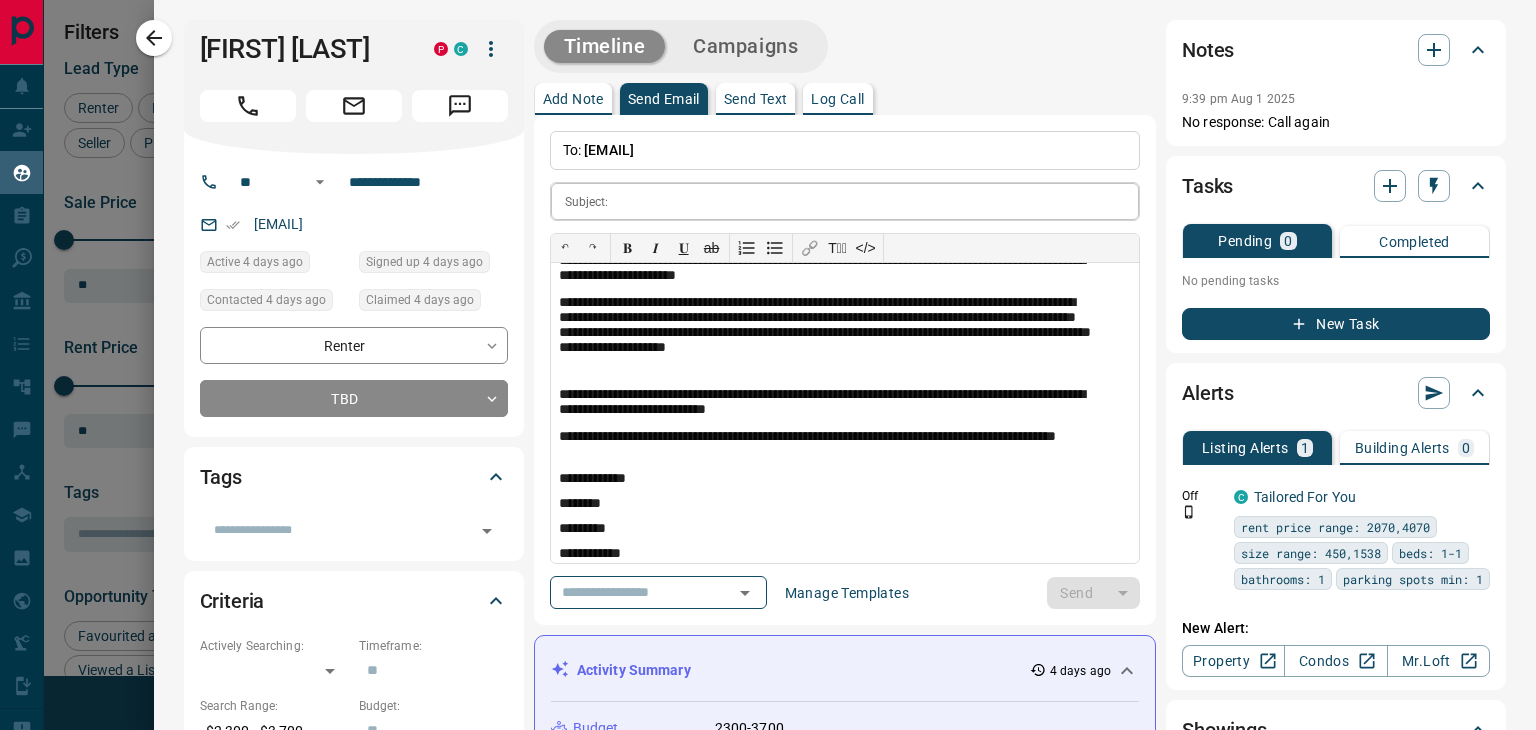 click at bounding box center (878, 201) 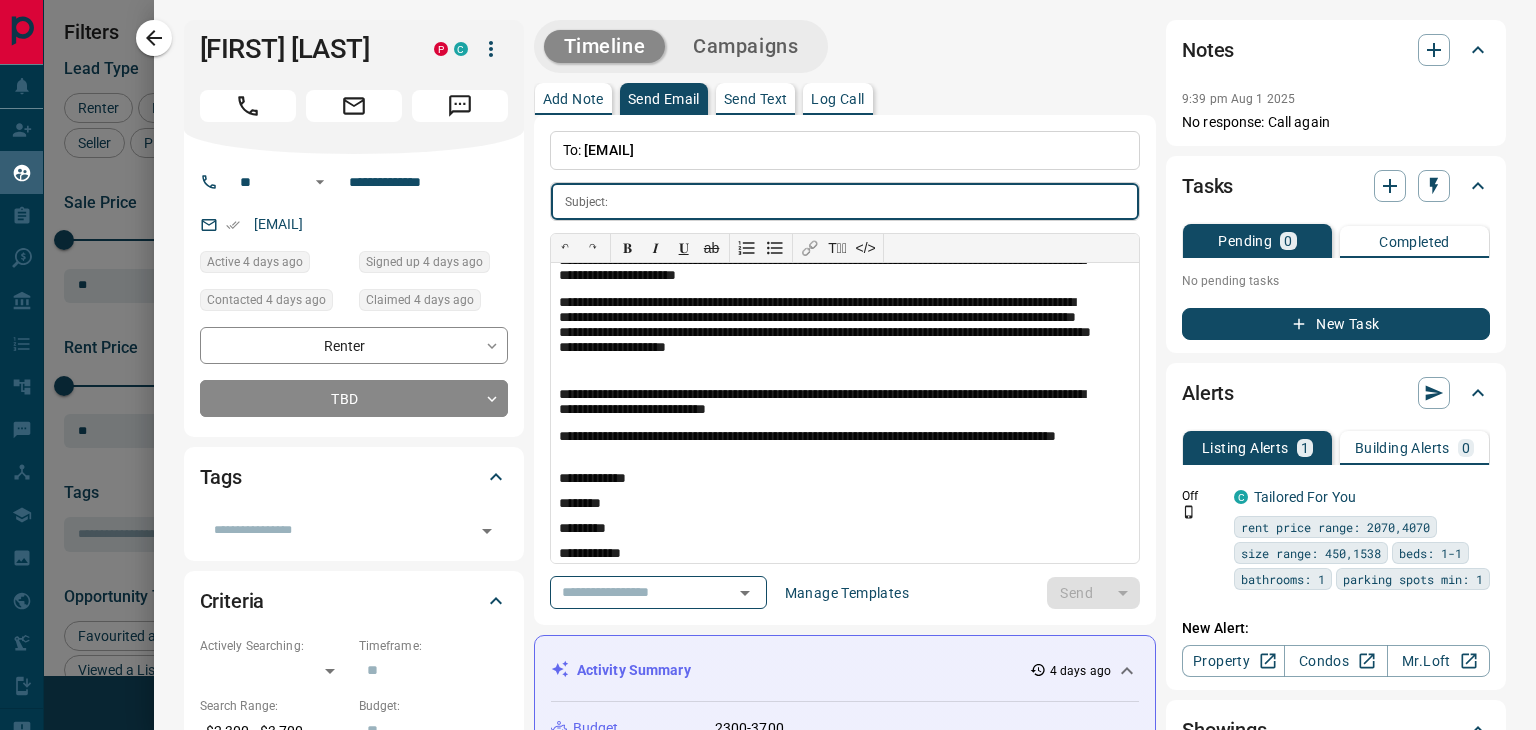 paste on "**********" 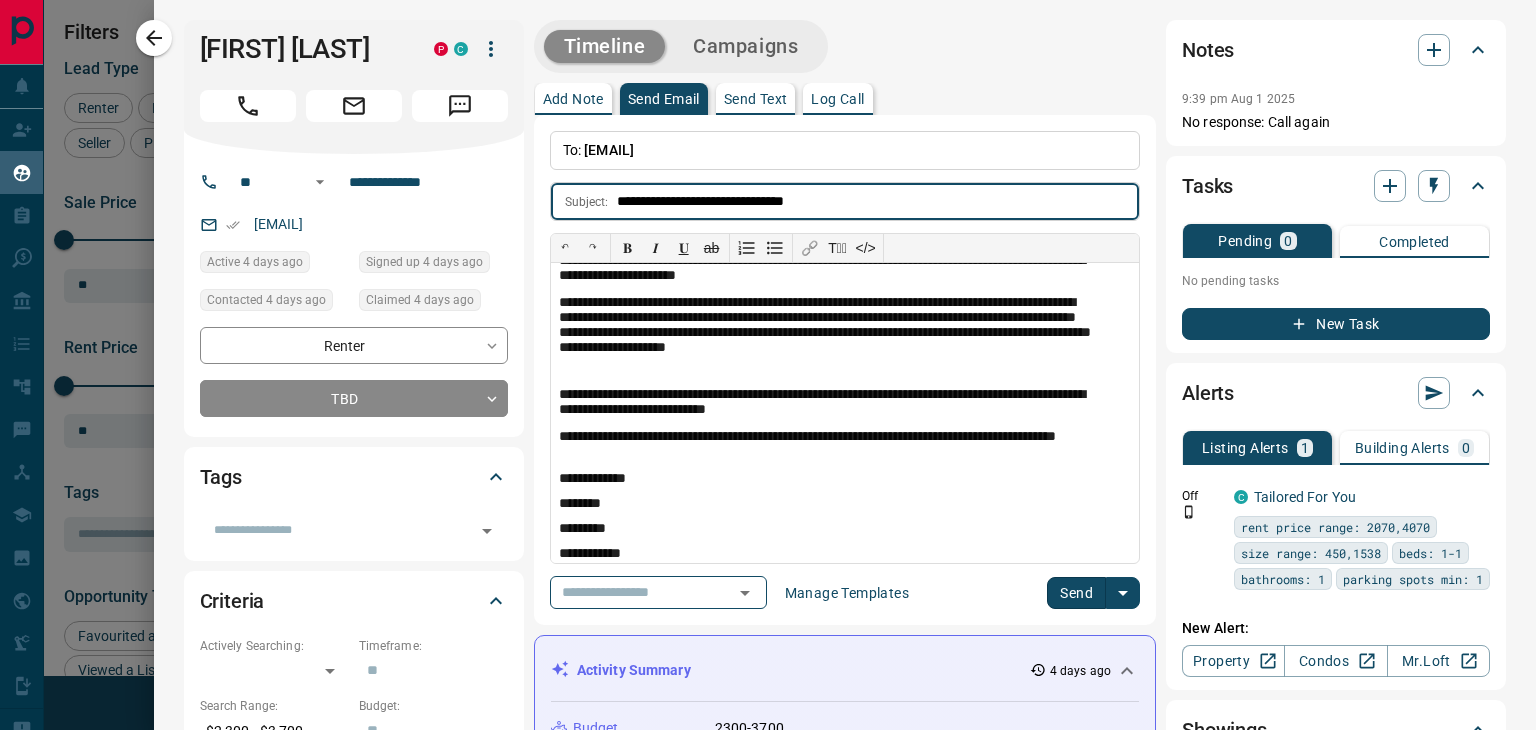 type on "**********" 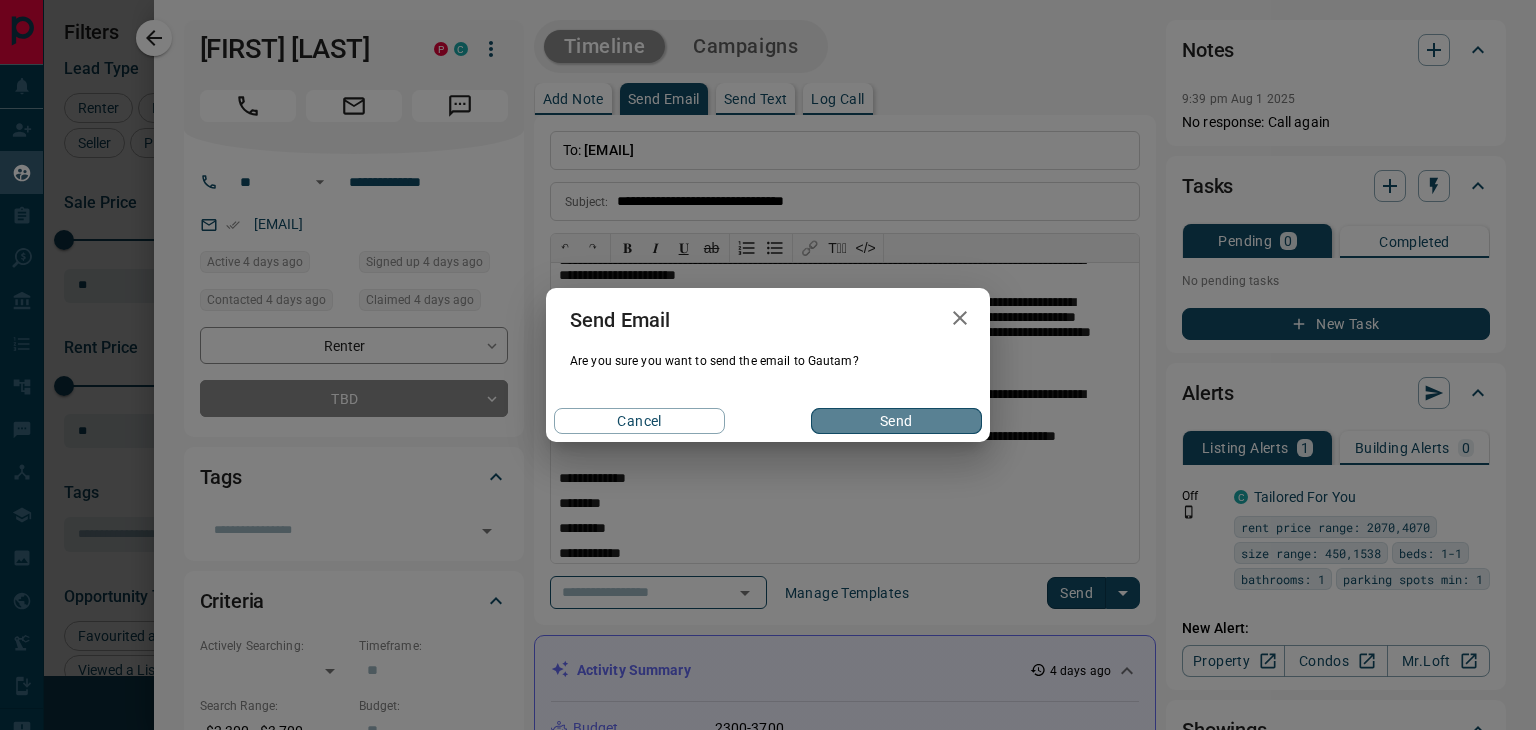click on "Send" at bounding box center (896, 421) 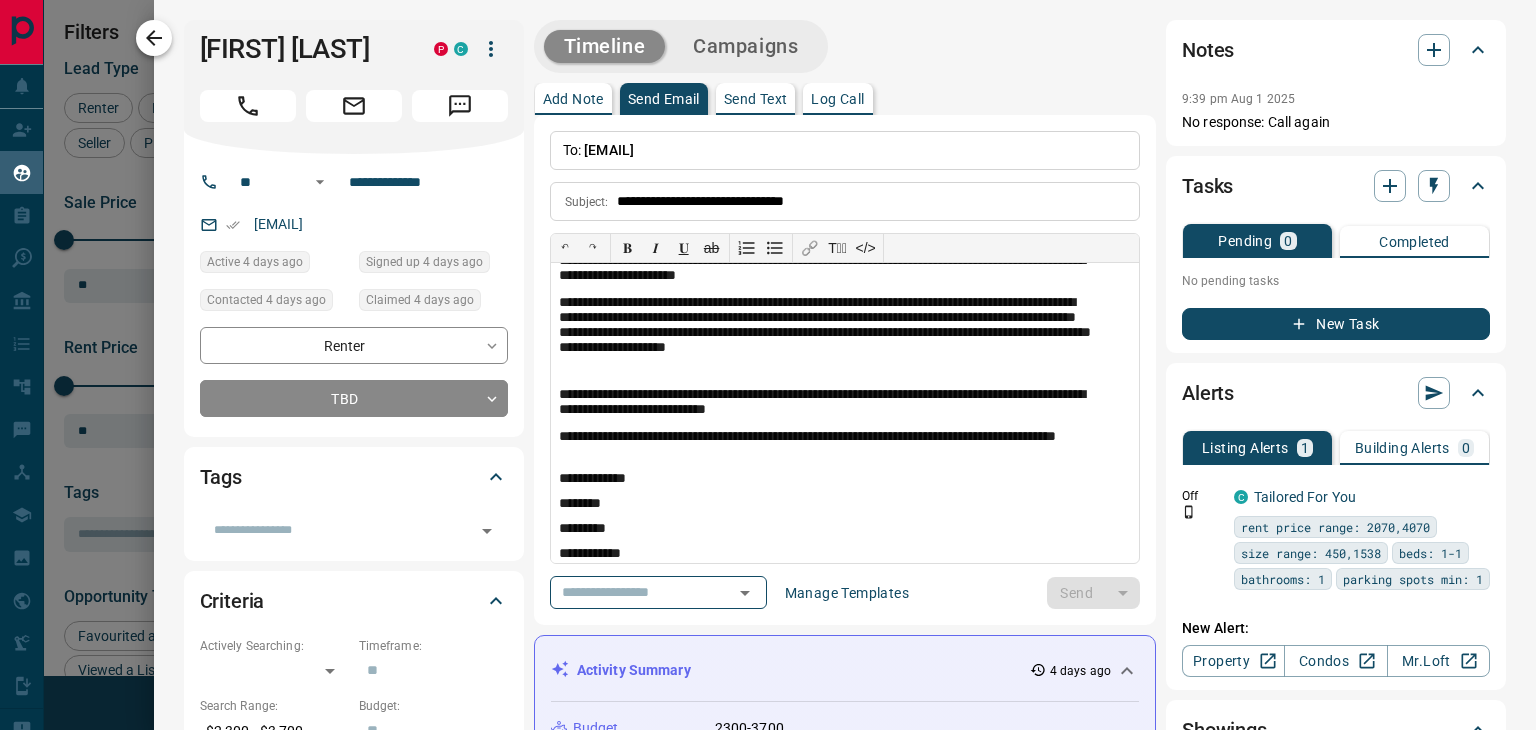 type 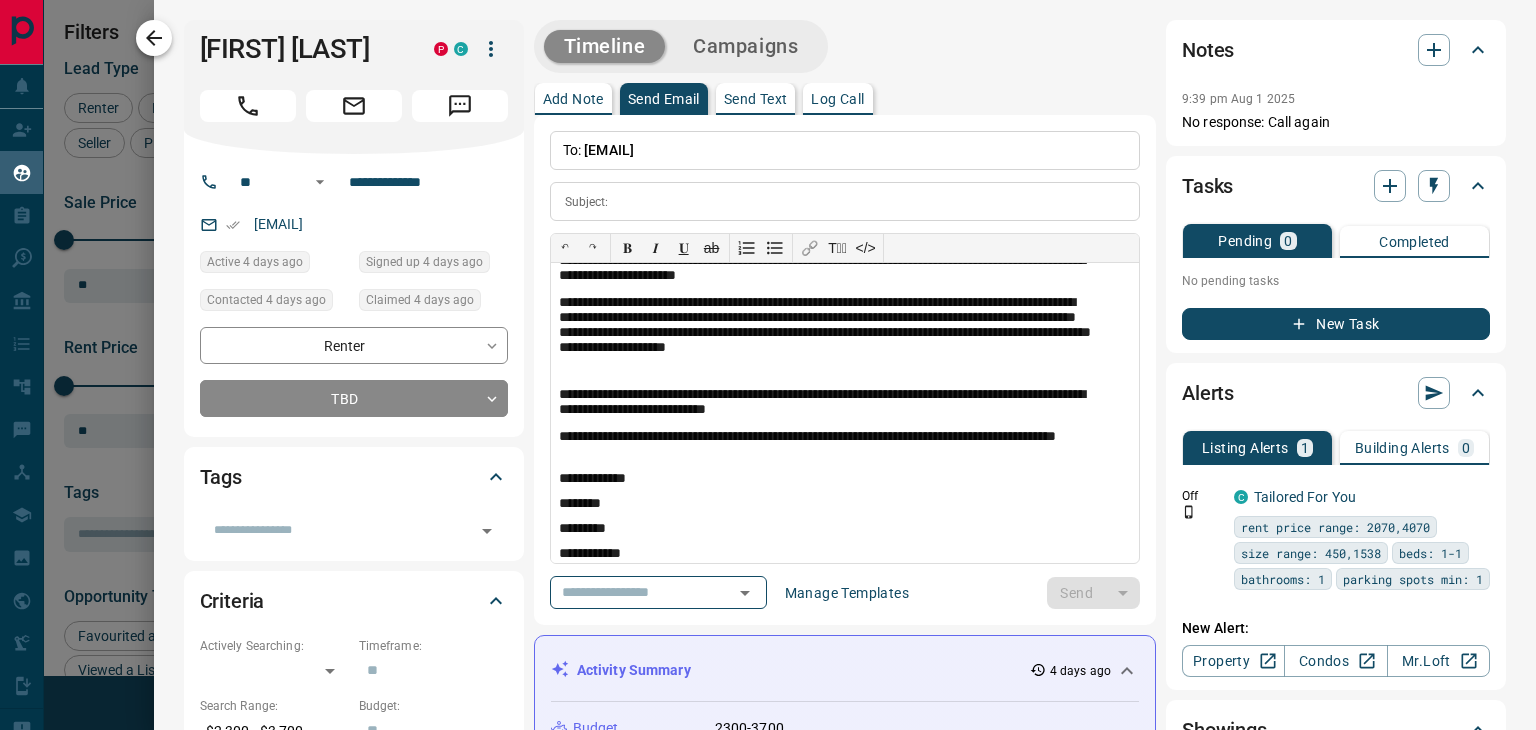 scroll, scrollTop: 0, scrollLeft: 0, axis: both 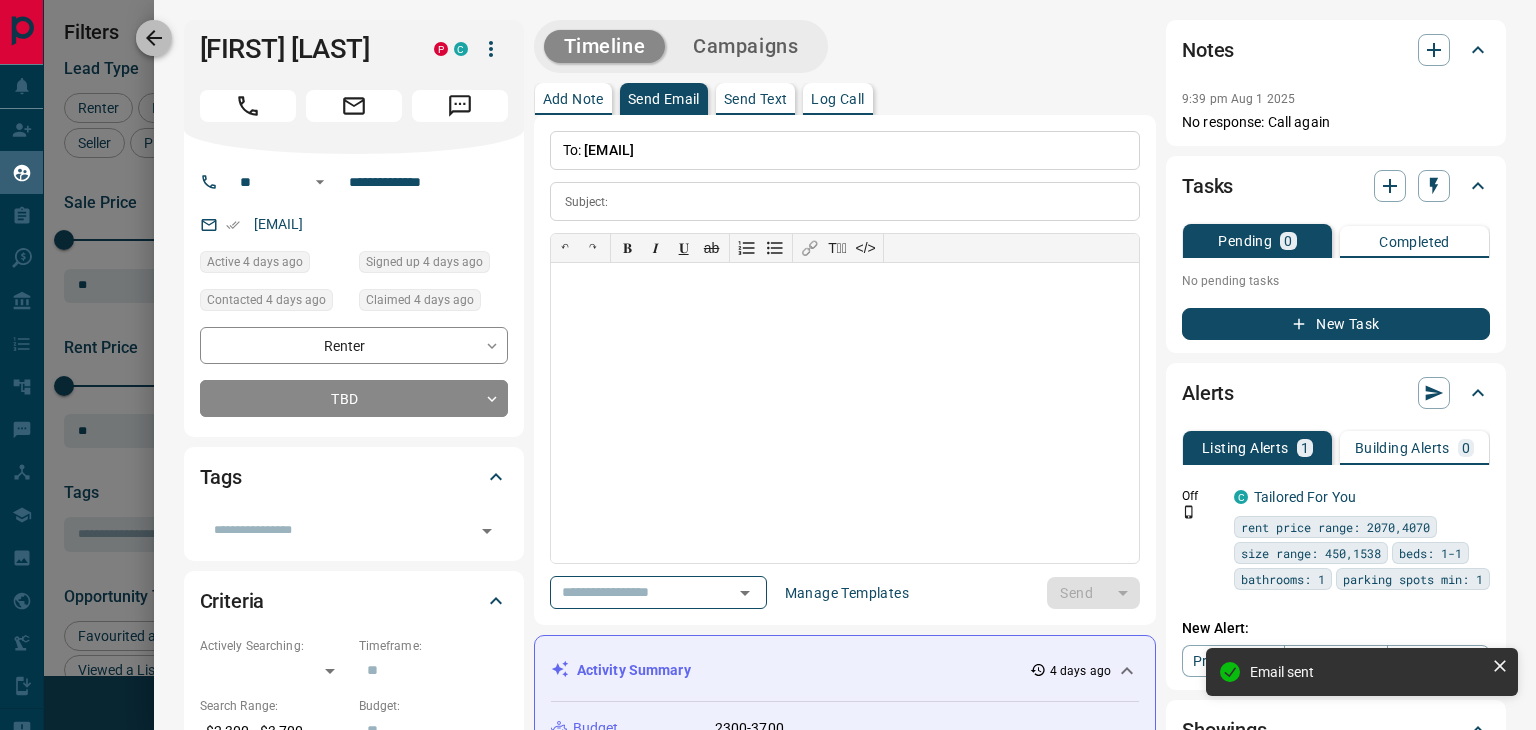 click 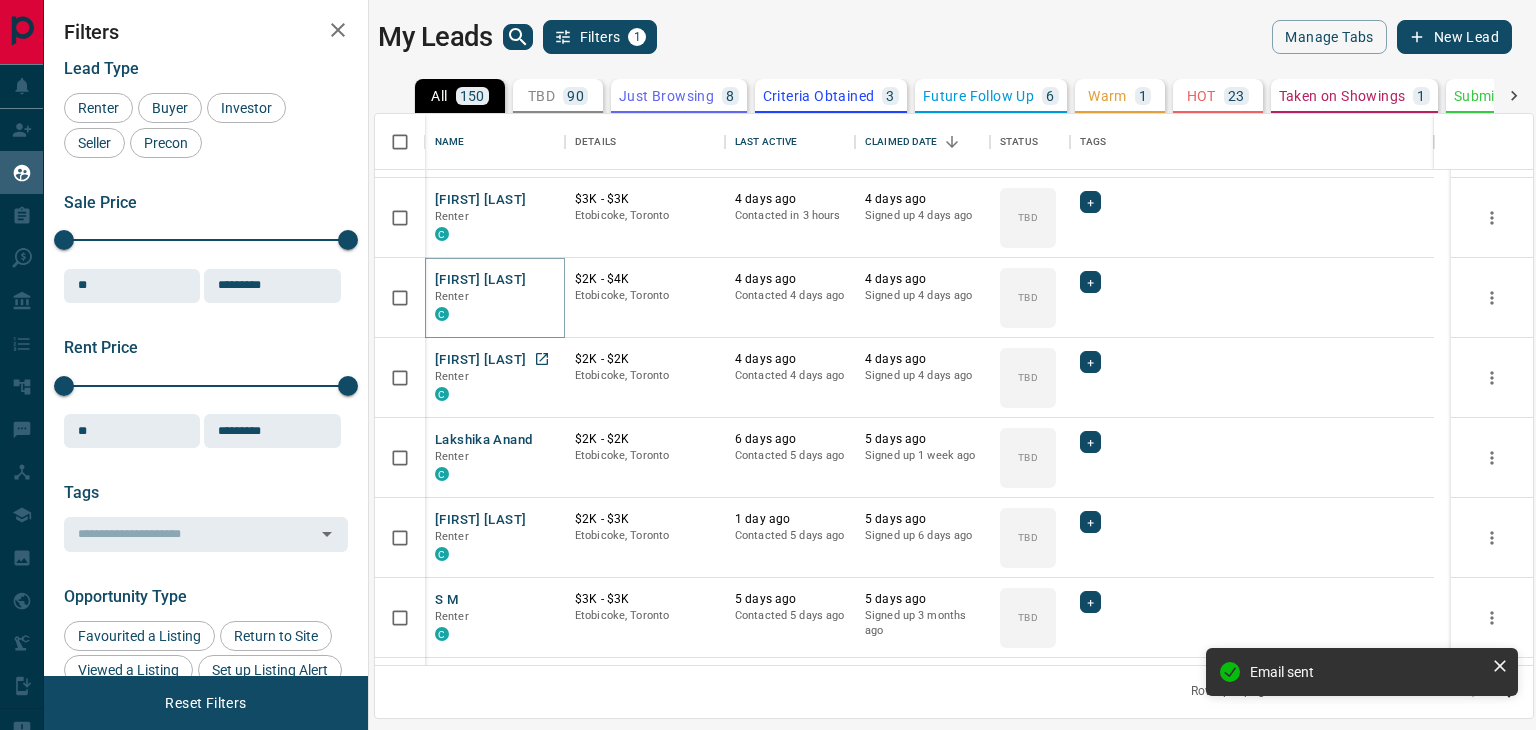 scroll, scrollTop: 400, scrollLeft: 0, axis: vertical 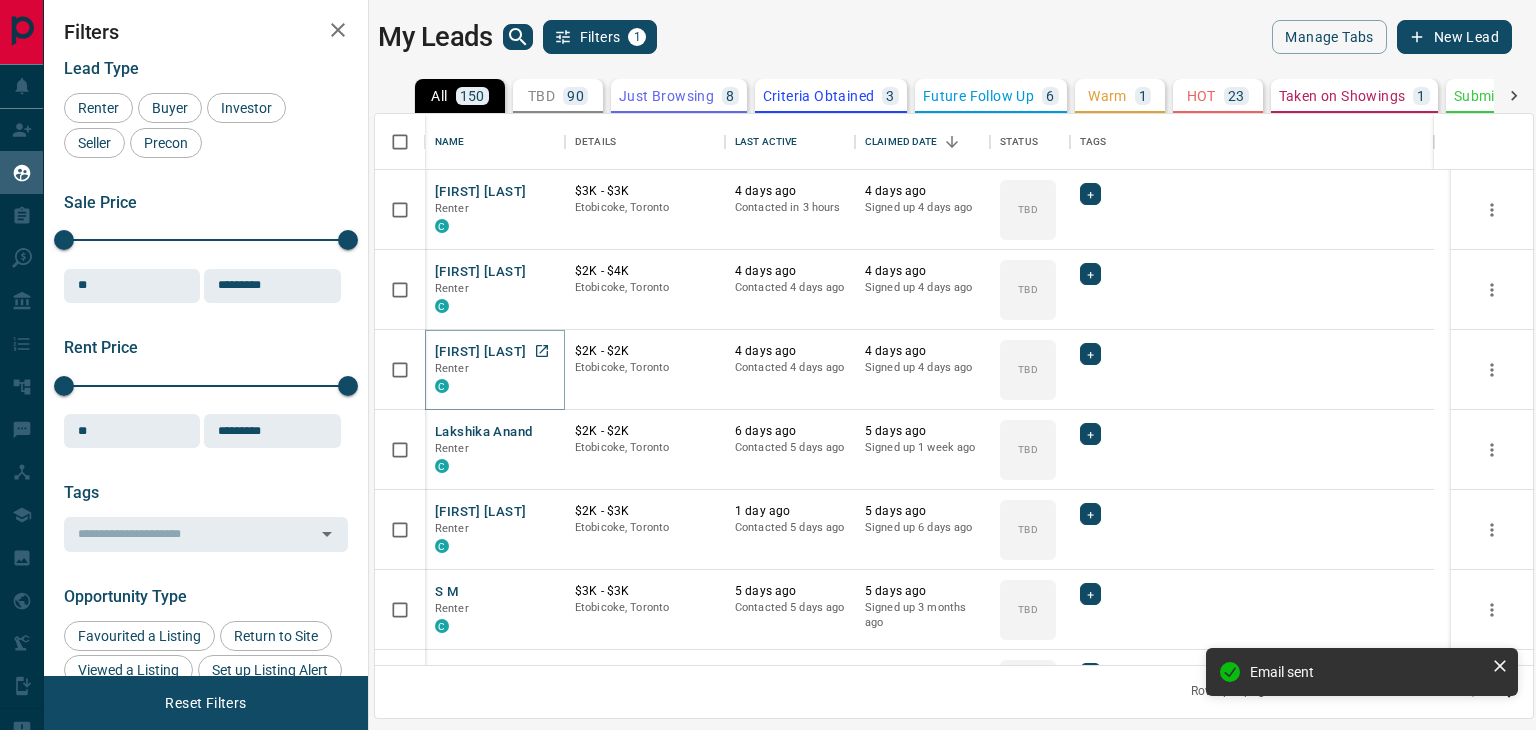 click on "[FIRST] [LAST]" at bounding box center (480, 352) 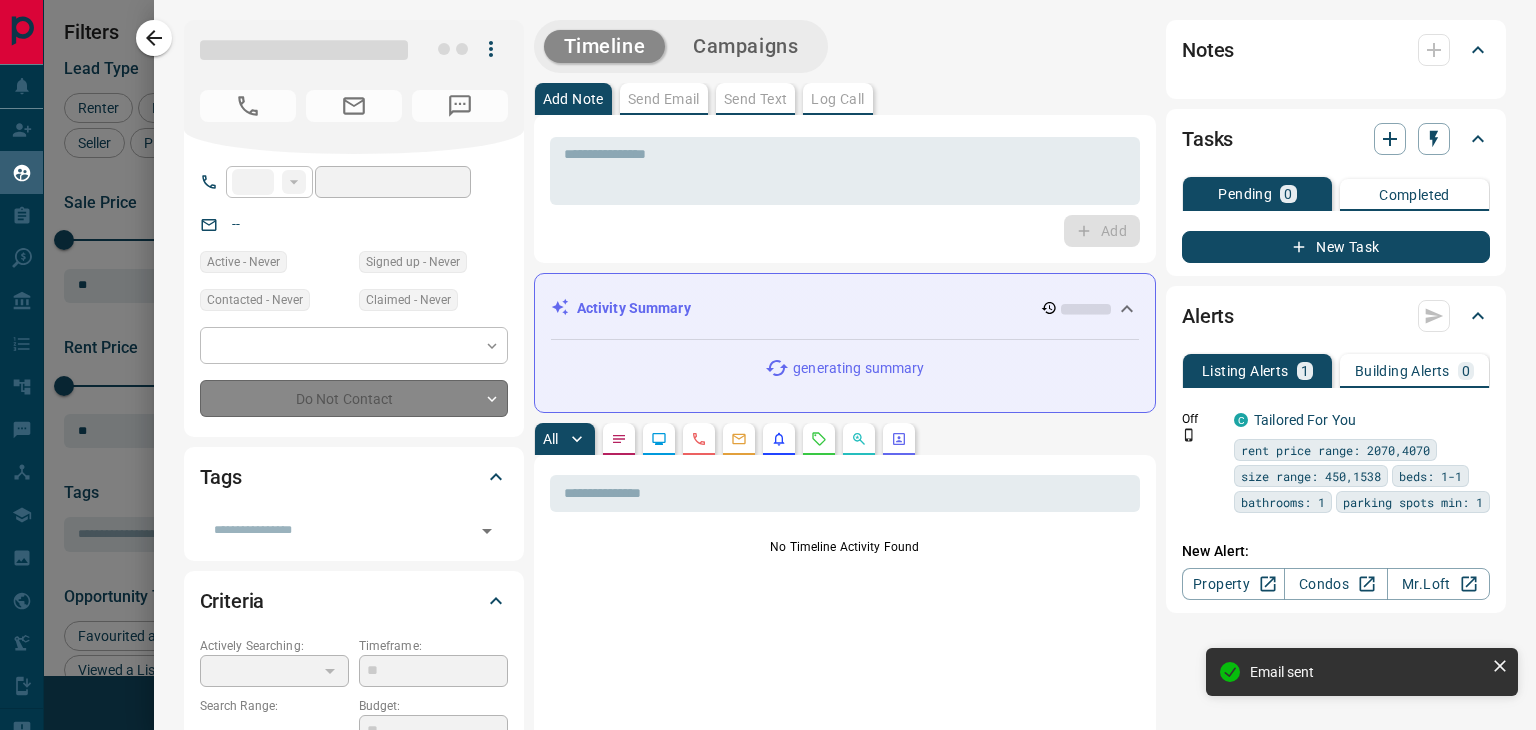 type on "**" 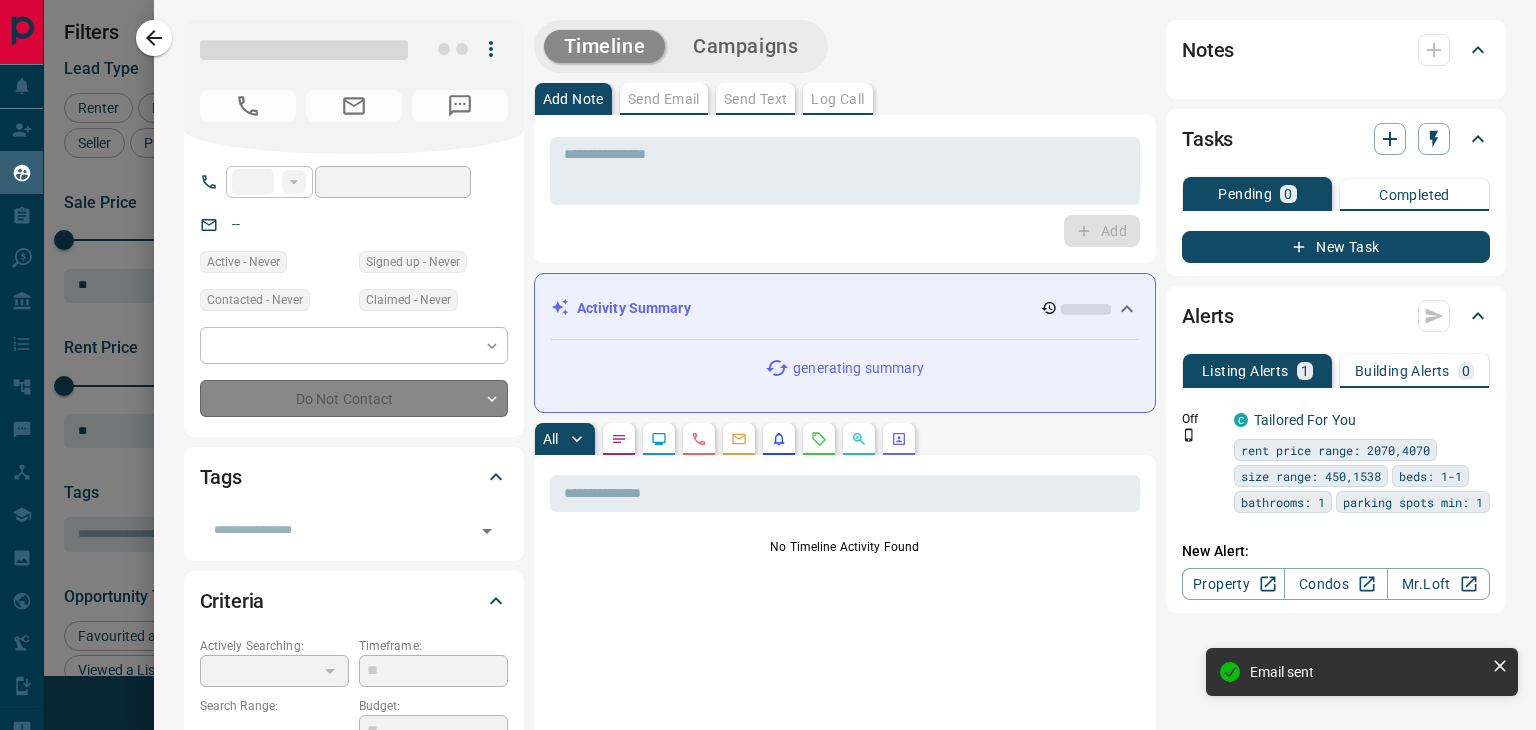 type on "**********" 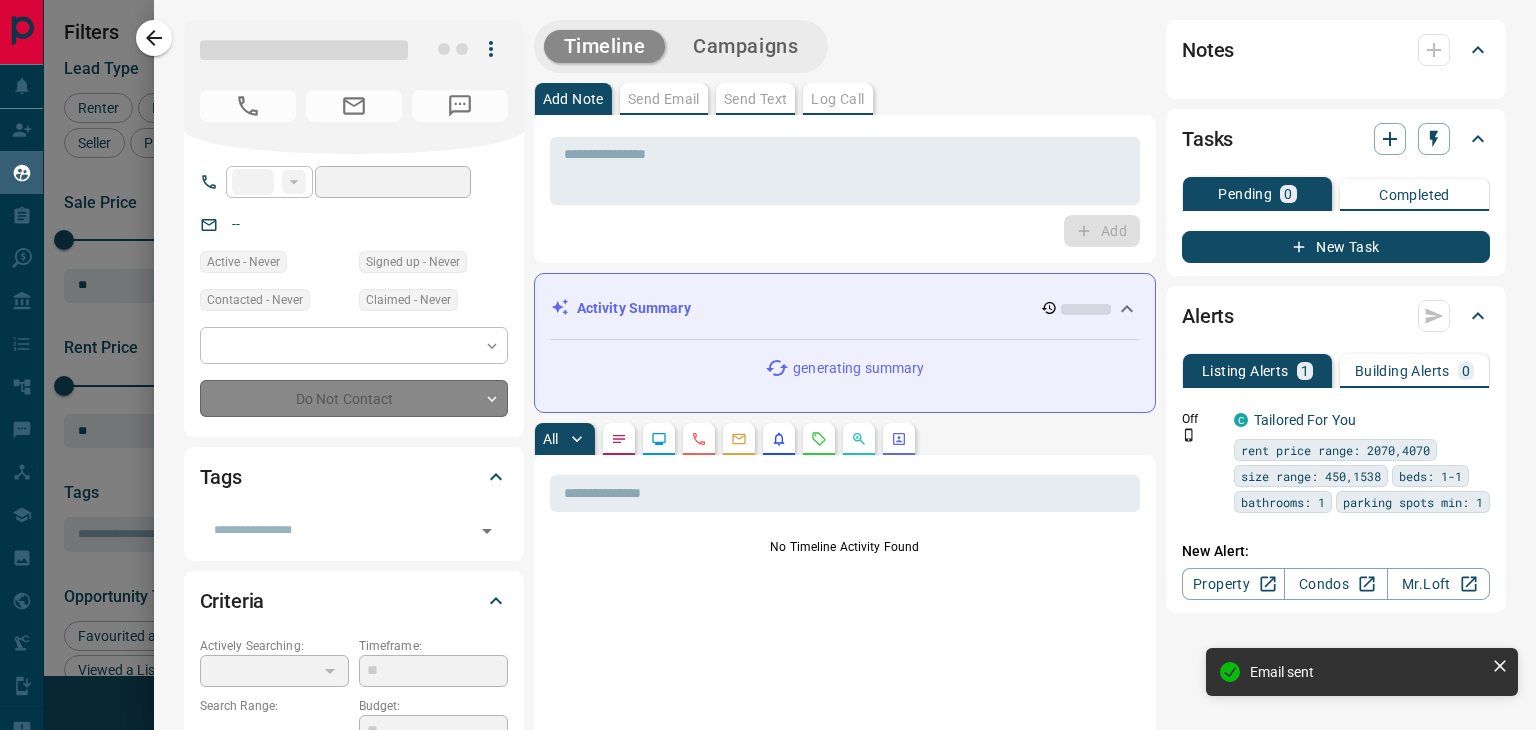 type on "**********" 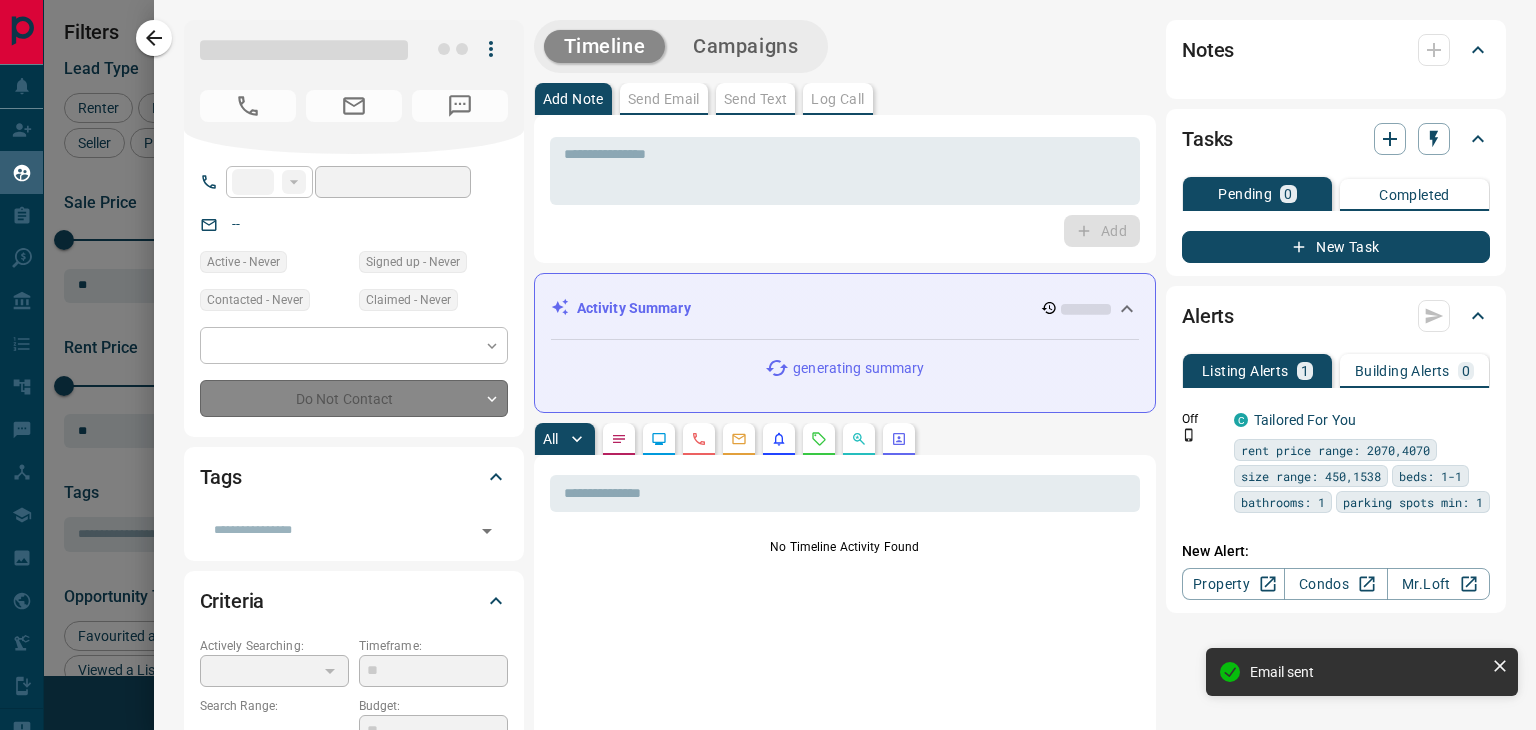 type on "**" 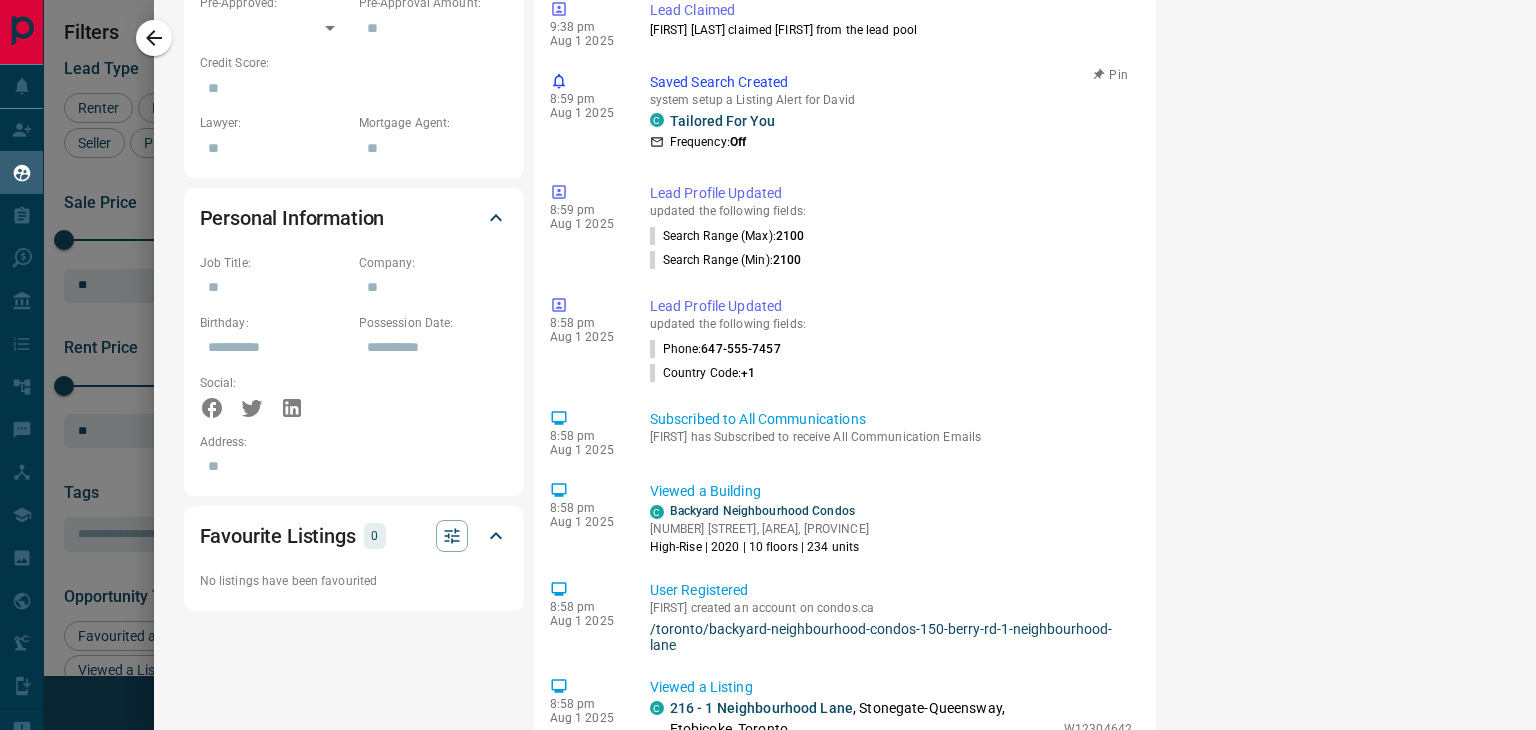 scroll, scrollTop: 1200, scrollLeft: 0, axis: vertical 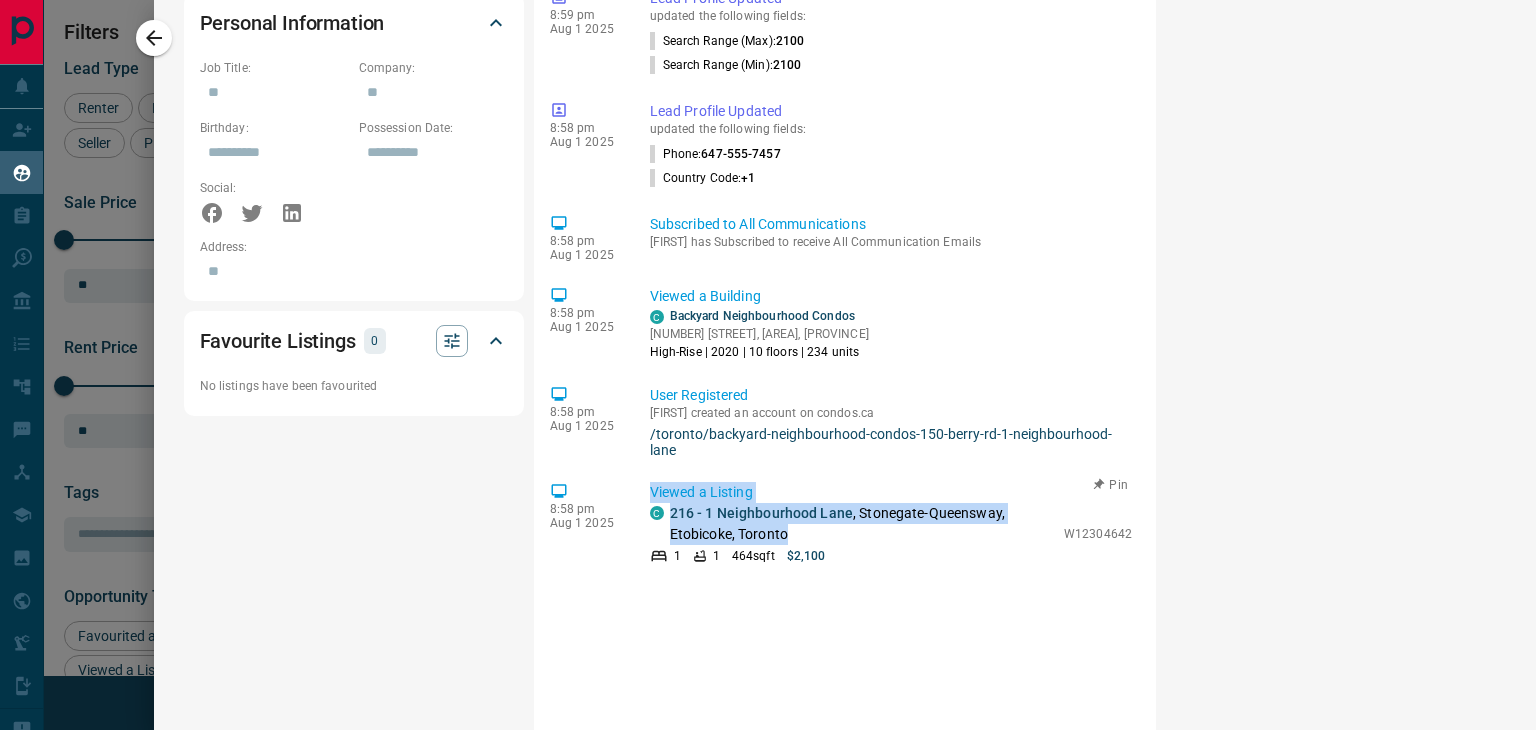 drag, startPoint x: 832, startPoint y: 537, endPoint x: 642, endPoint y: 475, distance: 199.85995 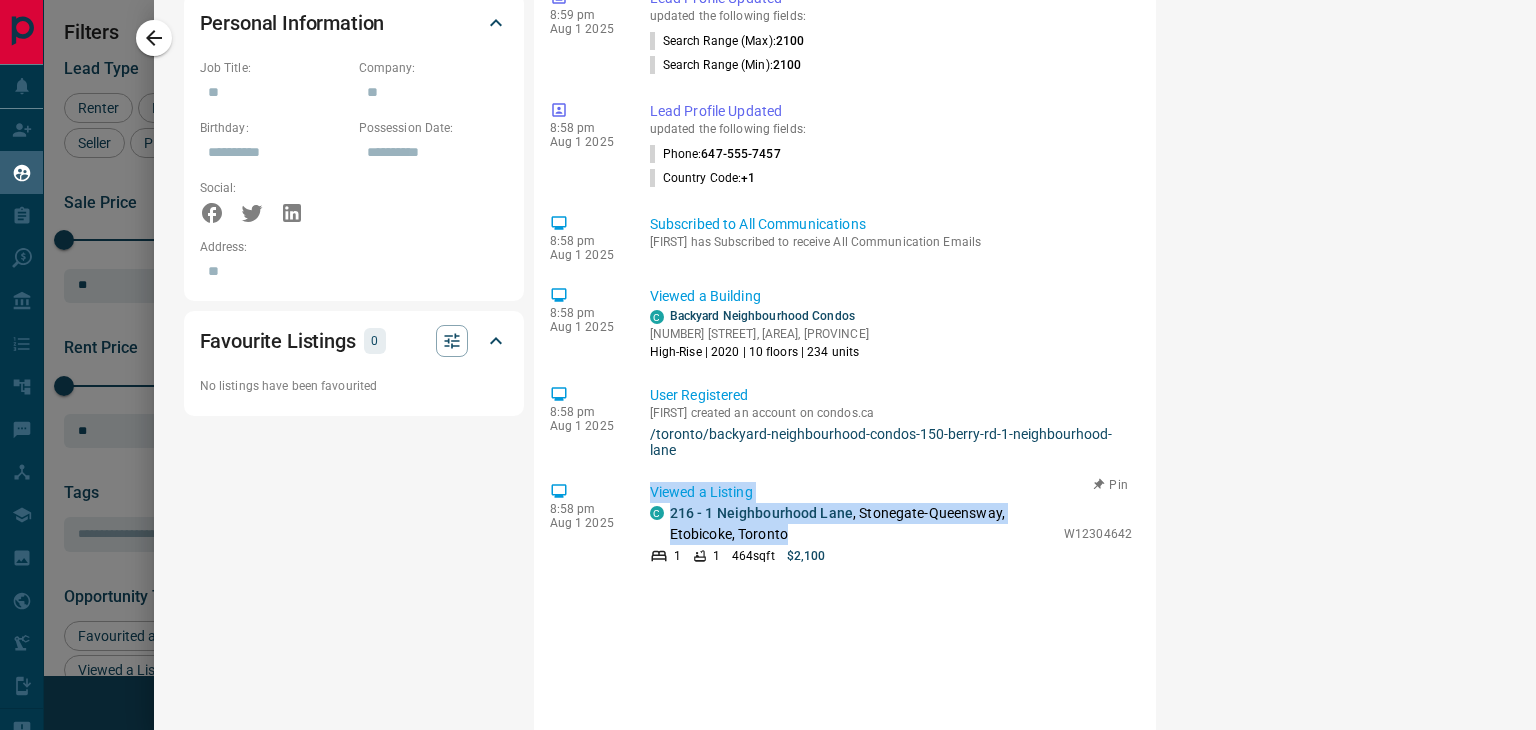 click on "[TIME] [DATE] Viewed a Listing C [NUMBER] - [NUMBER] [STREET] , [AREA], [AREA], [AREA] [NUMBER] [NUMBER] [AREA] [ID] Pin" at bounding box center (845, 523) 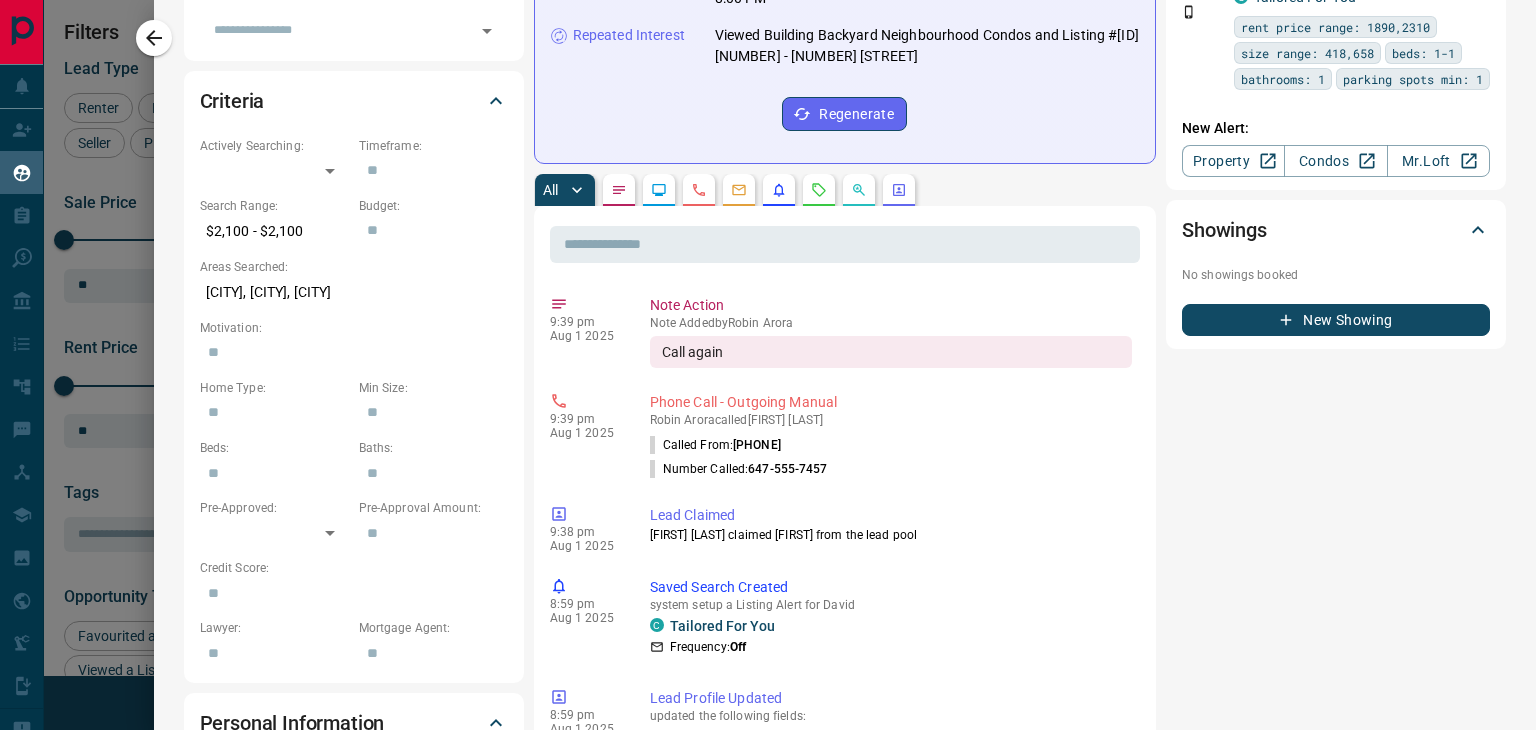 scroll, scrollTop: 0, scrollLeft: 0, axis: both 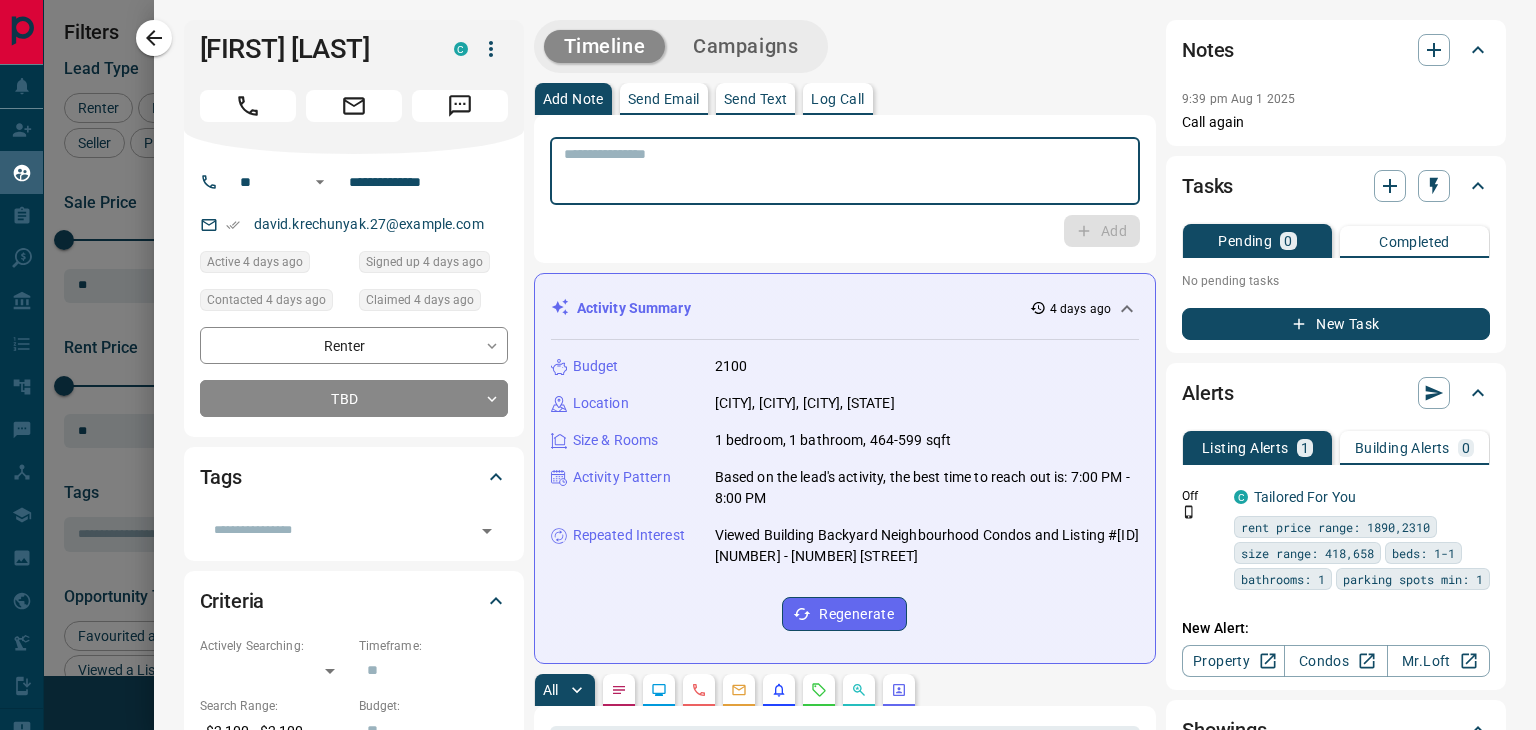 click at bounding box center (845, 171) 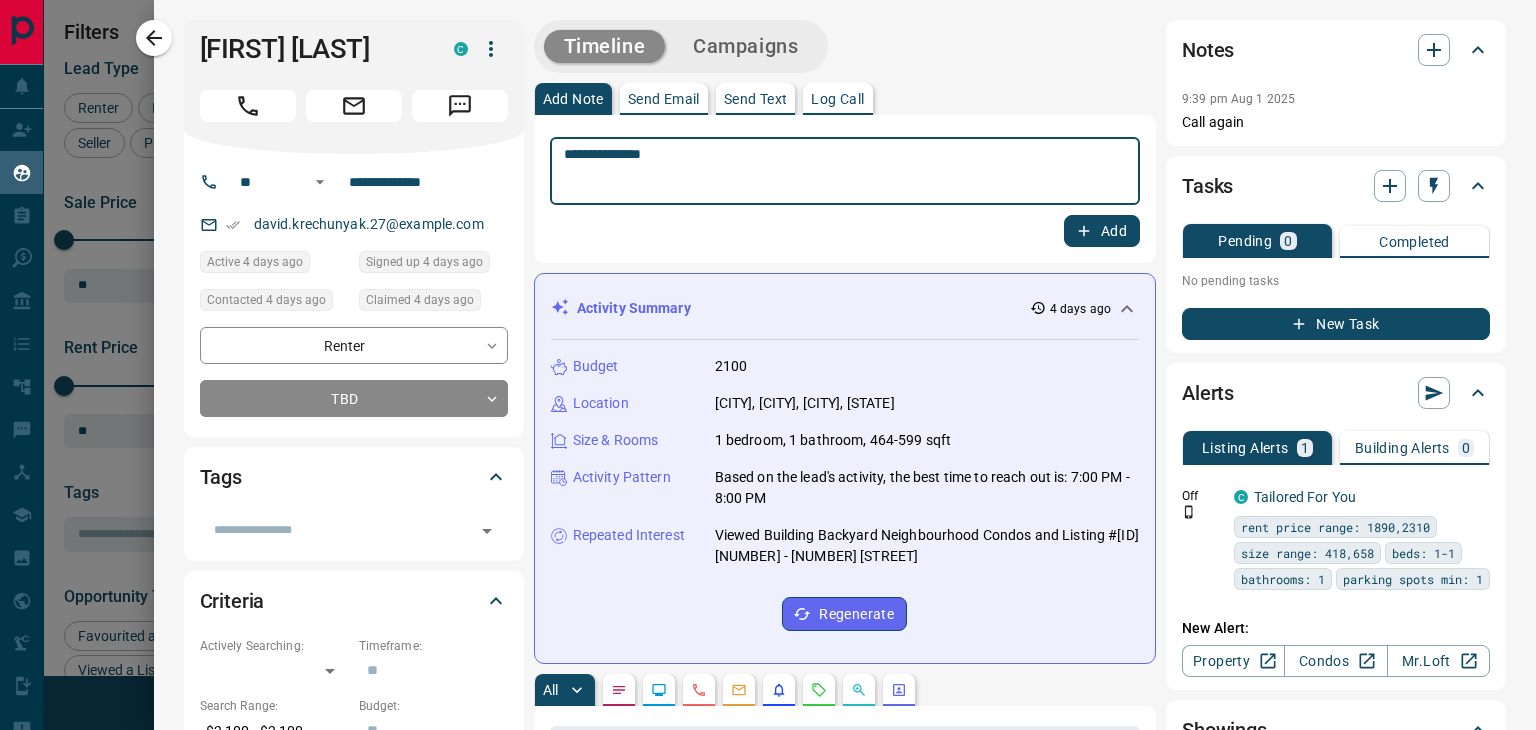 type on "**********" 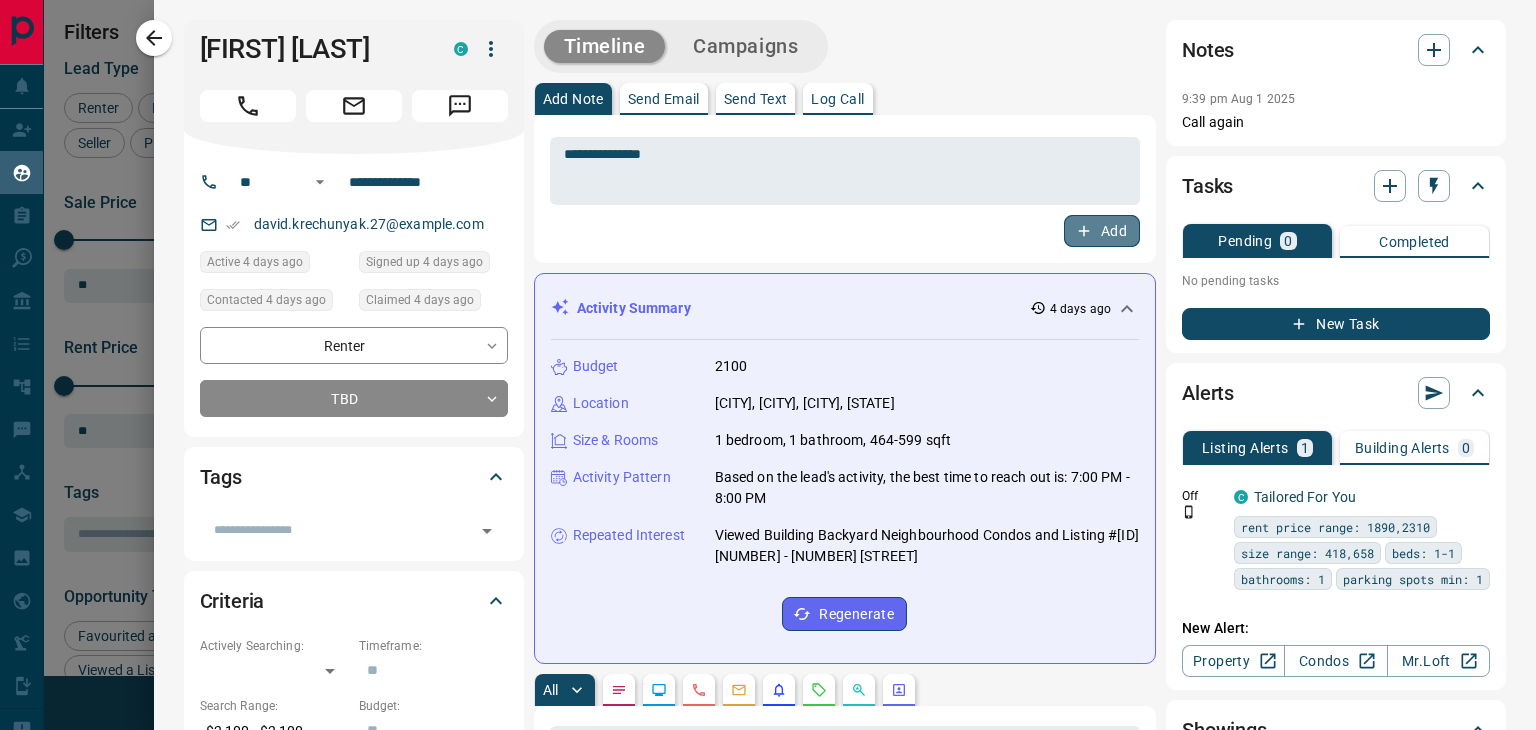 click on "Add" at bounding box center [1102, 231] 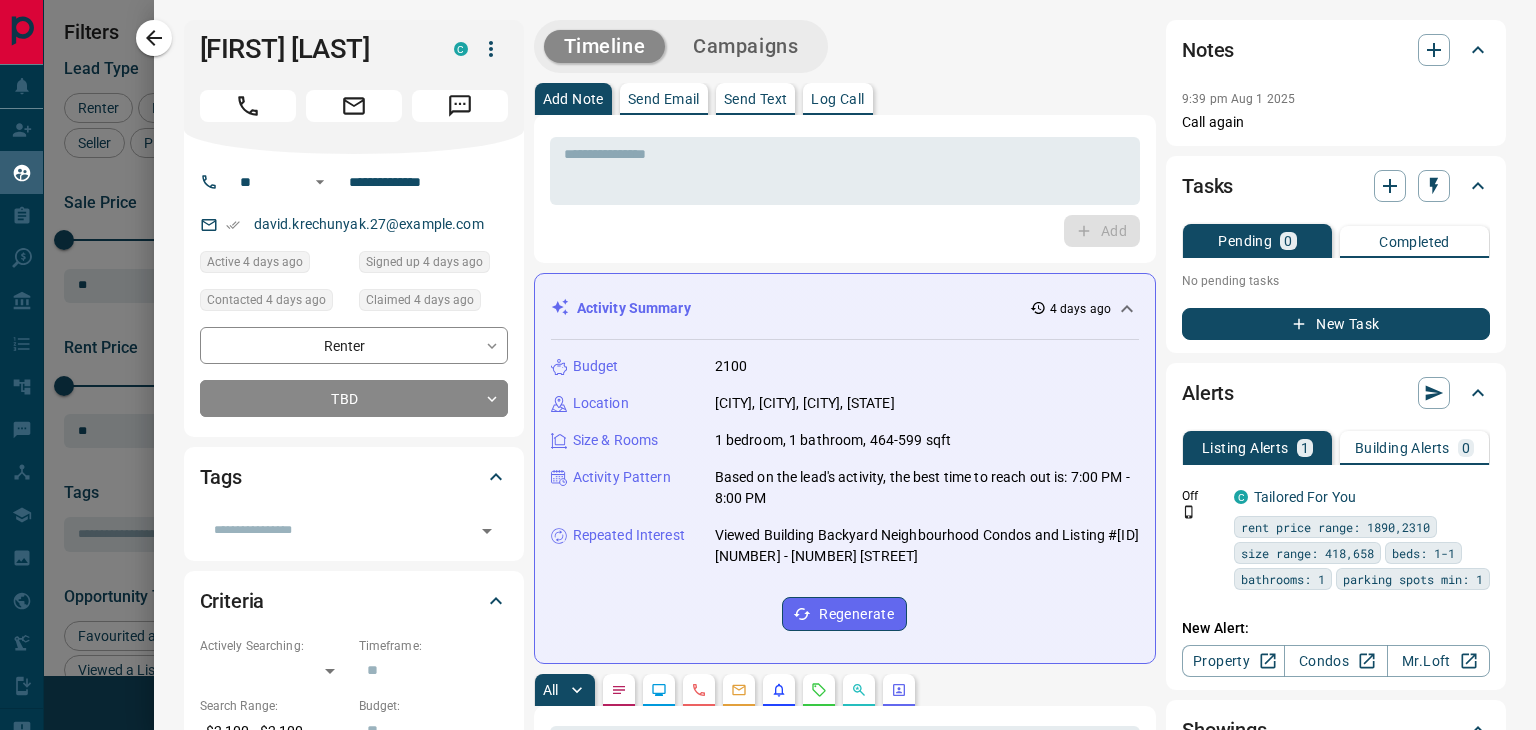 click on "Log Call" at bounding box center (837, 99) 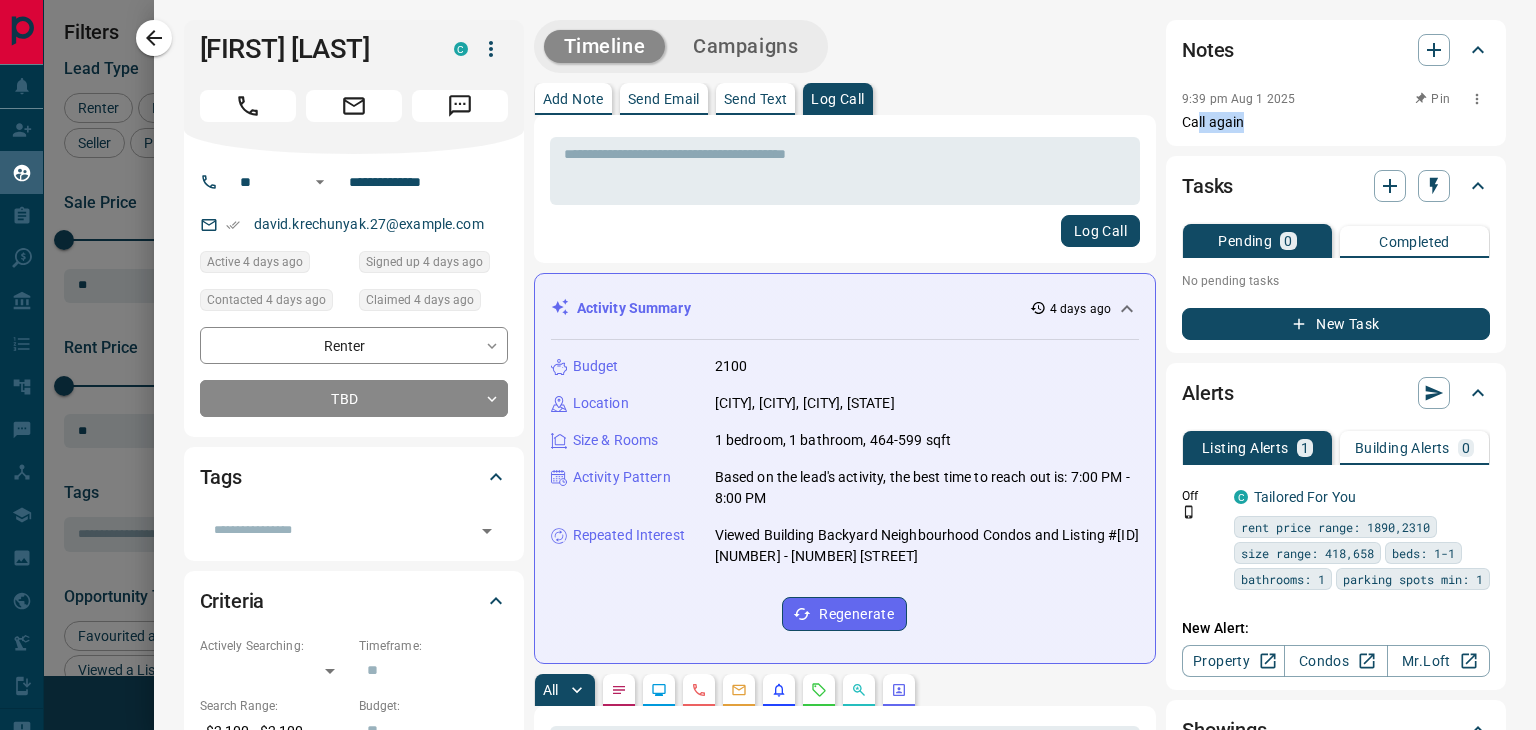 drag, startPoint x: 1200, startPoint y: 120, endPoint x: 1104, endPoint y: 125, distance: 96.13012 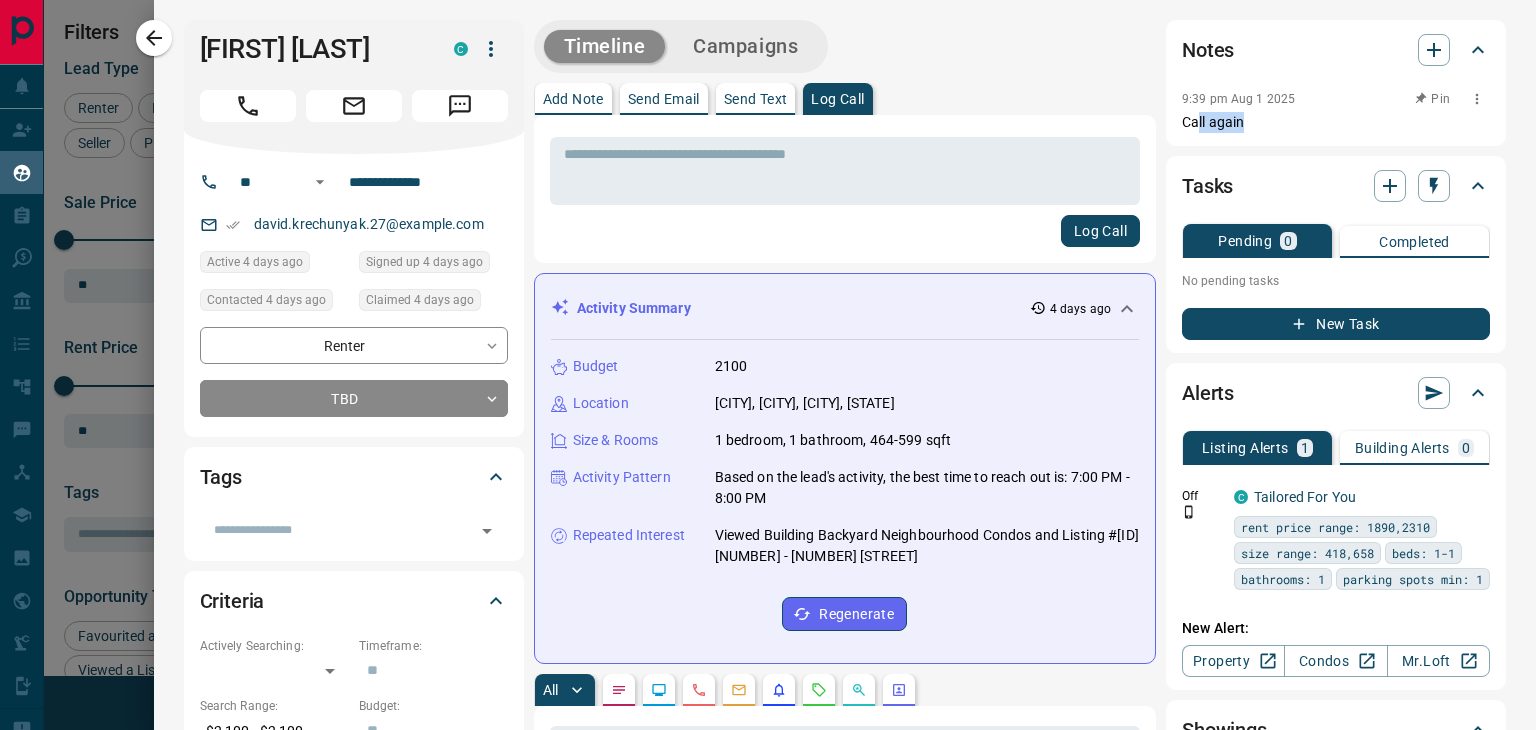 click on "Call again" at bounding box center [1336, 122] 